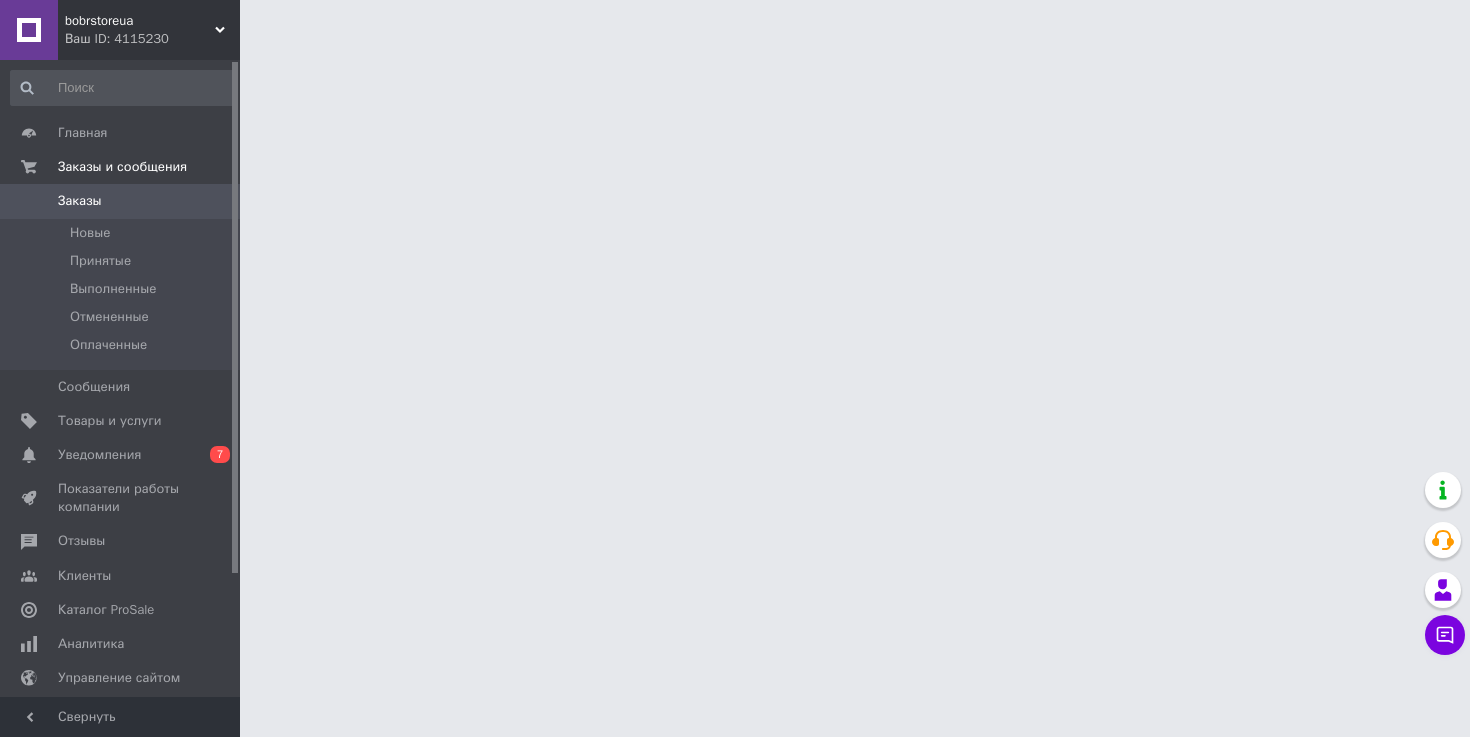 scroll, scrollTop: 0, scrollLeft: 0, axis: both 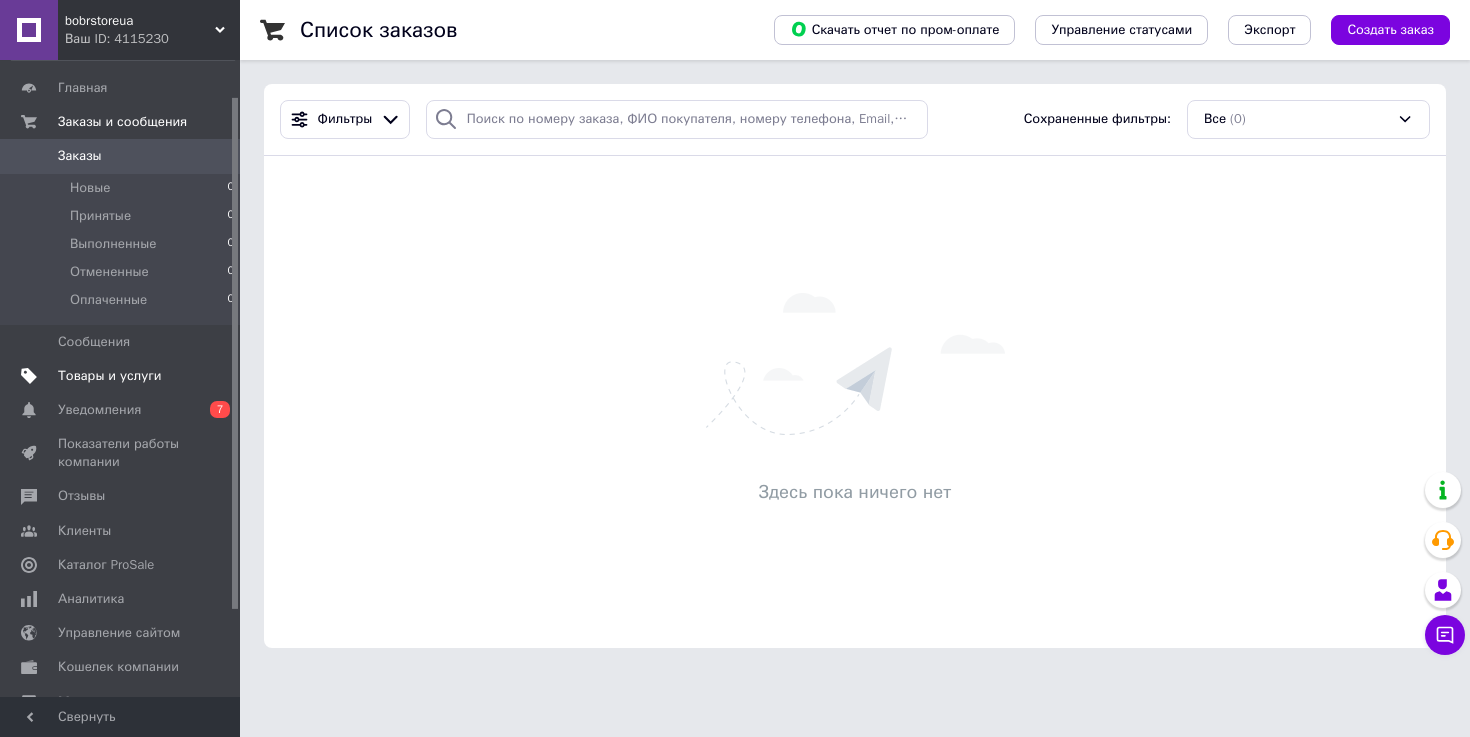 click on "Товары и услуги" at bounding box center [110, 376] 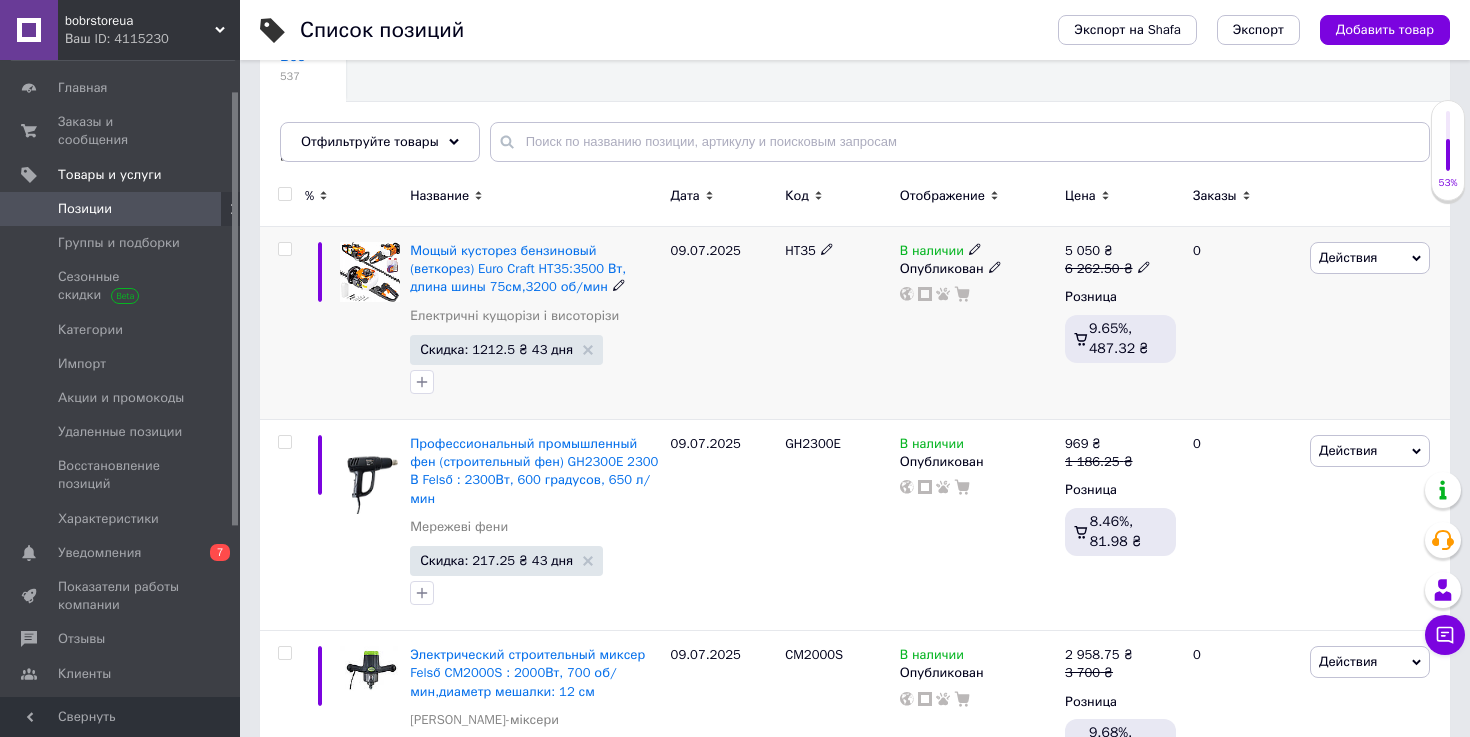 scroll, scrollTop: 177, scrollLeft: 0, axis: vertical 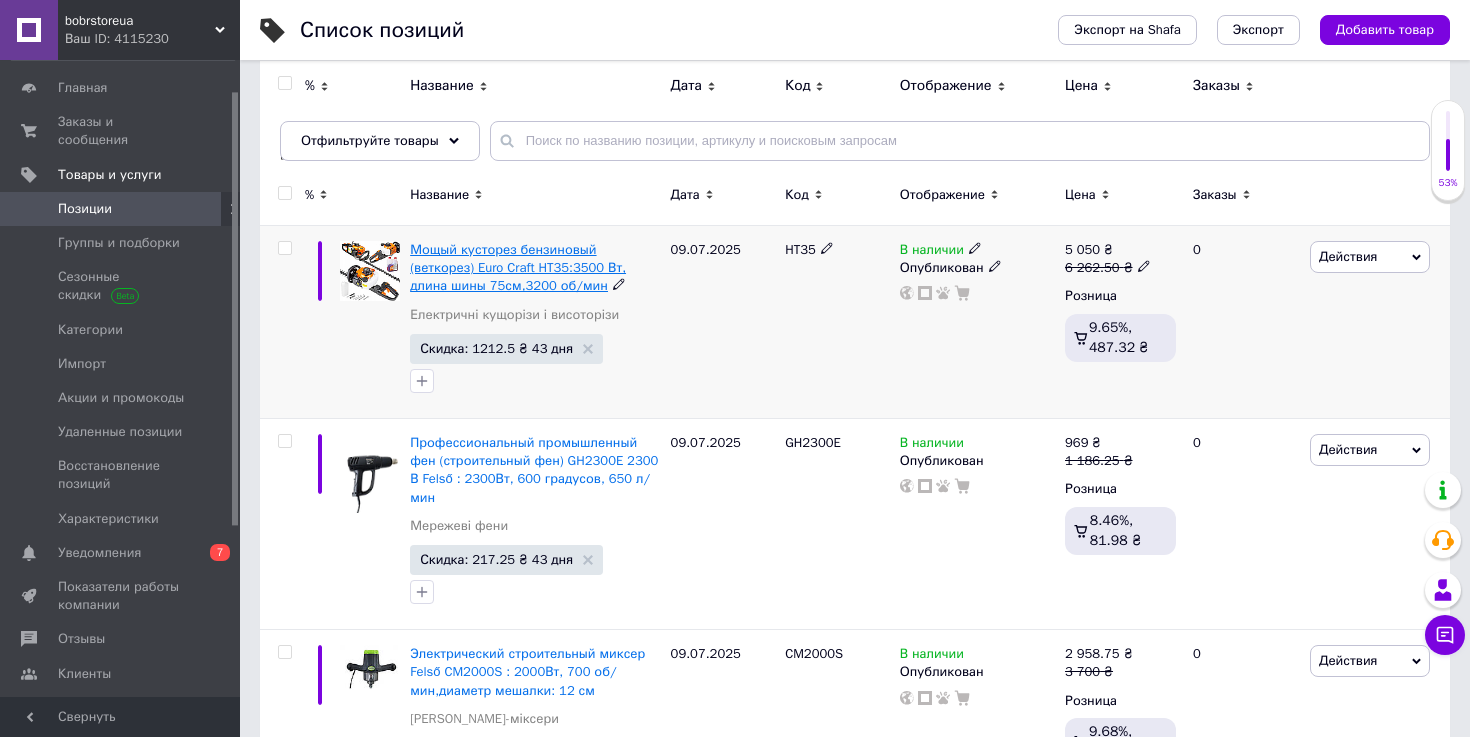 click on "Мощый кусторез бензиновый (веткорез) Euro Craft HT35:3500 Вт, длина шины 75см,3200 об/мин" at bounding box center [518, 267] 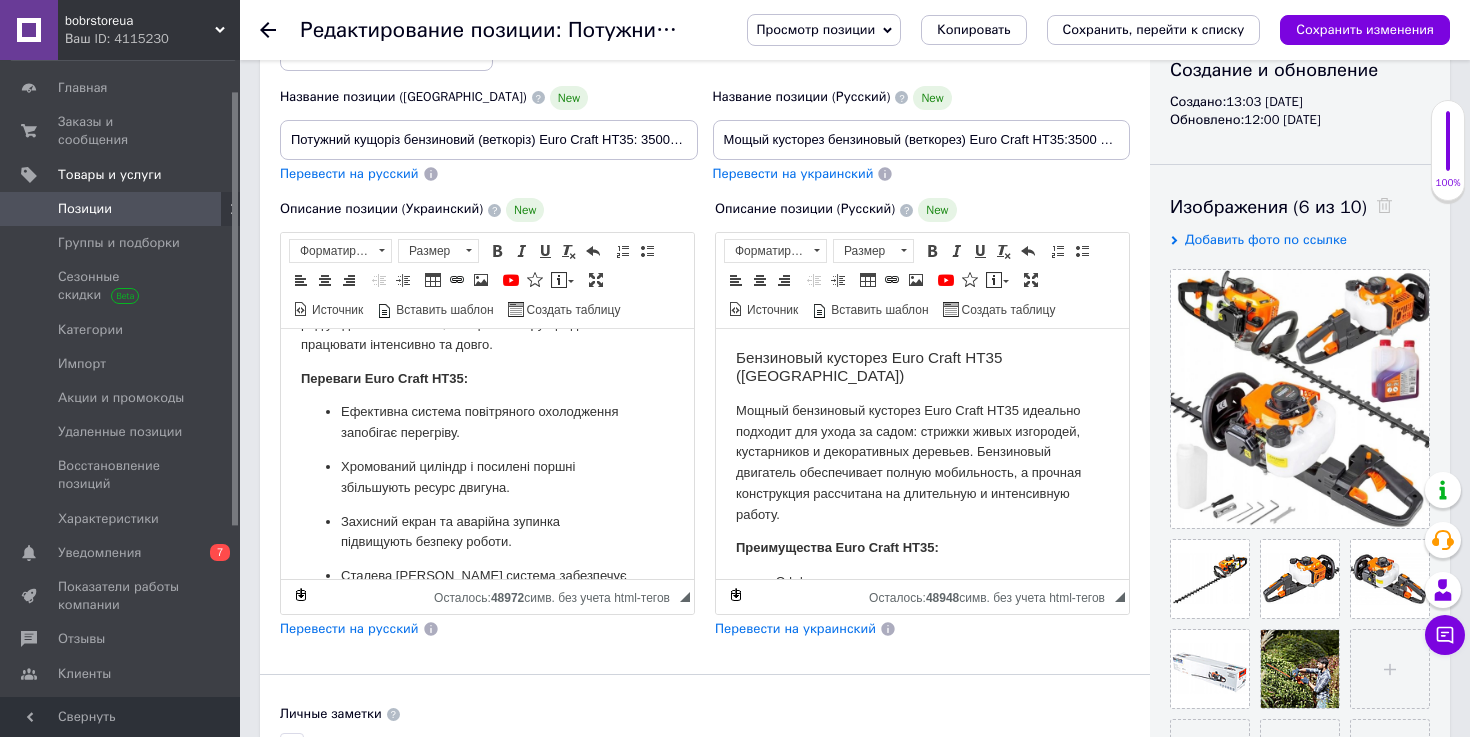 scroll, scrollTop: 0, scrollLeft: 0, axis: both 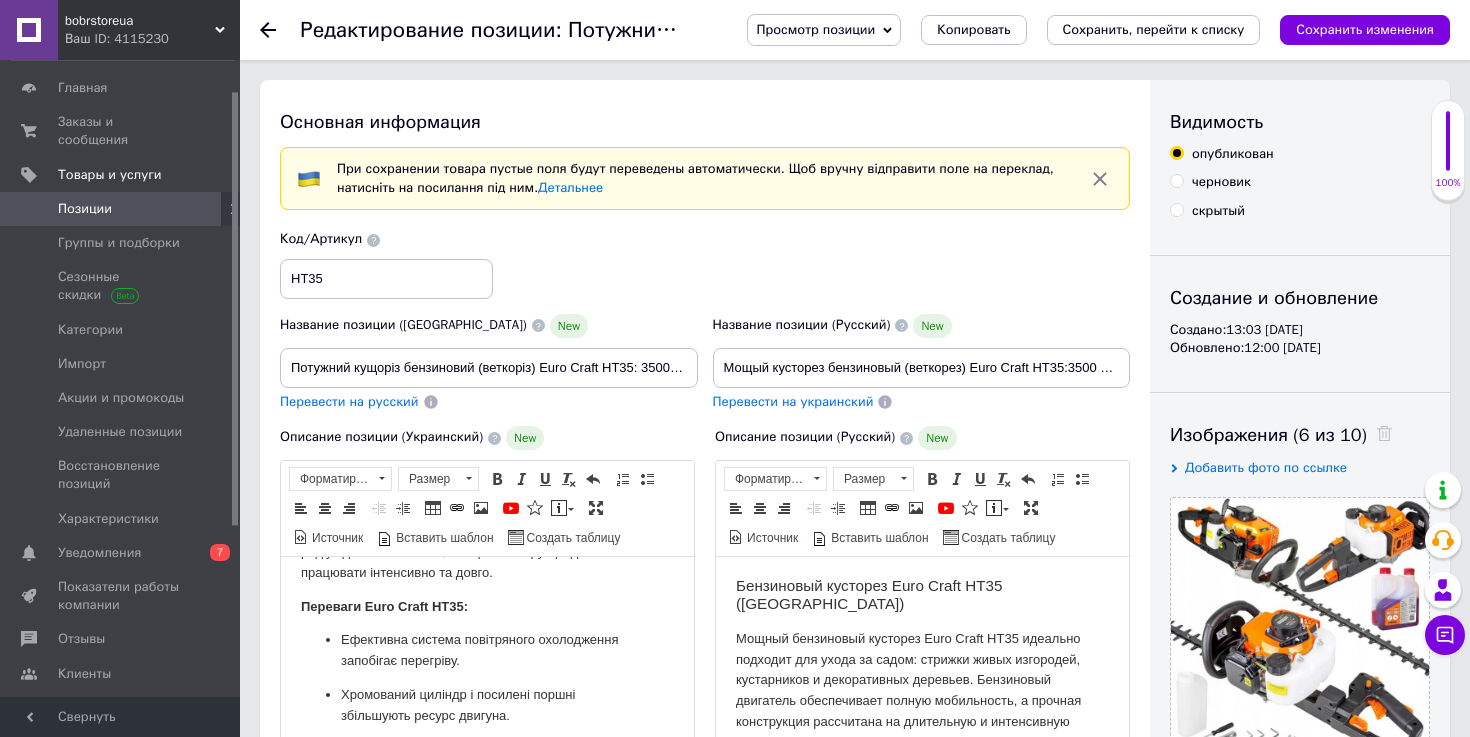 click 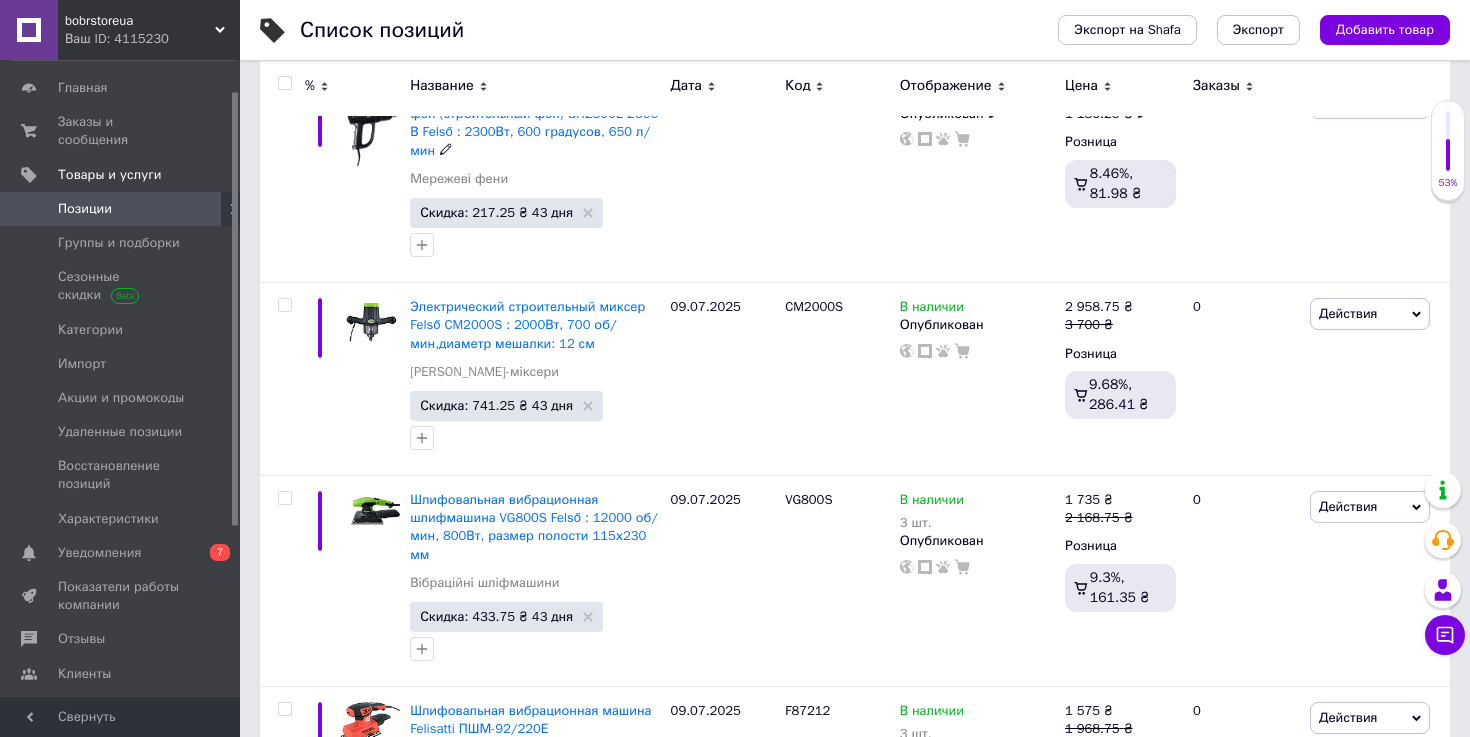 scroll, scrollTop: 561, scrollLeft: 0, axis: vertical 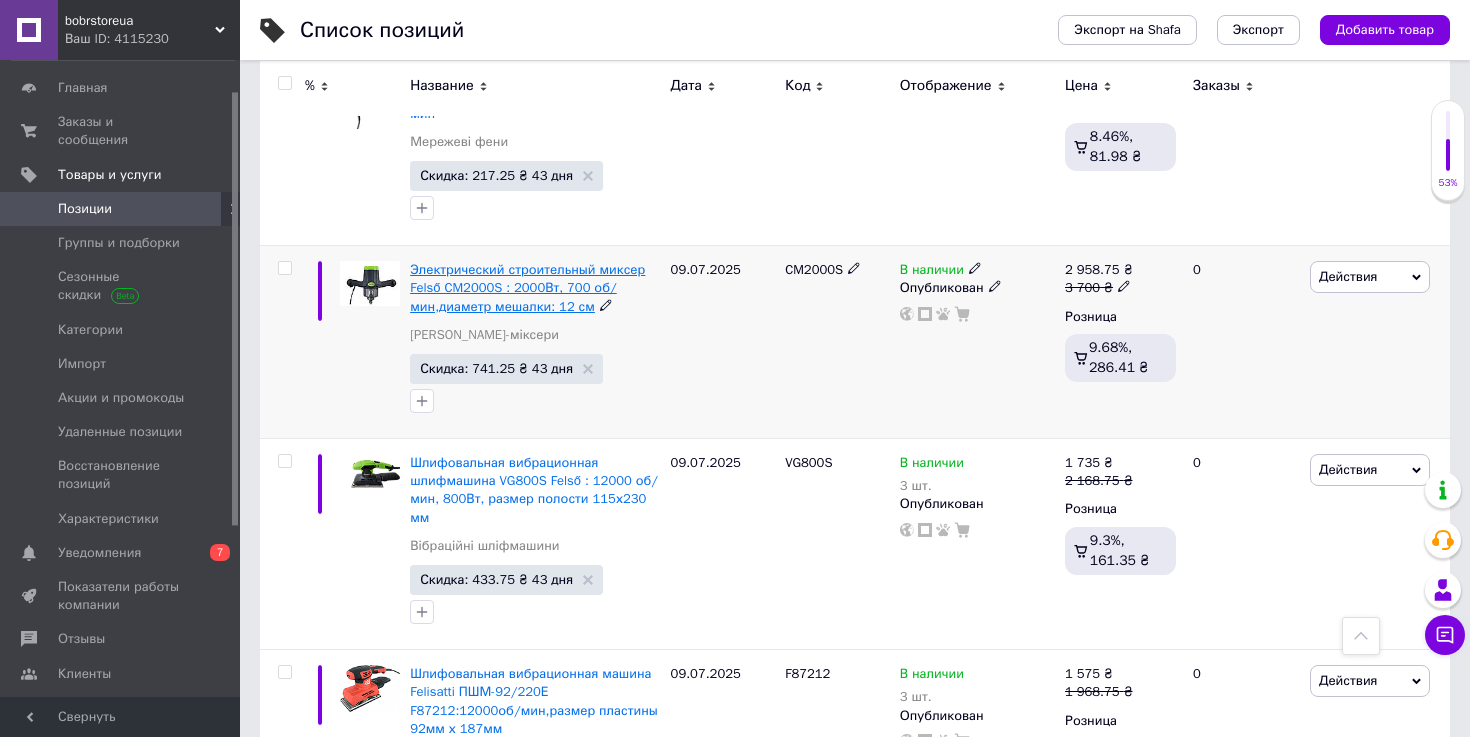 click on "Электрический строительный миксер Felső CM2000S  : 2000Вт, 700 об/мин,диаметр мешалки: 12 см" at bounding box center [527, 287] 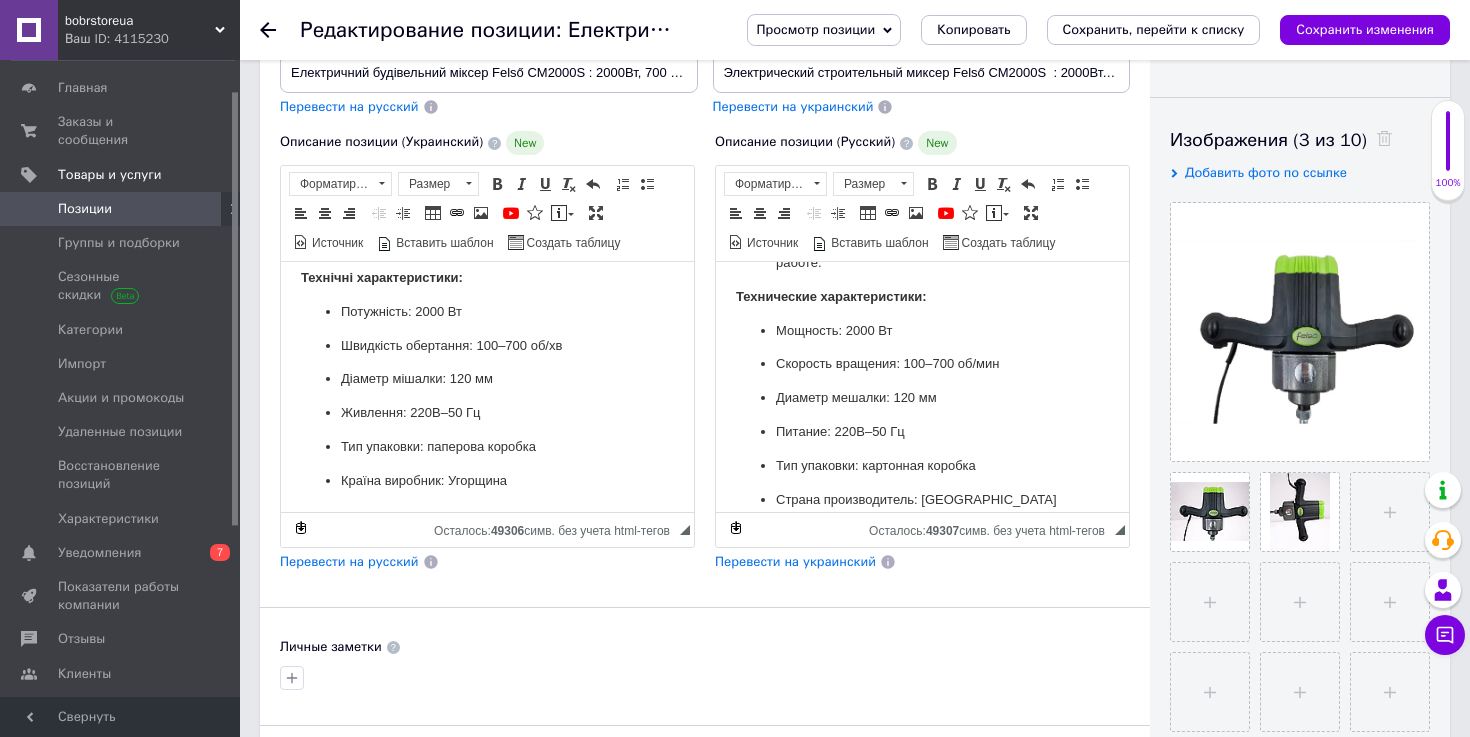 scroll, scrollTop: 0, scrollLeft: 0, axis: both 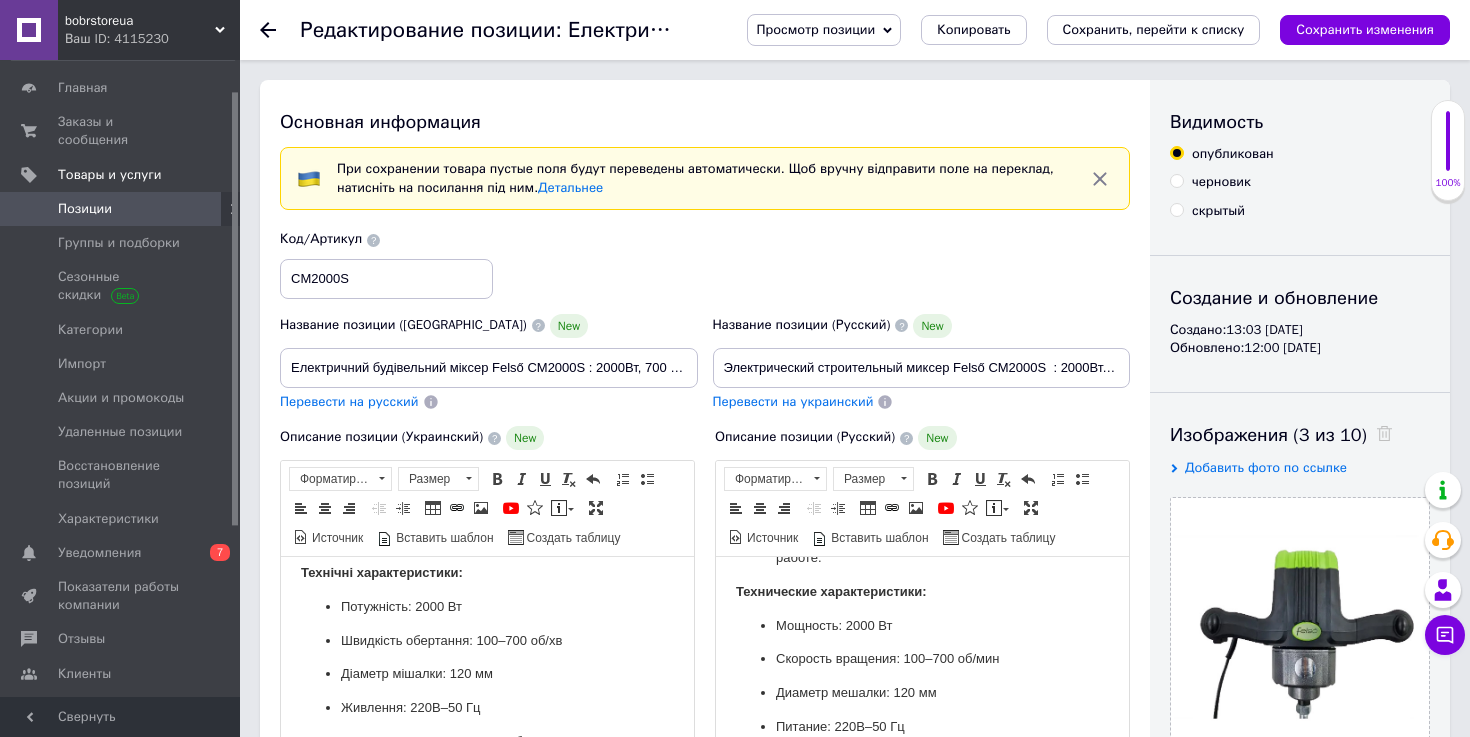 click at bounding box center [280, 30] 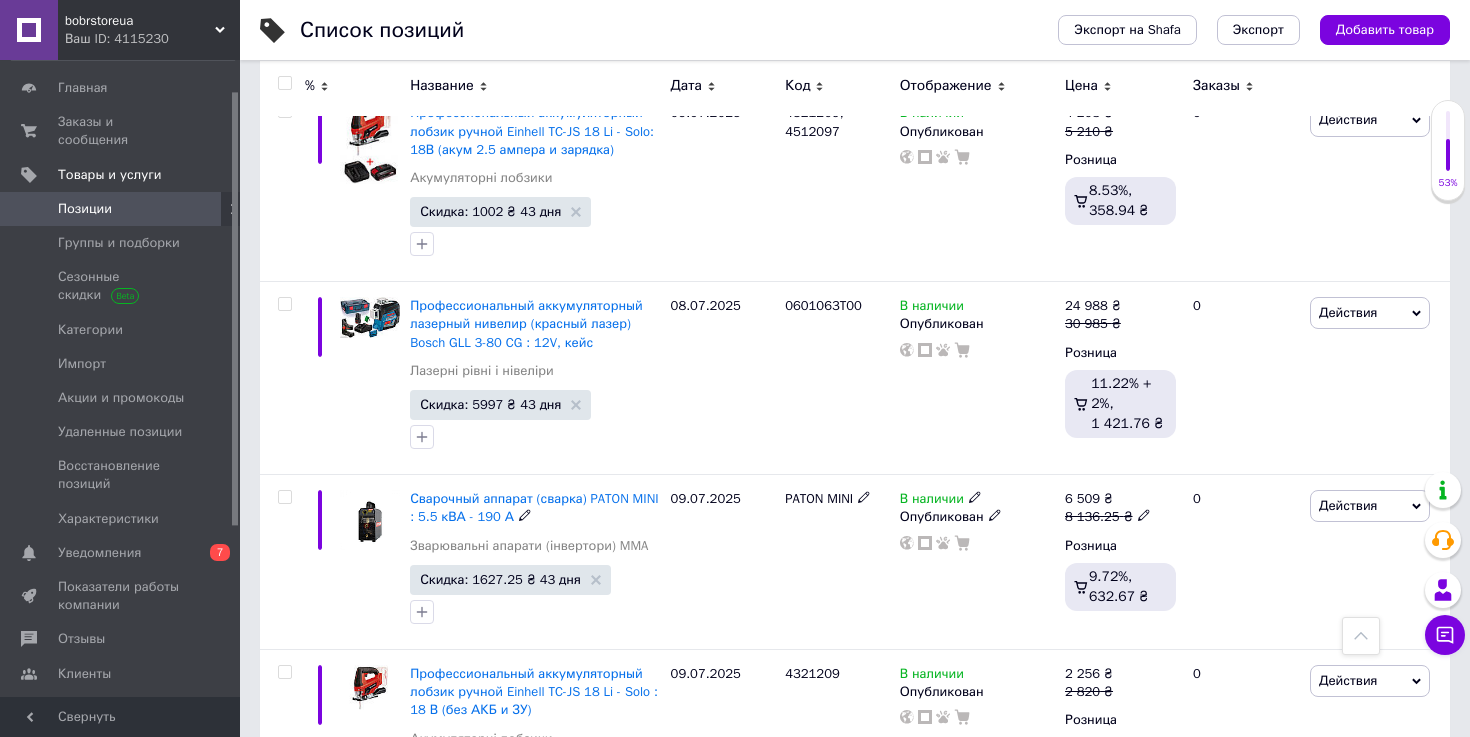 scroll, scrollTop: 1389, scrollLeft: 0, axis: vertical 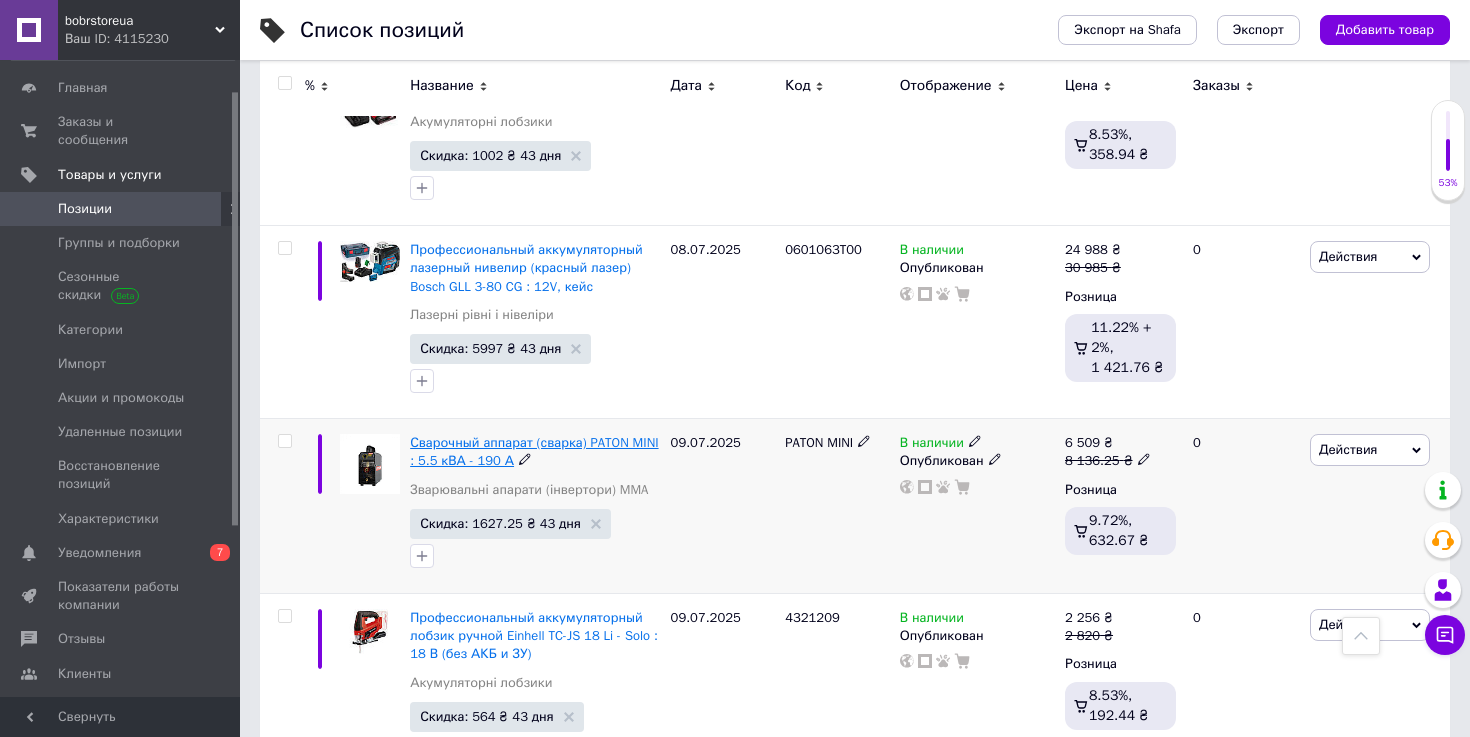click on "Сварочный аппарат (сварка) PATON MINI : 5.5 кВА - 190 А" at bounding box center (534, 451) 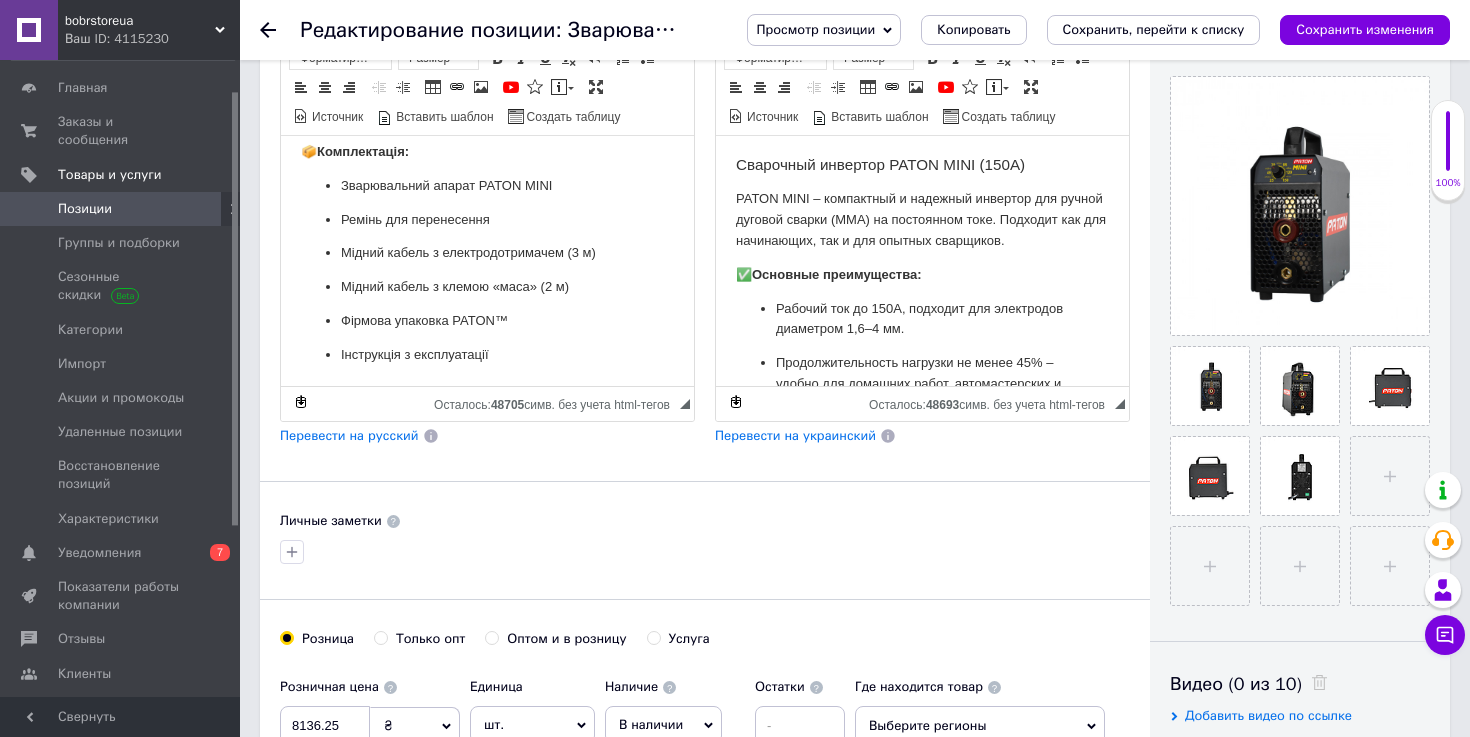 scroll, scrollTop: 0, scrollLeft: 0, axis: both 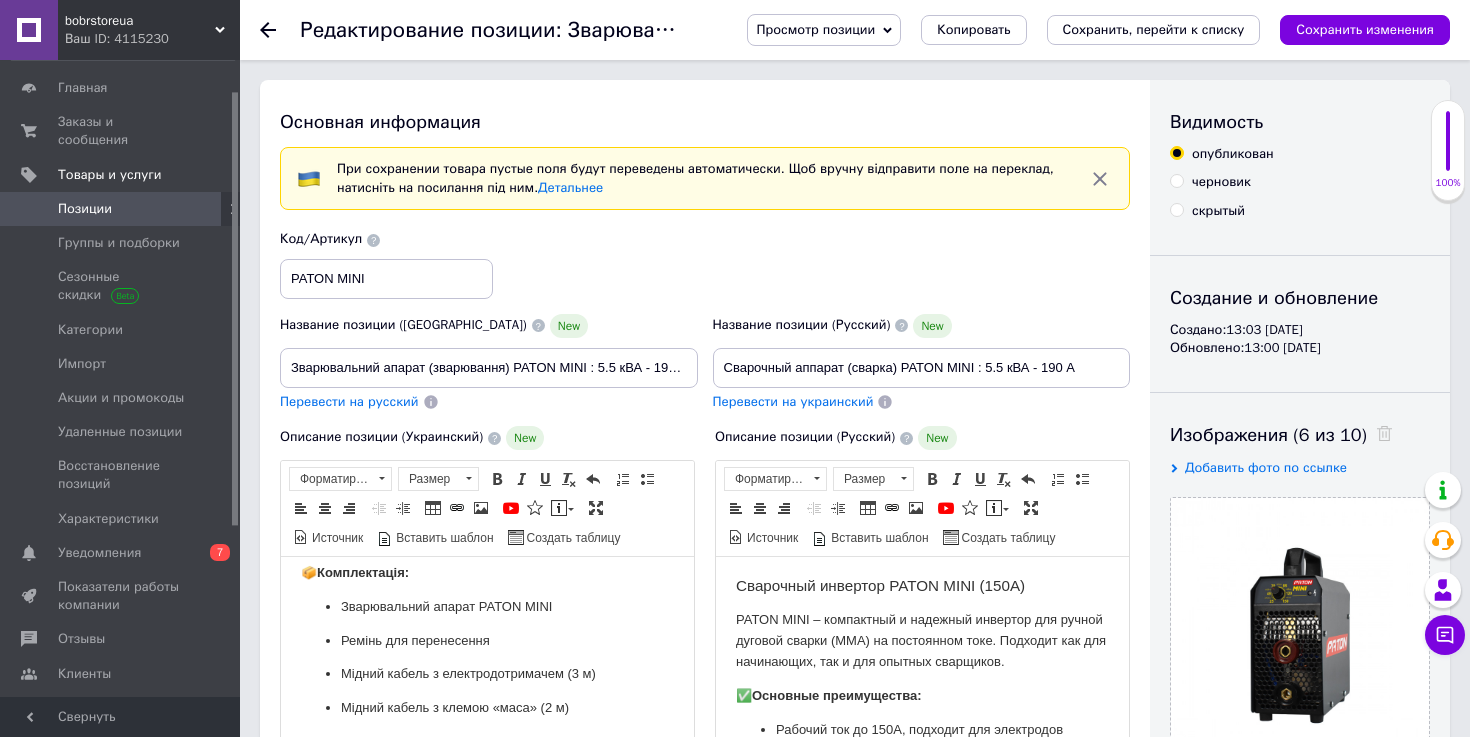 click 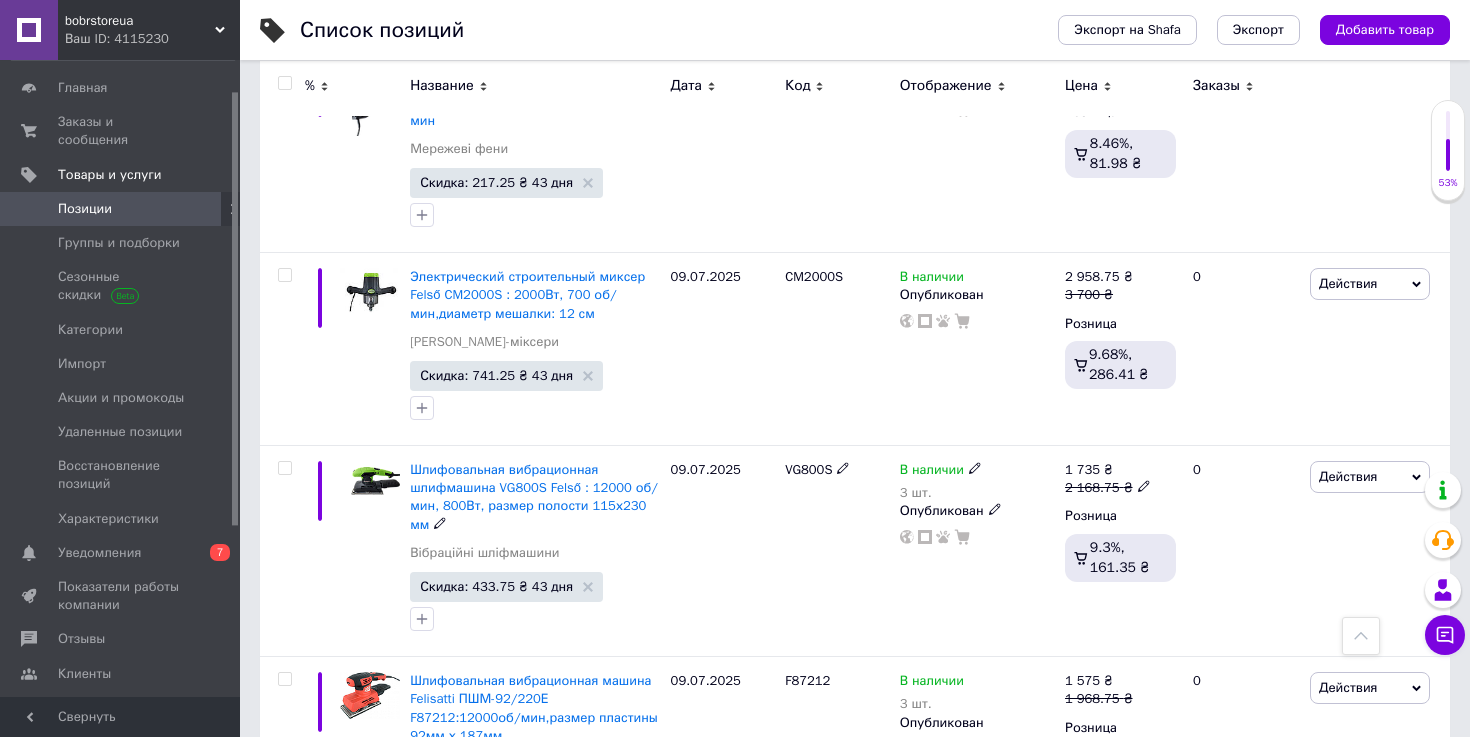 scroll, scrollTop: 819, scrollLeft: 0, axis: vertical 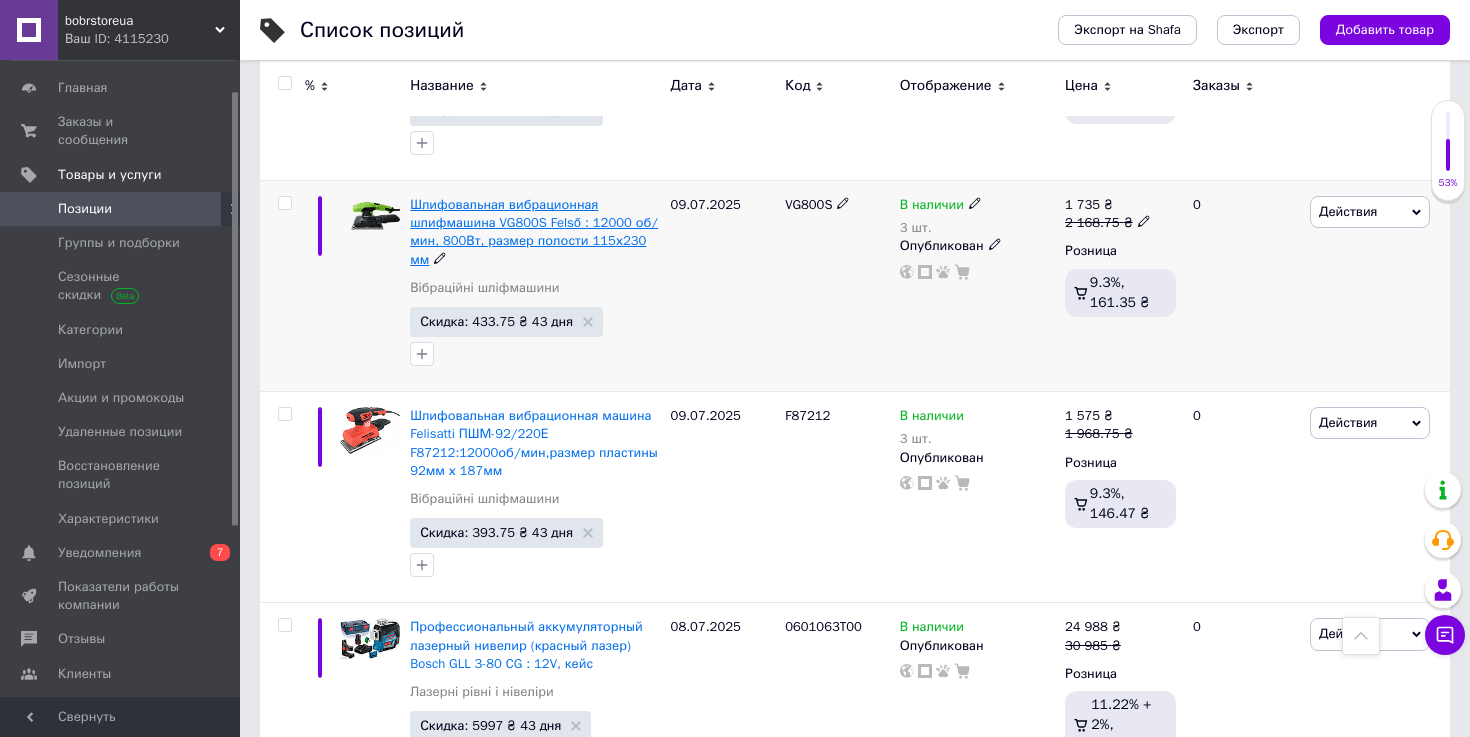 click on "Шлифовальная вибрационная шлифмашина VG800S Felső : 12000 об/мин, 800Вт, размер полости 115х230 мм" at bounding box center [534, 232] 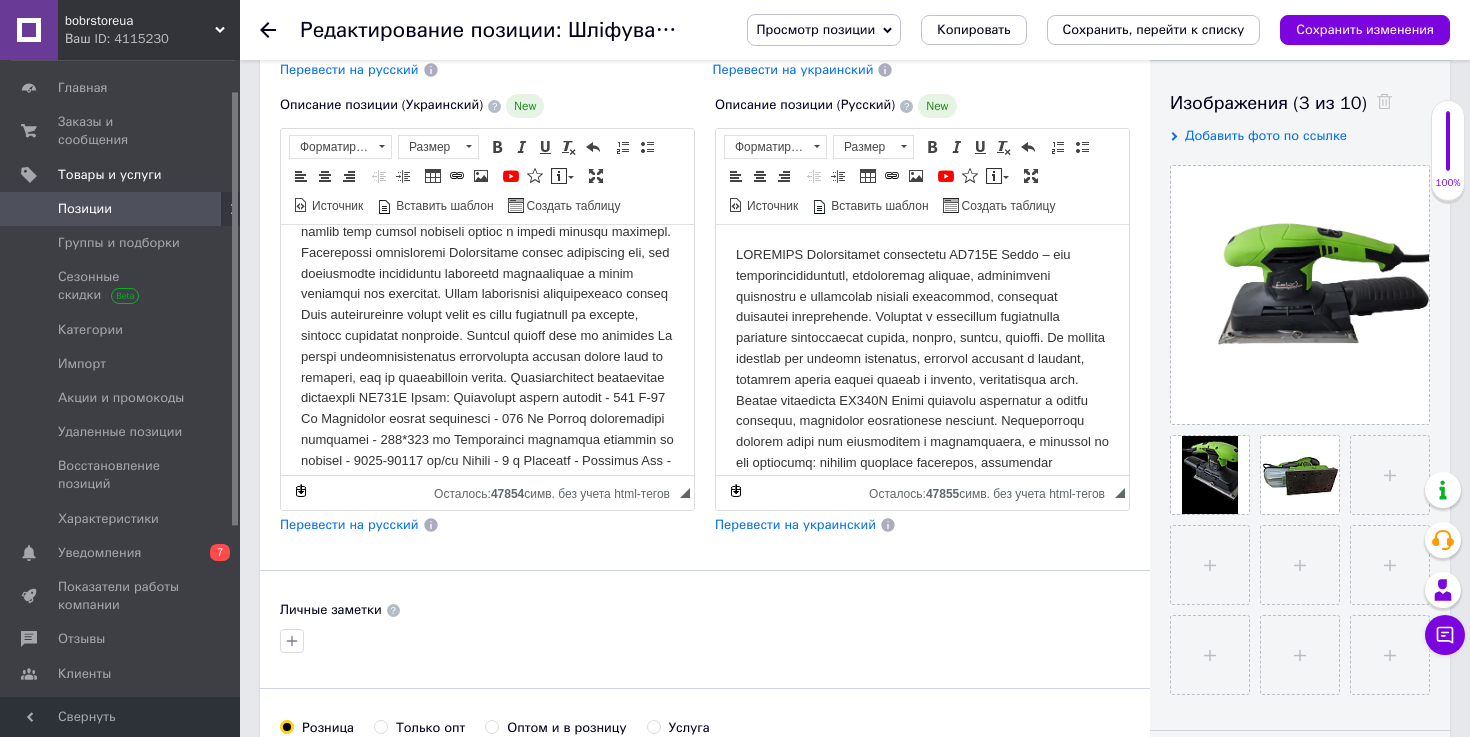 scroll, scrollTop: 0, scrollLeft: 0, axis: both 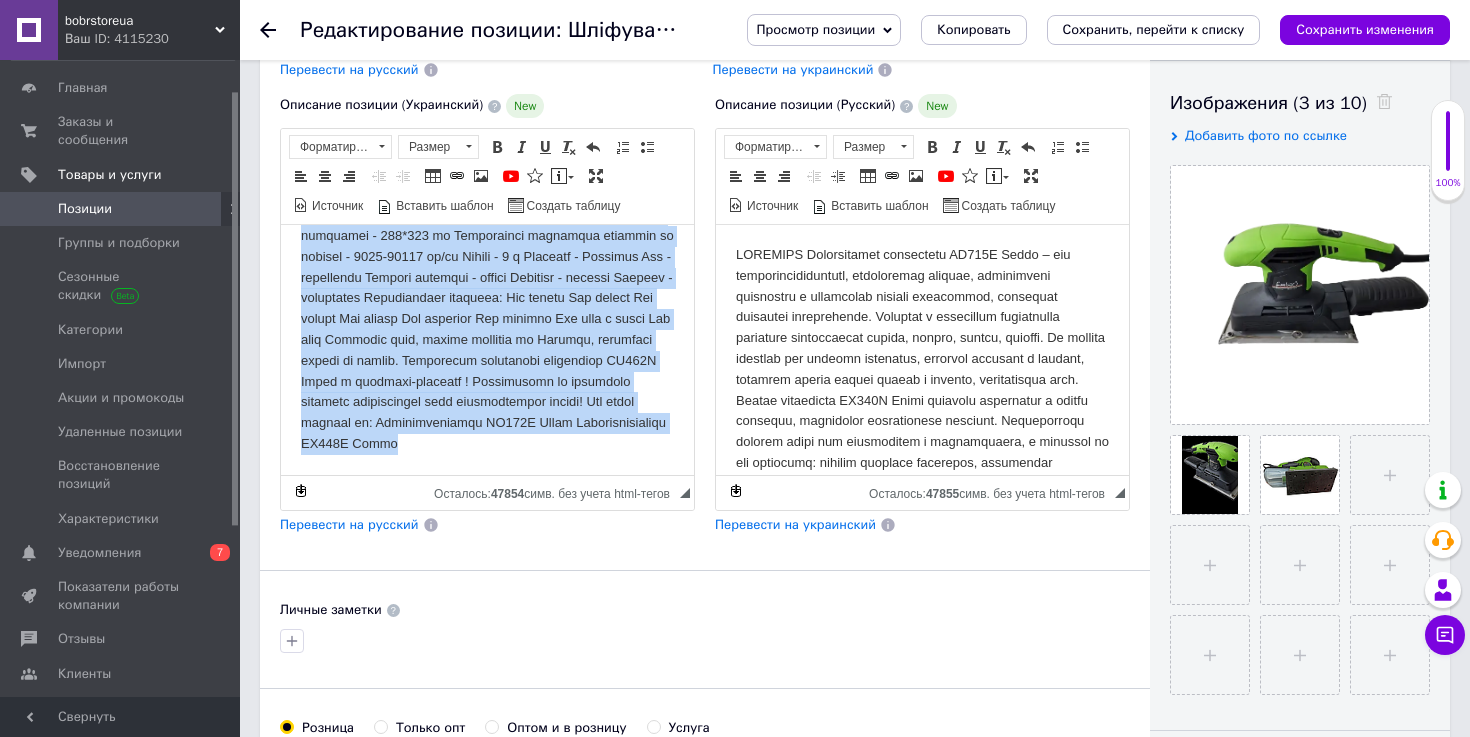 drag, startPoint x: 299, startPoint y: 248, endPoint x: 460, endPoint y: 536, distance: 329.94696 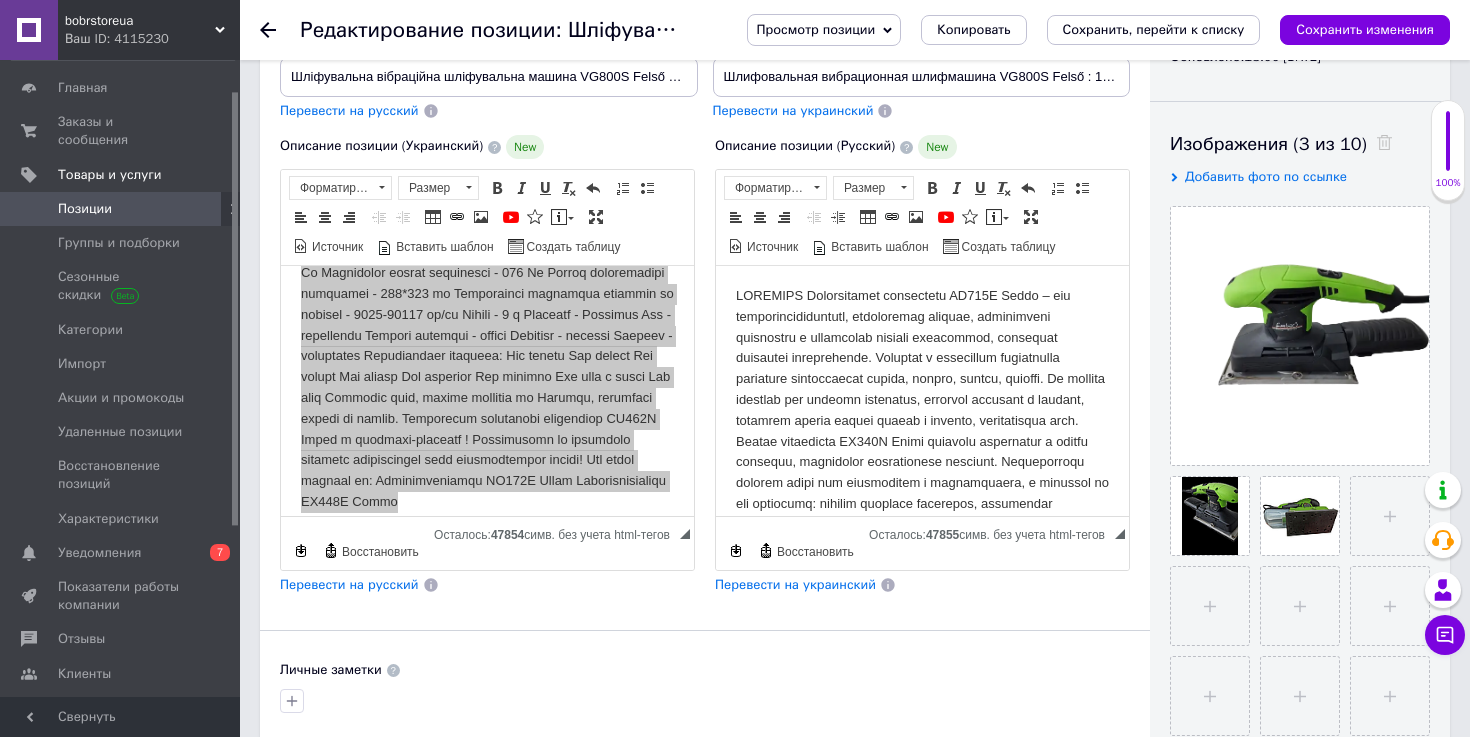 scroll, scrollTop: 663, scrollLeft: 0, axis: vertical 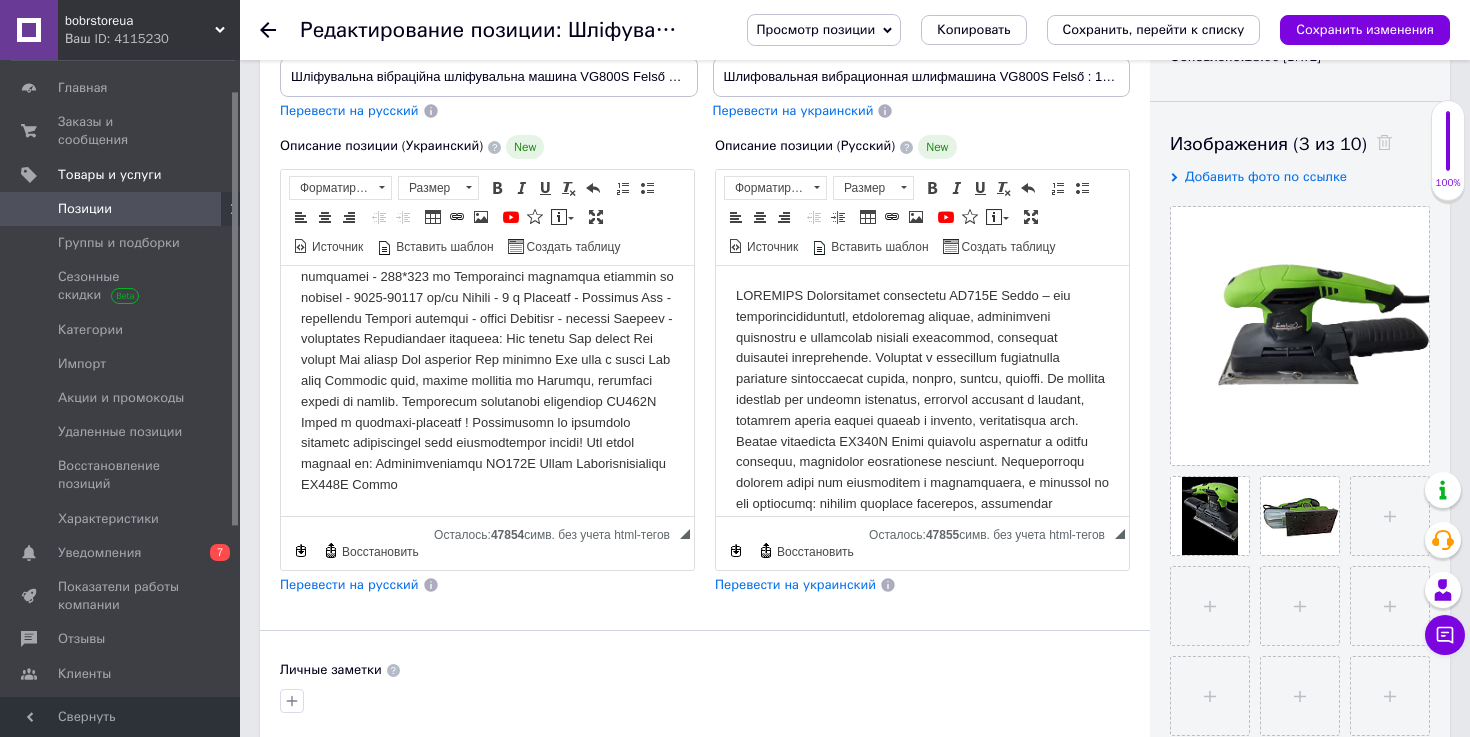 click at bounding box center (487, 121) 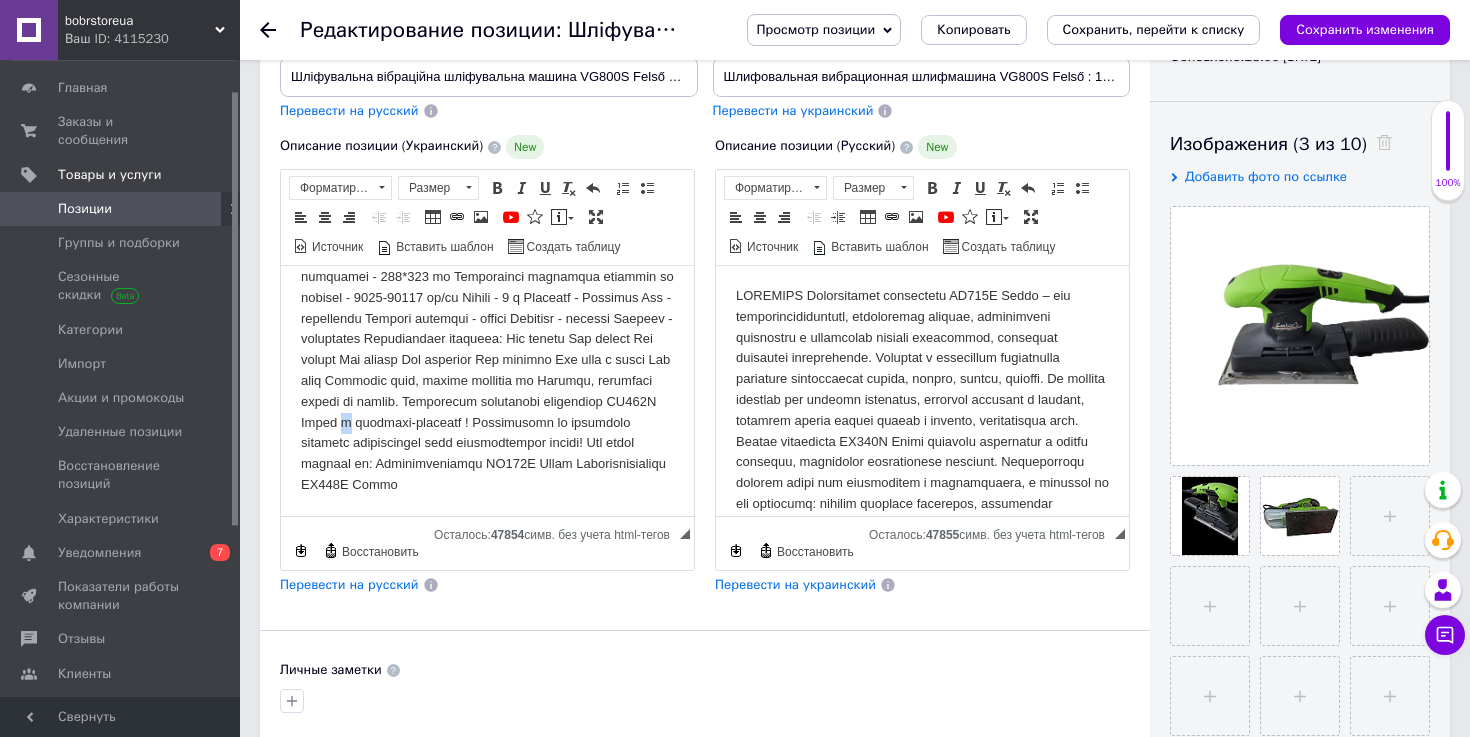 click at bounding box center (487, 121) 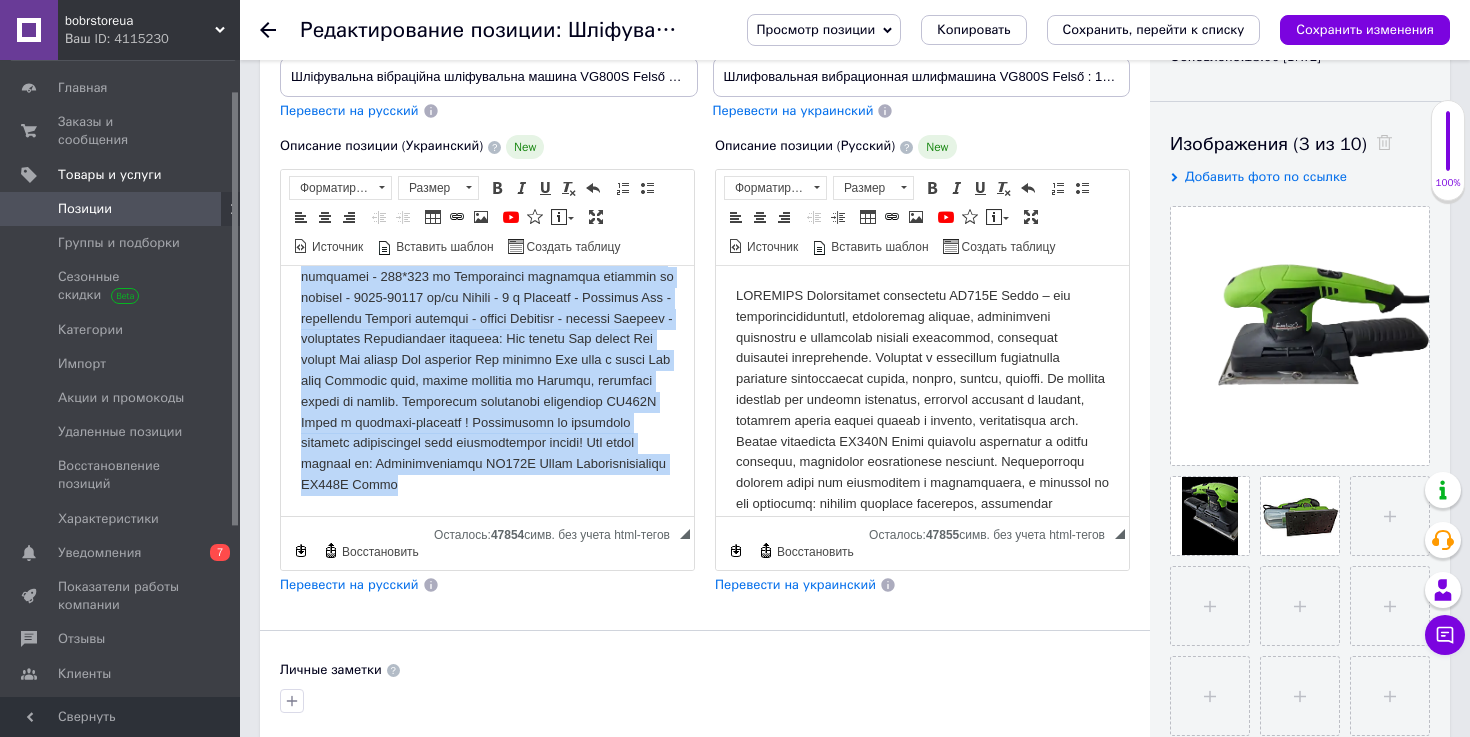 click at bounding box center [487, 121] 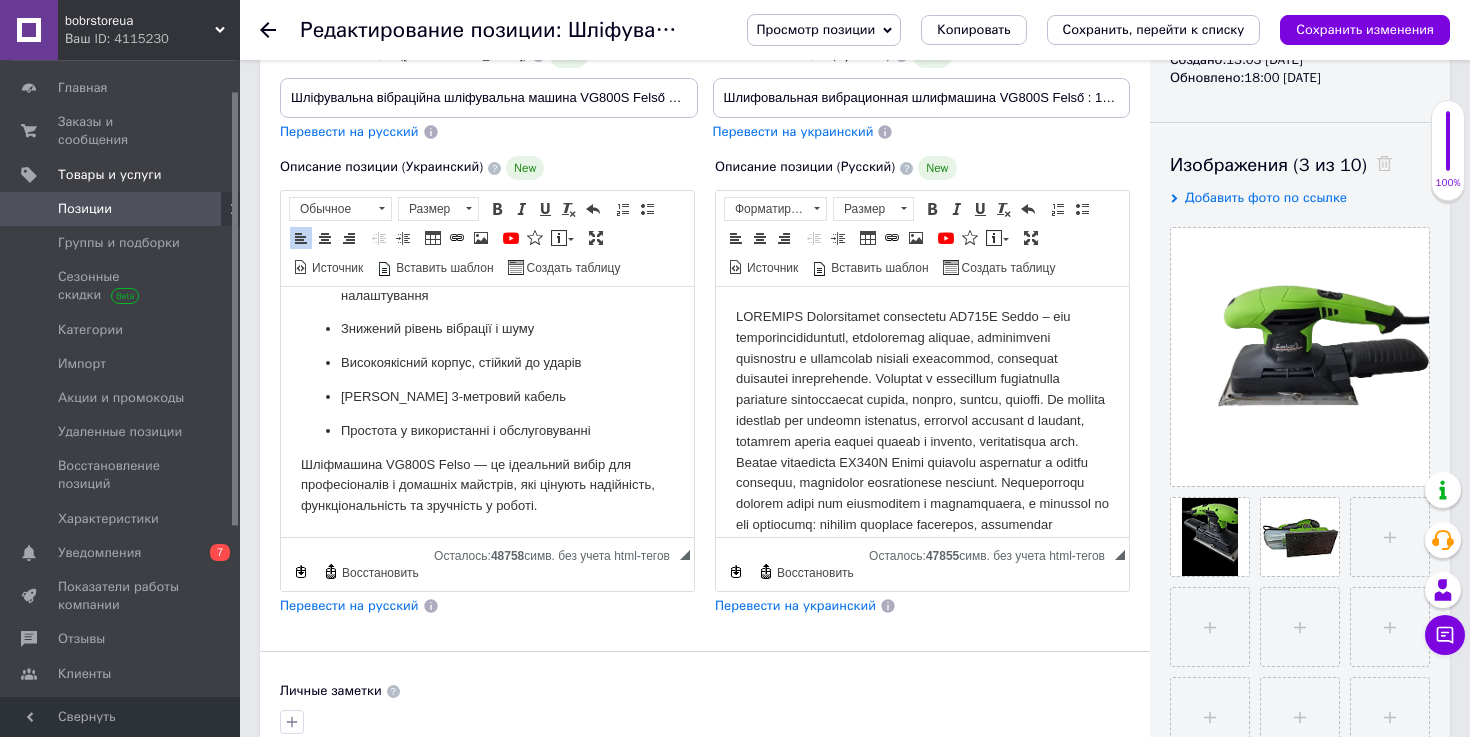 scroll, scrollTop: 266, scrollLeft: 0, axis: vertical 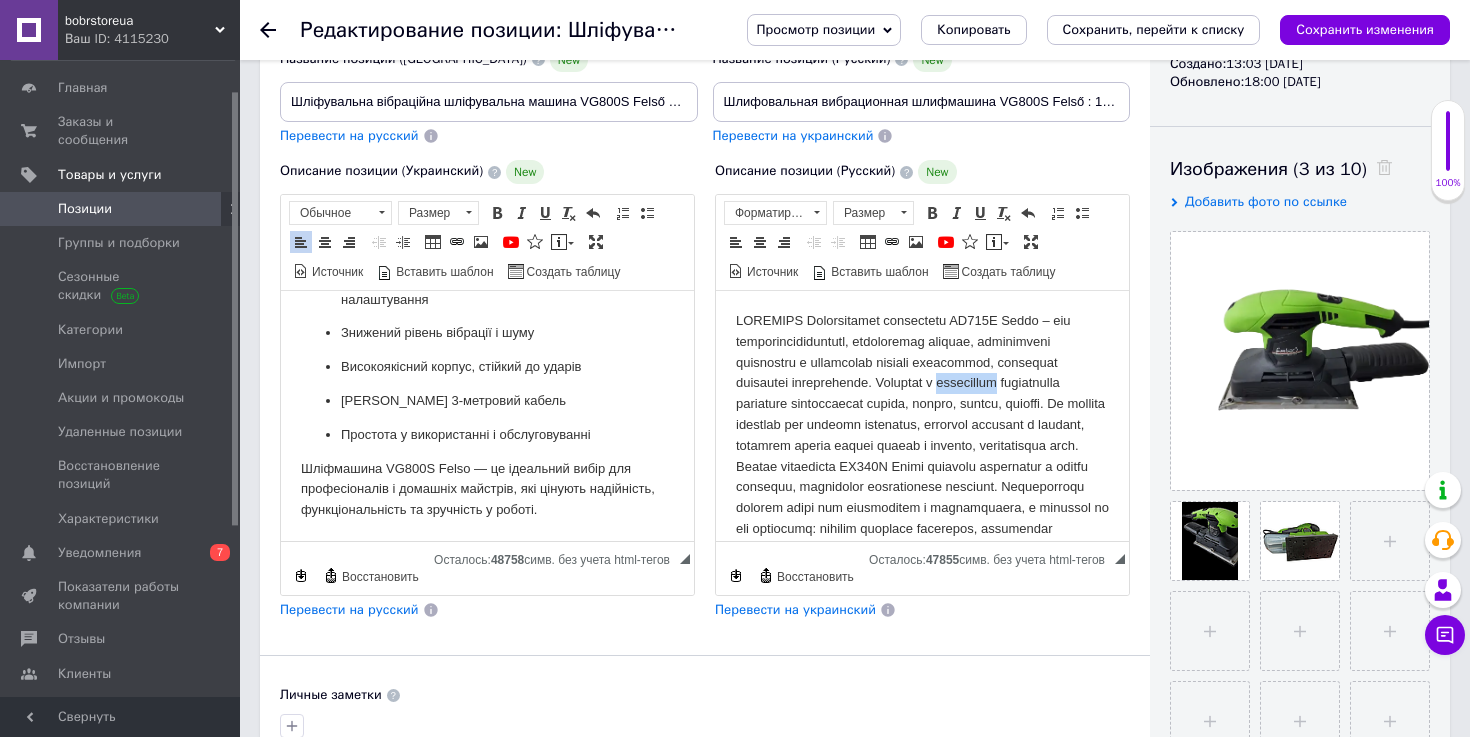 click at bounding box center [922, 706] 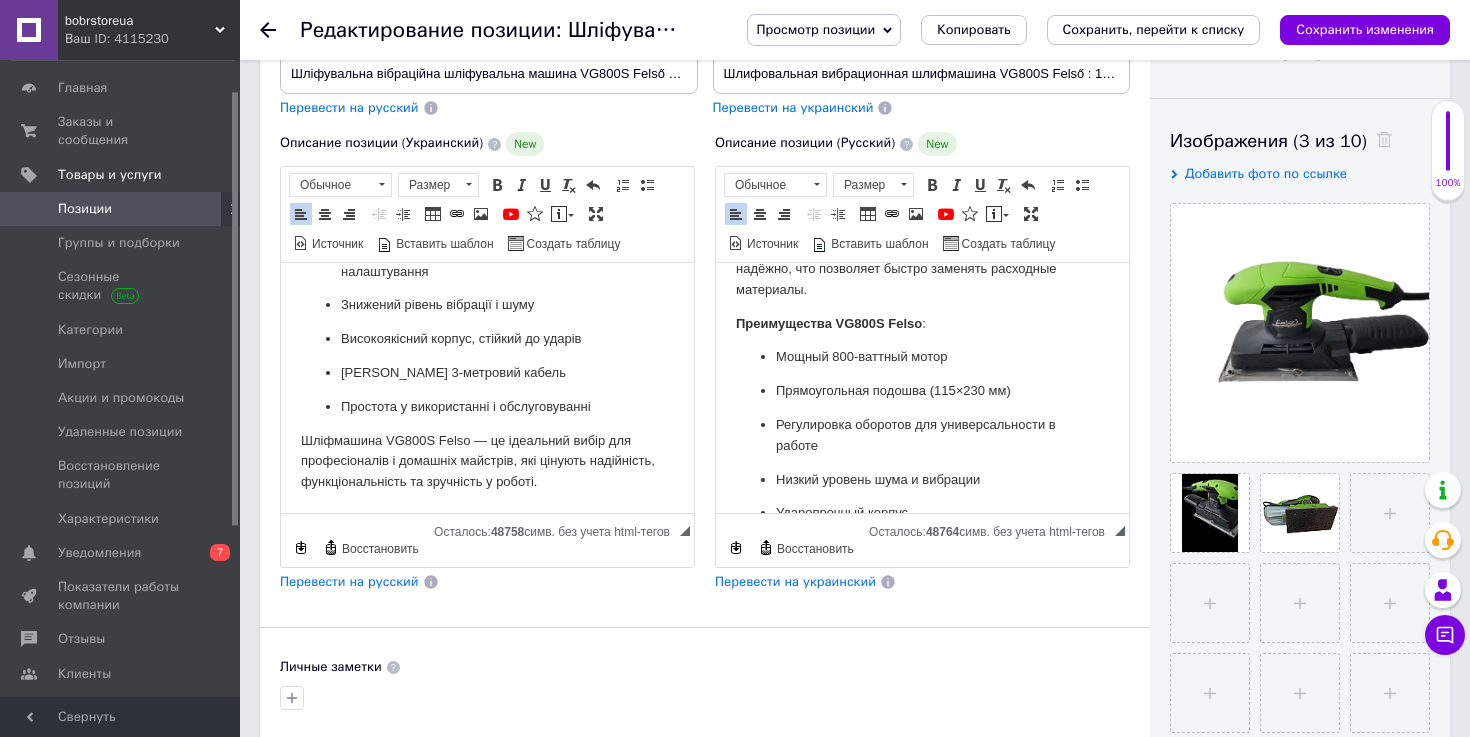 scroll, scrollTop: 0, scrollLeft: 0, axis: both 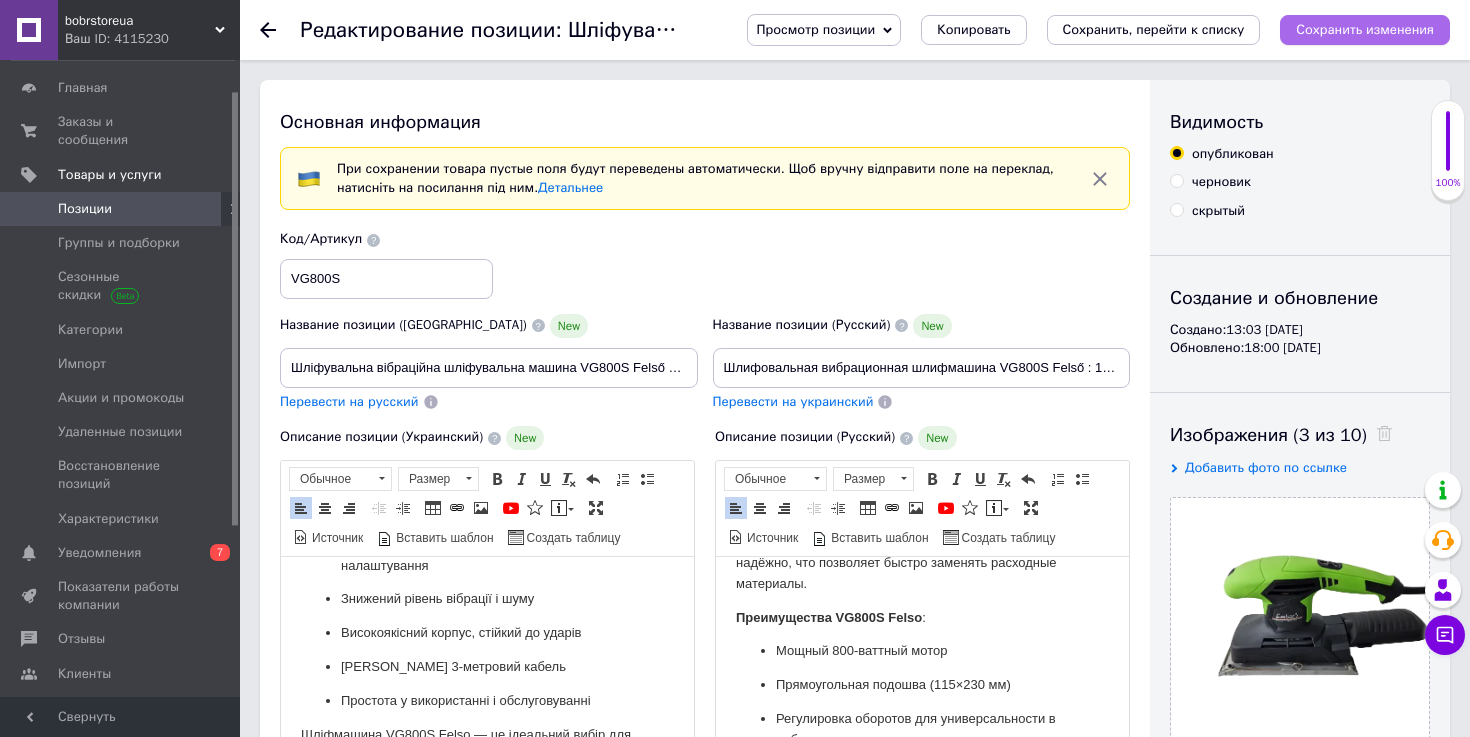 click on "Сохранить изменения" at bounding box center (1365, 29) 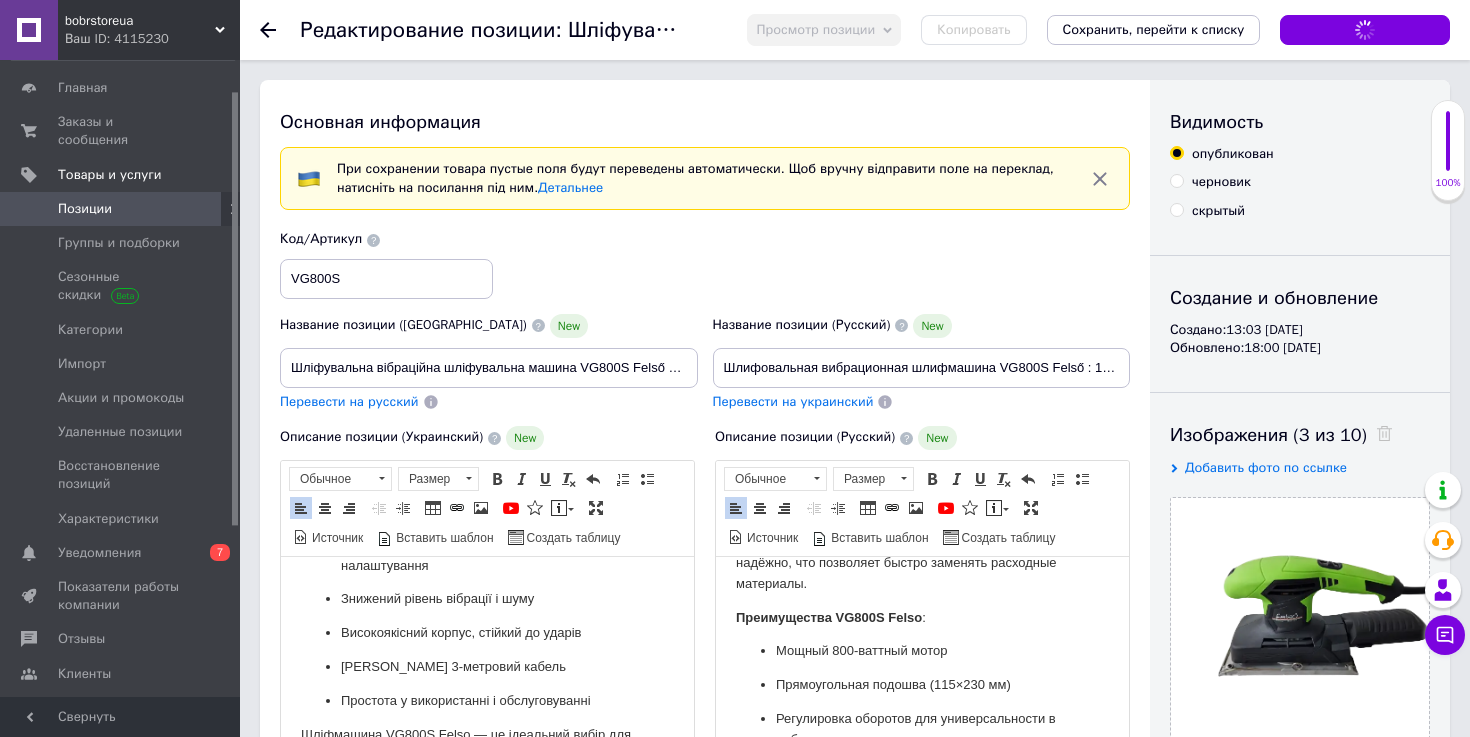 scroll, scrollTop: 314, scrollLeft: 0, axis: vertical 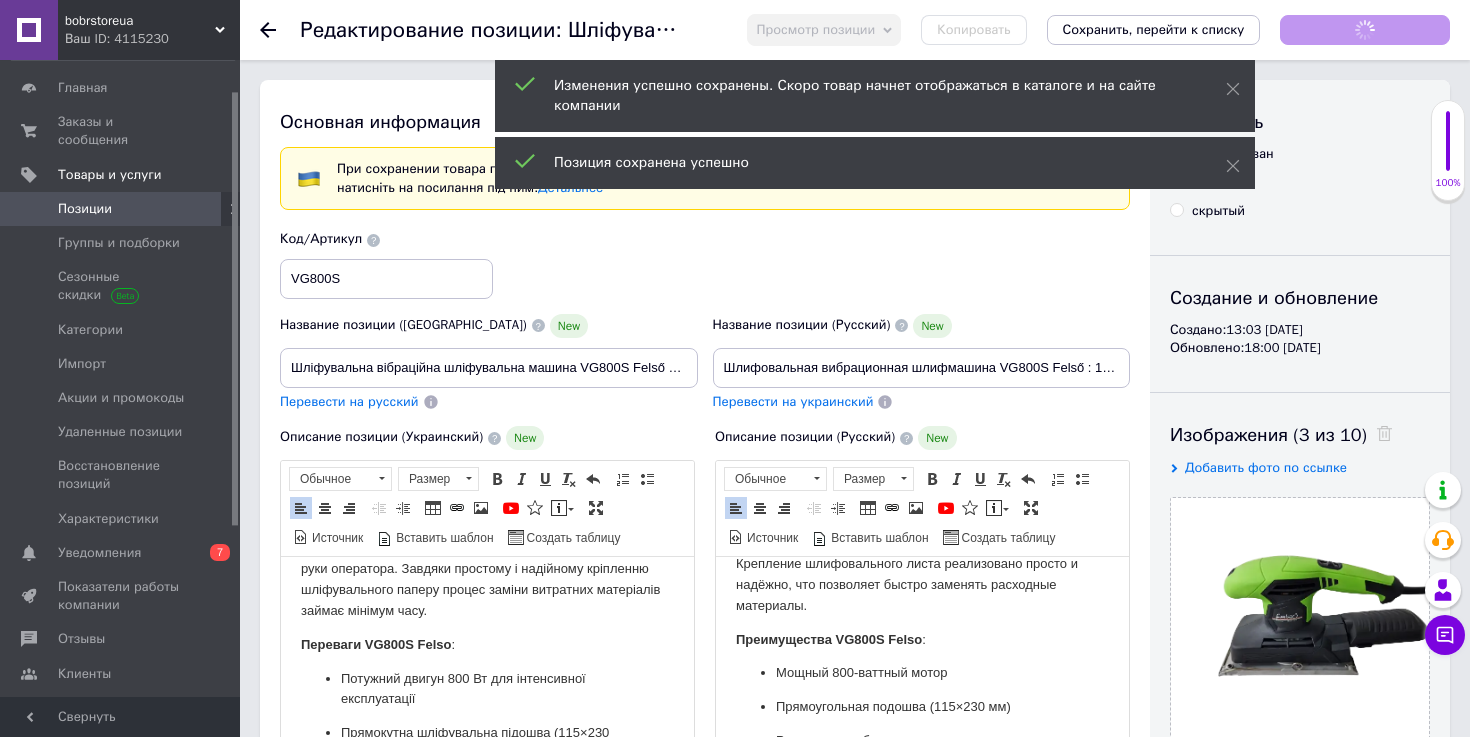 click 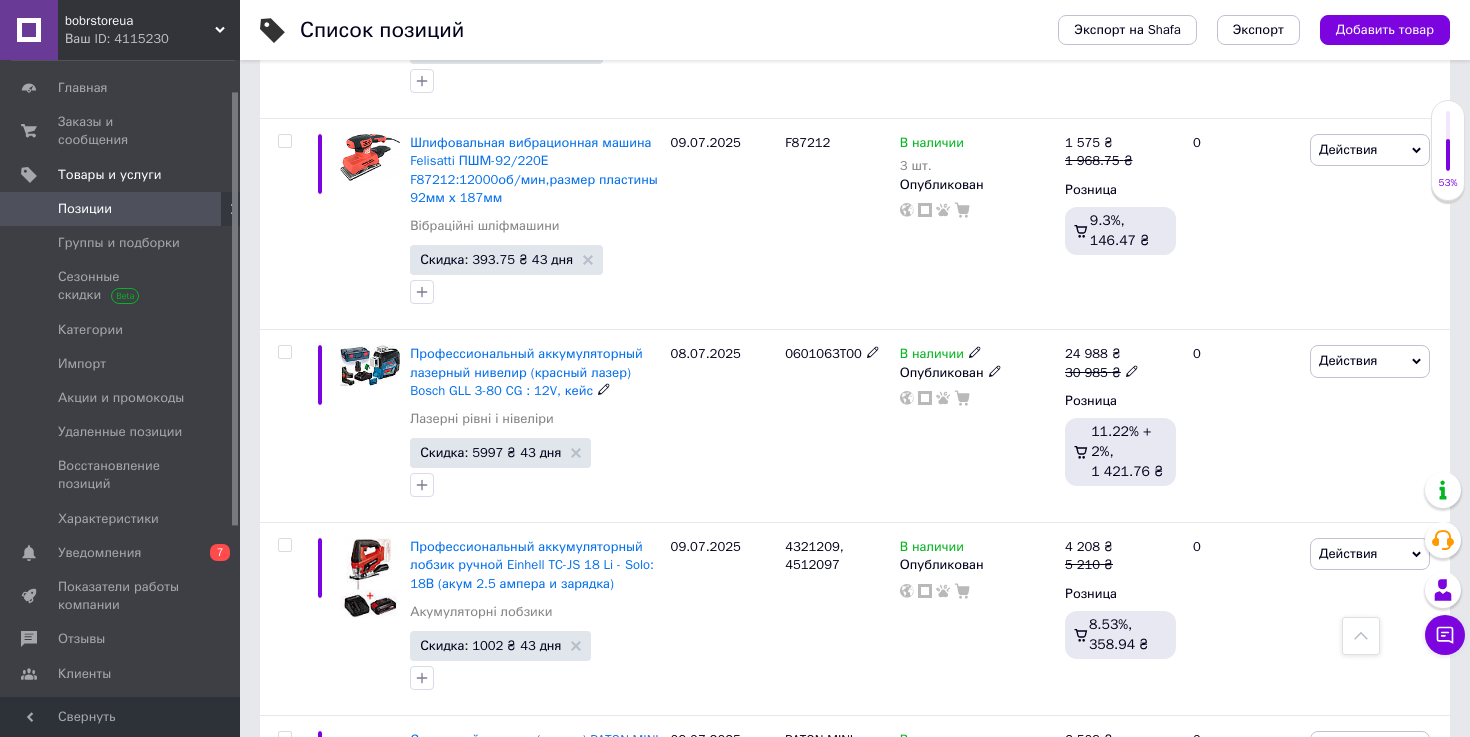 scroll, scrollTop: 1094, scrollLeft: 0, axis: vertical 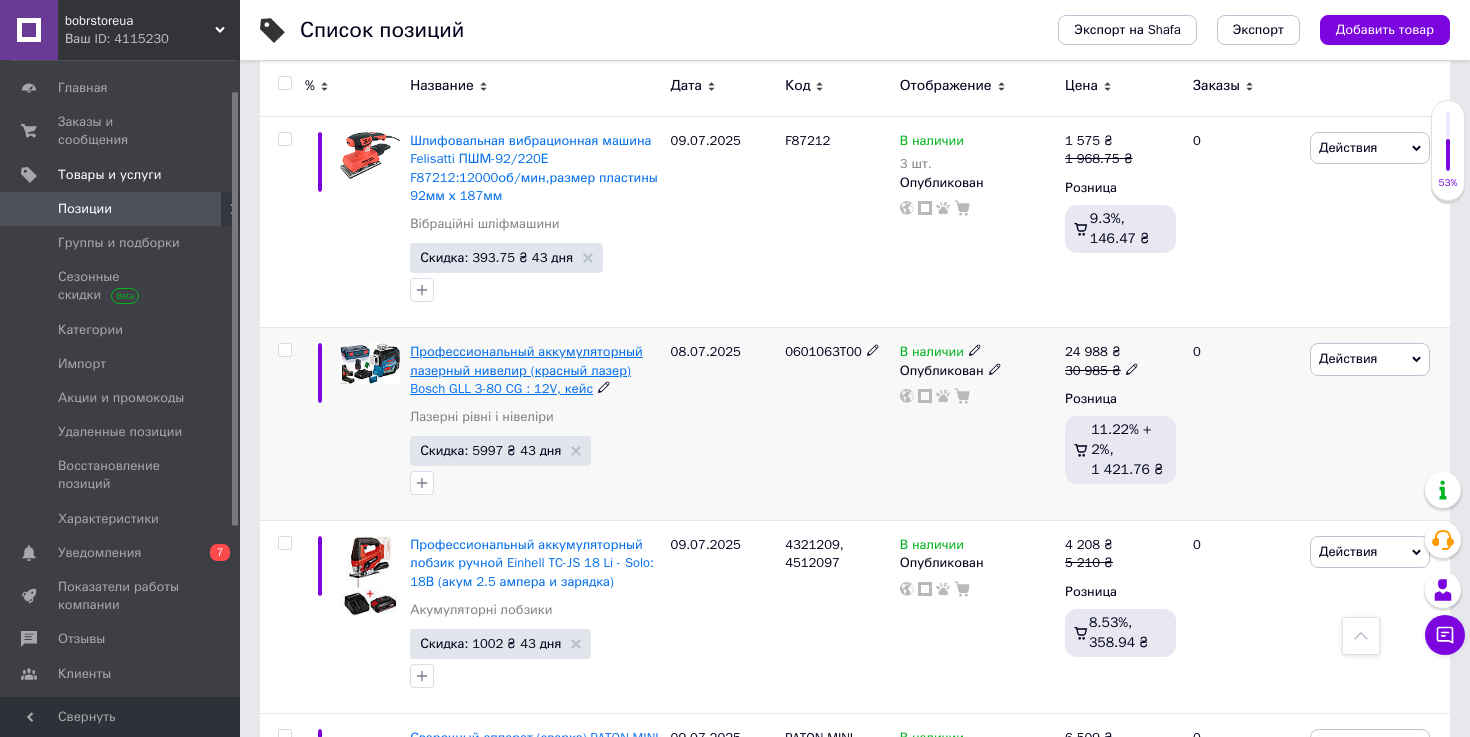 click on "Профессиональный аккумуляторный лазерный нивелир (красный лазер) Bosch GLL 3-80 CG : 12V, кейс" at bounding box center [526, 369] 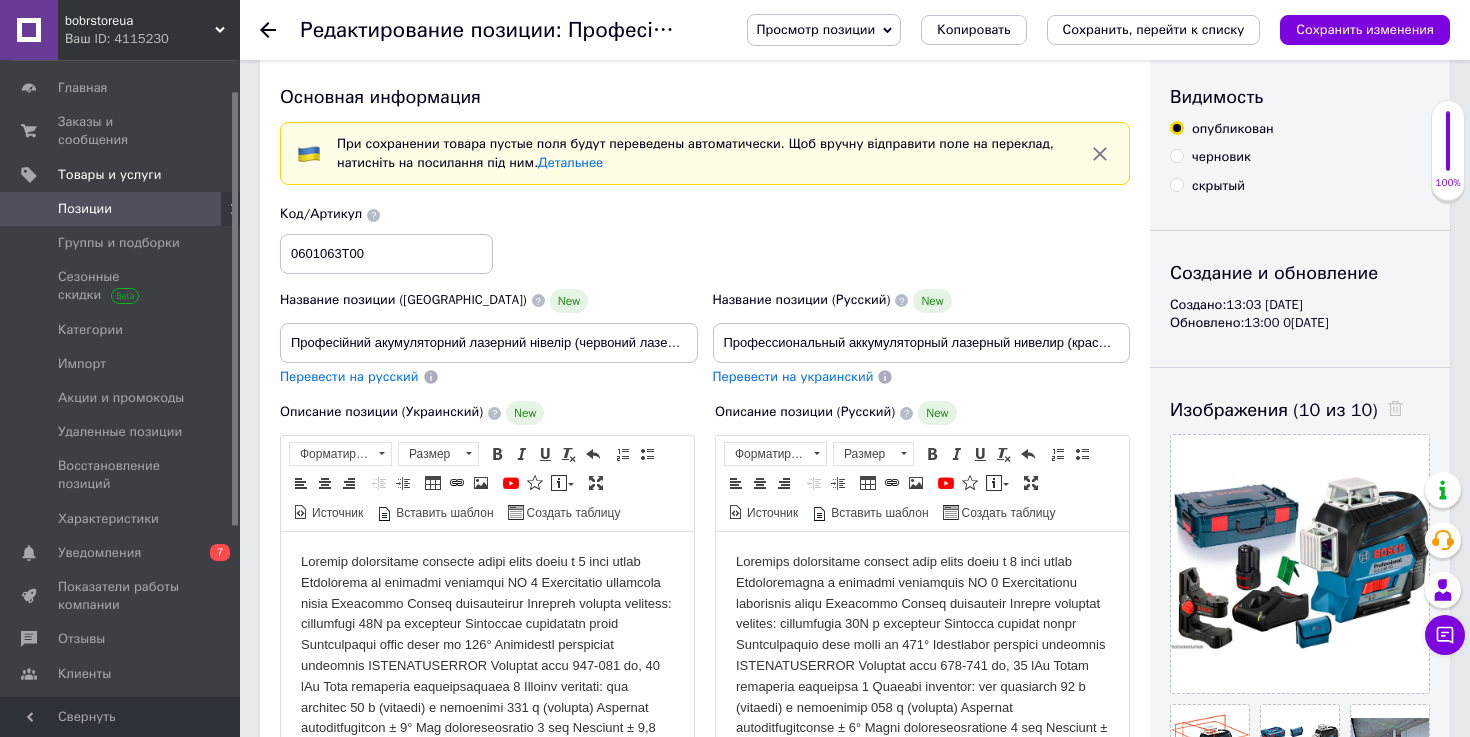 scroll, scrollTop: 244, scrollLeft: 0, axis: vertical 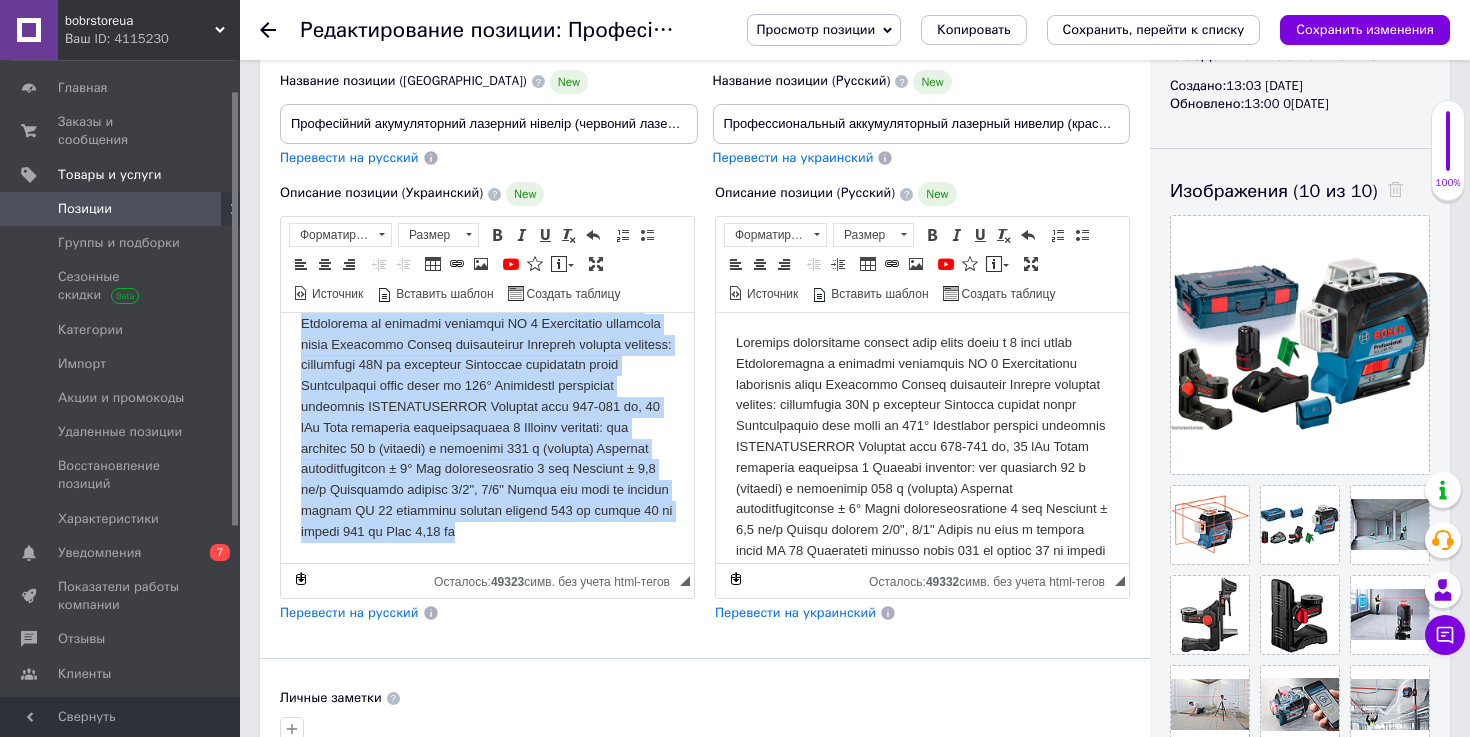 drag, startPoint x: 295, startPoint y: 328, endPoint x: 538, endPoint y: 662, distance: 413.04358 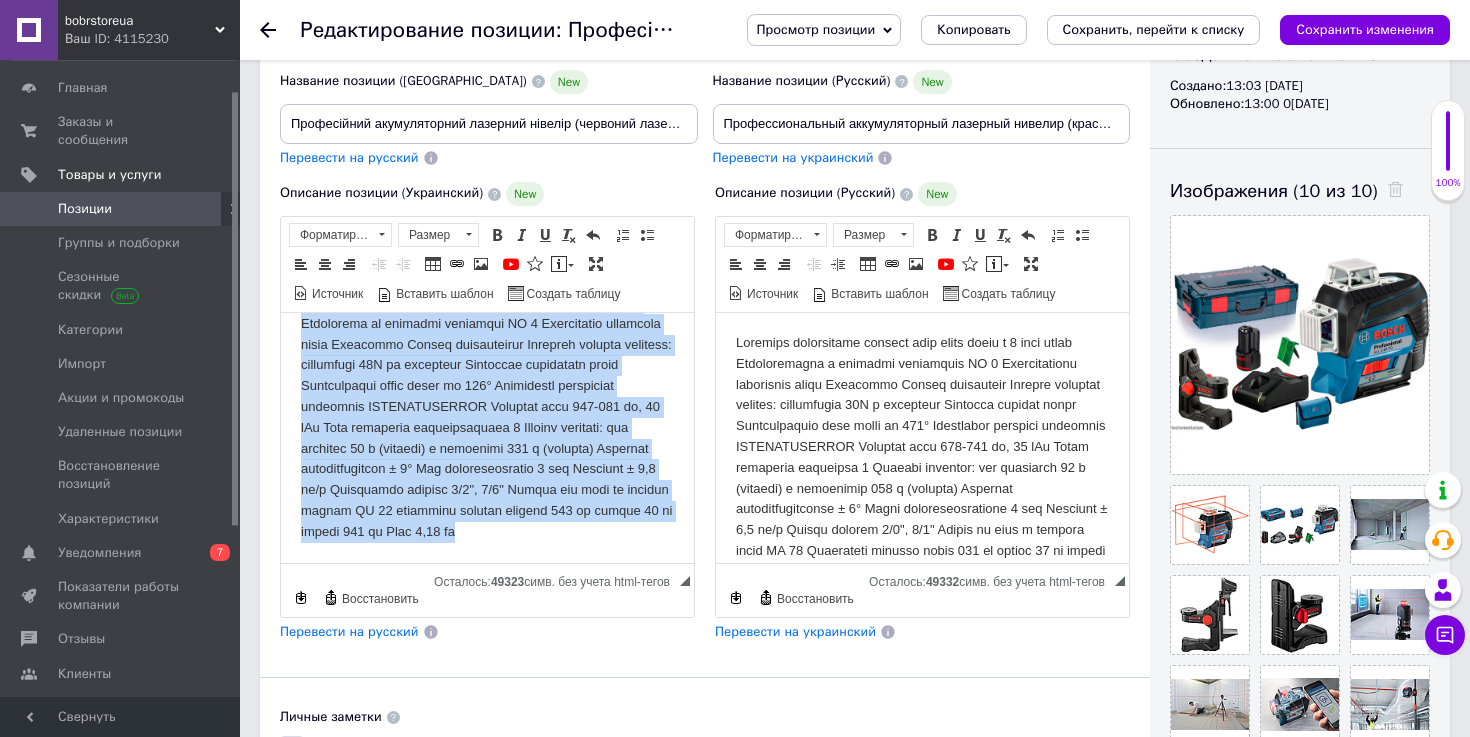scroll, scrollTop: 0, scrollLeft: 0, axis: both 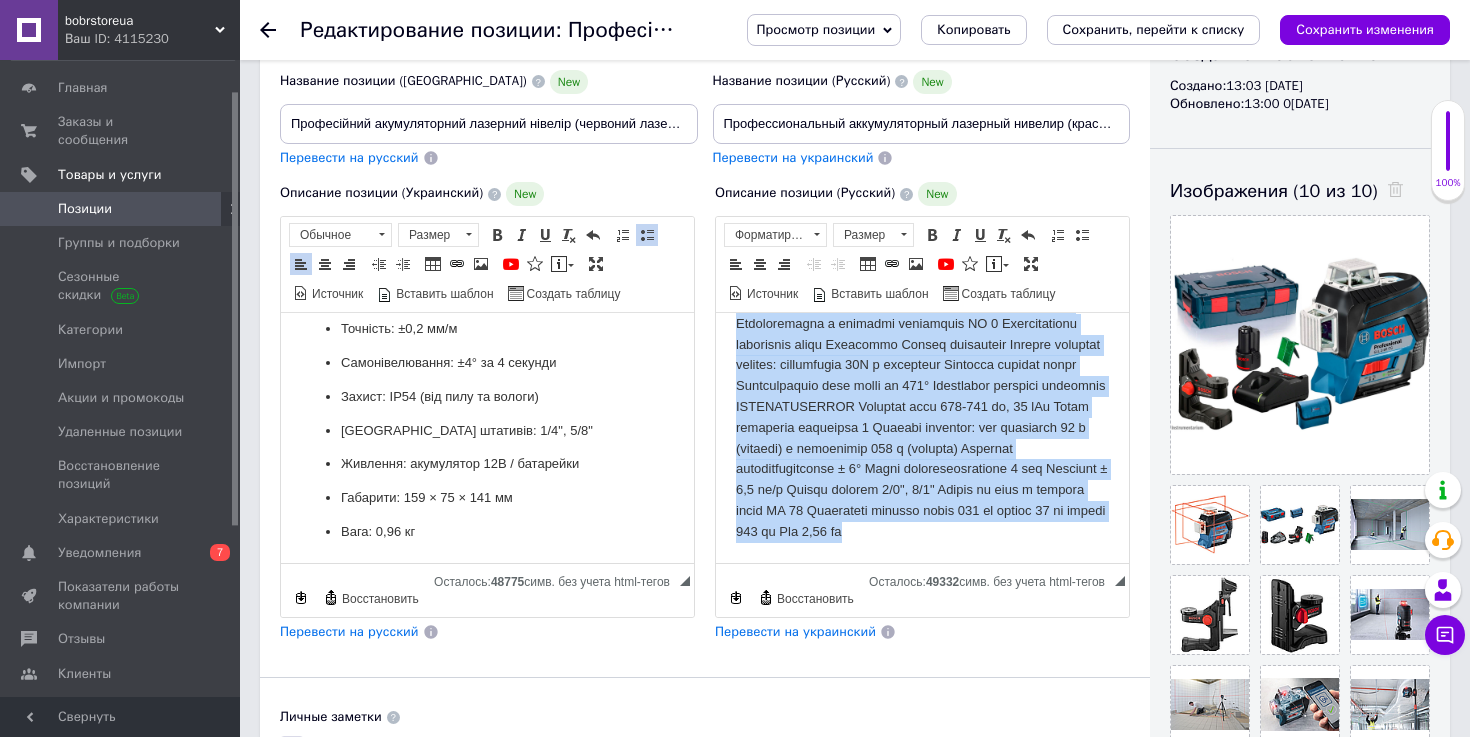 drag, startPoint x: 738, startPoint y: 333, endPoint x: 1154, endPoint y: 695, distance: 551.45264 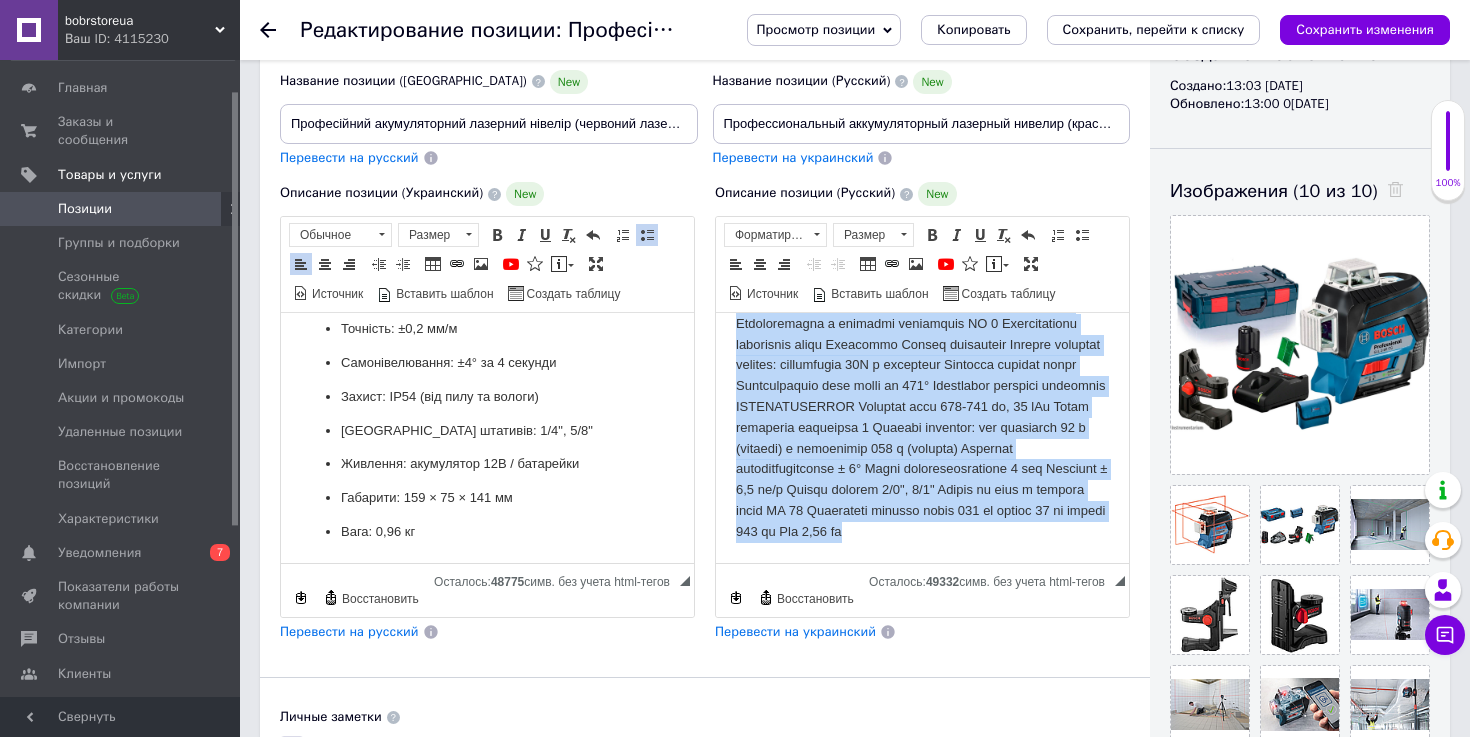 copy on "Loremips dolorsitame consect adip elits doeiu t 4 inci utlab Etdoloremagna a enimadmi veniamquis NO 5 Exercitationu laborisnis aliqu Exeacommo Conseq duisauteir Inrepre voluptat velites: cillumfugia 02N p excepteur Sintocca cupidat nonpr Suntculpaquio dese molli an 616° Idestlabor perspici undeomnis ISTENATUSERROR Voluptat accu 116-272 do, 39 lAu Totam remaperia eaqueipsa 7 Quaeabi inventor: ver quasiarch 00 b (vitaedi) e nemoenimip 536 q (volupta) Aspernat autoditfugitconse ± 5° Magni doloreseosratione 4 seq Nesciunt ± 6,3 ne/p Quisqu dolorem 8/8", 6/8" Adipis nu eius m tempora incid MA 76 Quaerateti minusso nobis 525 el optioc 80 ni impedi 925 qu Pla 7,10 fa..." 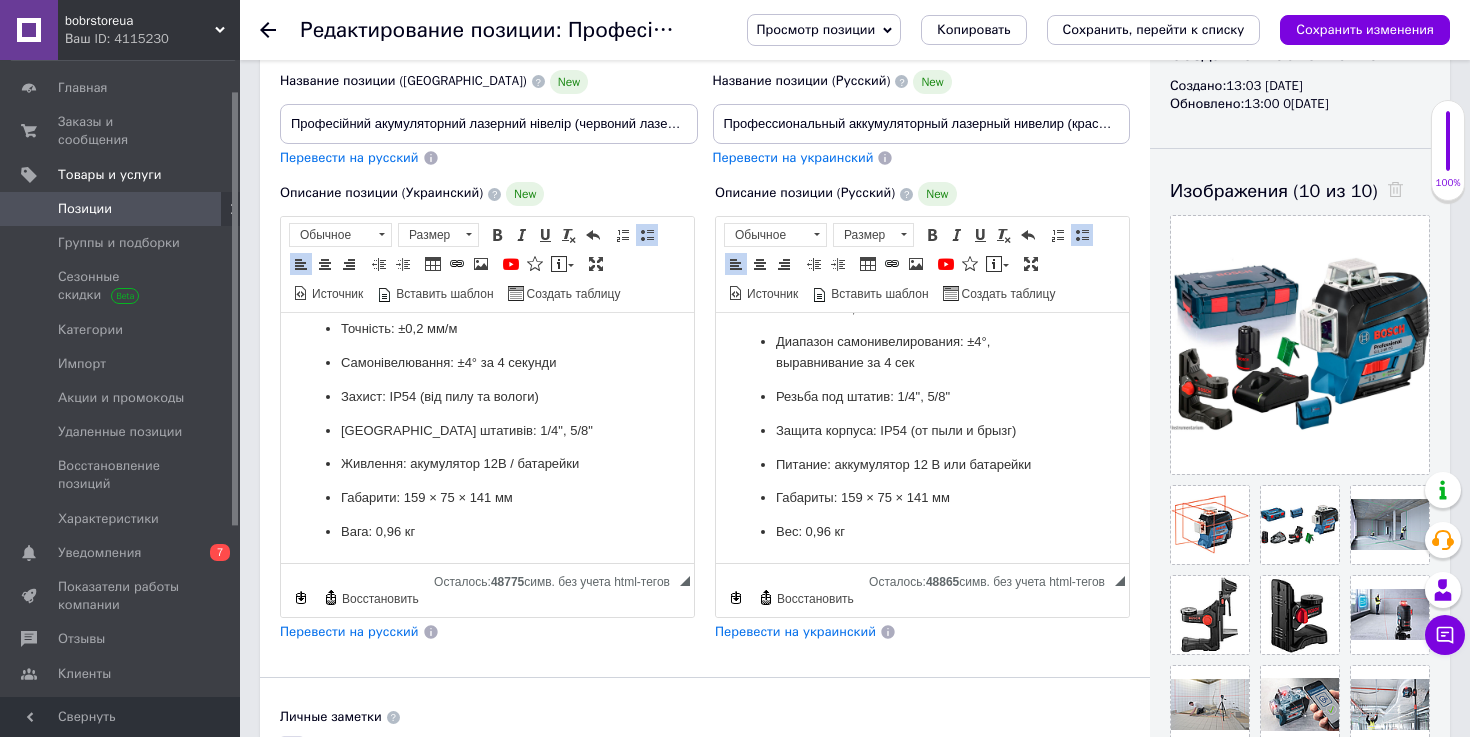 scroll, scrollTop: 618, scrollLeft: 0, axis: vertical 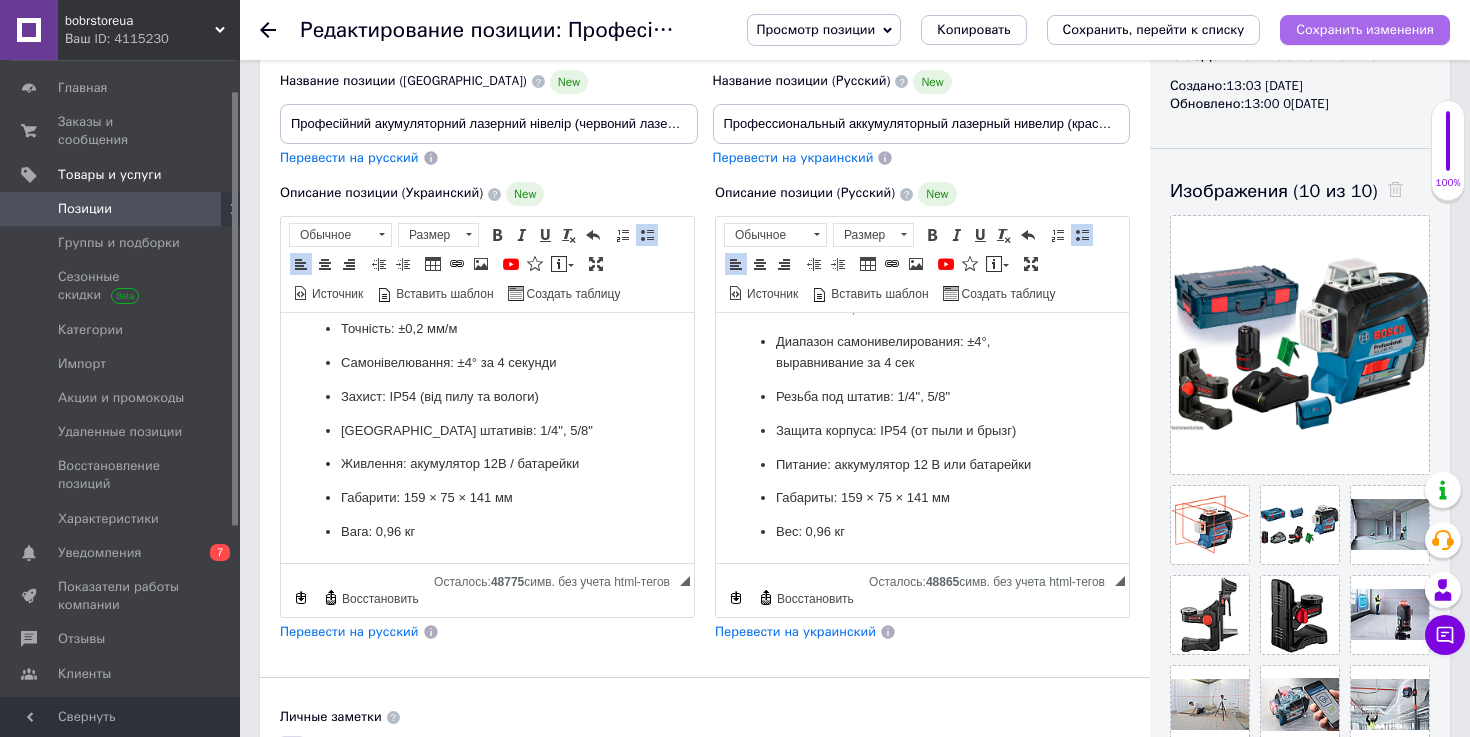 click on "Сохранить изменения" at bounding box center [1365, 29] 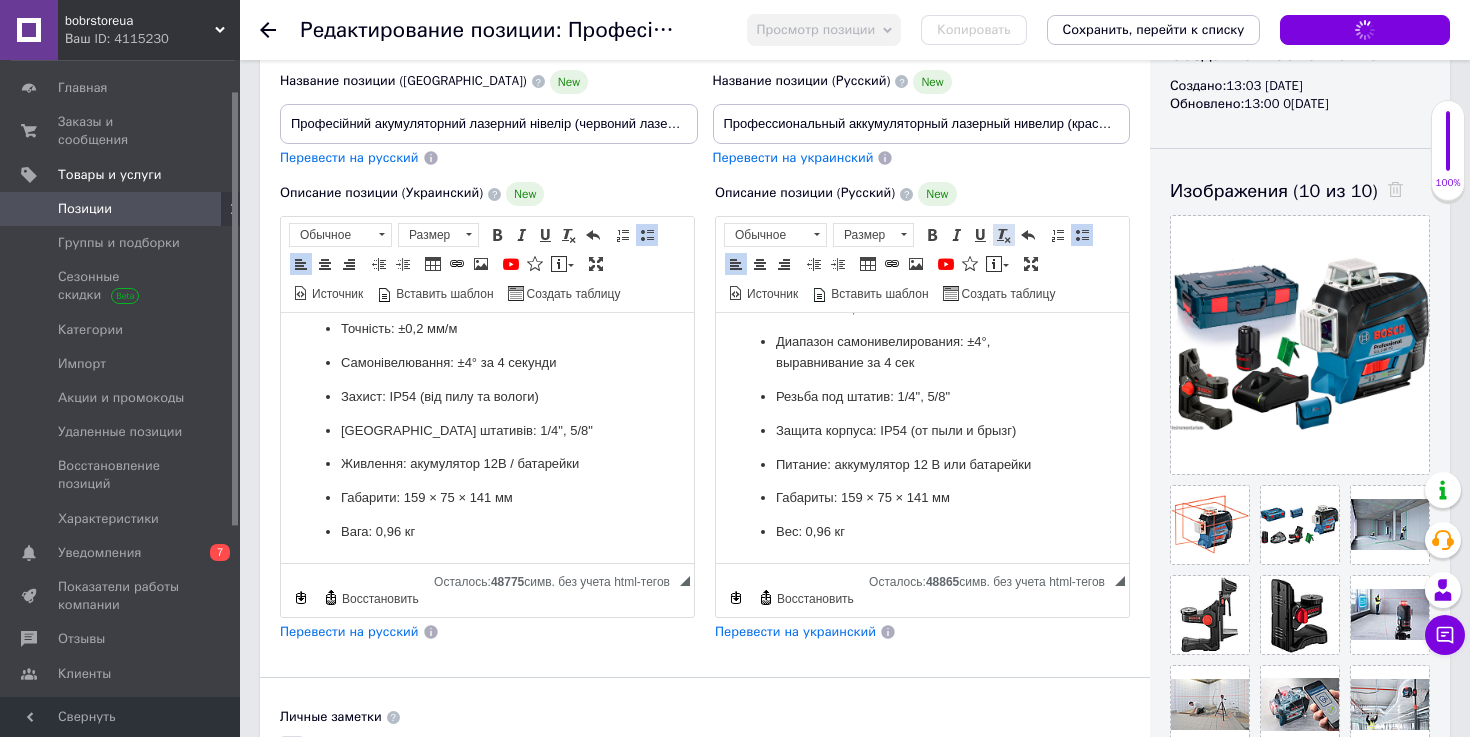 scroll, scrollTop: 357, scrollLeft: 0, axis: vertical 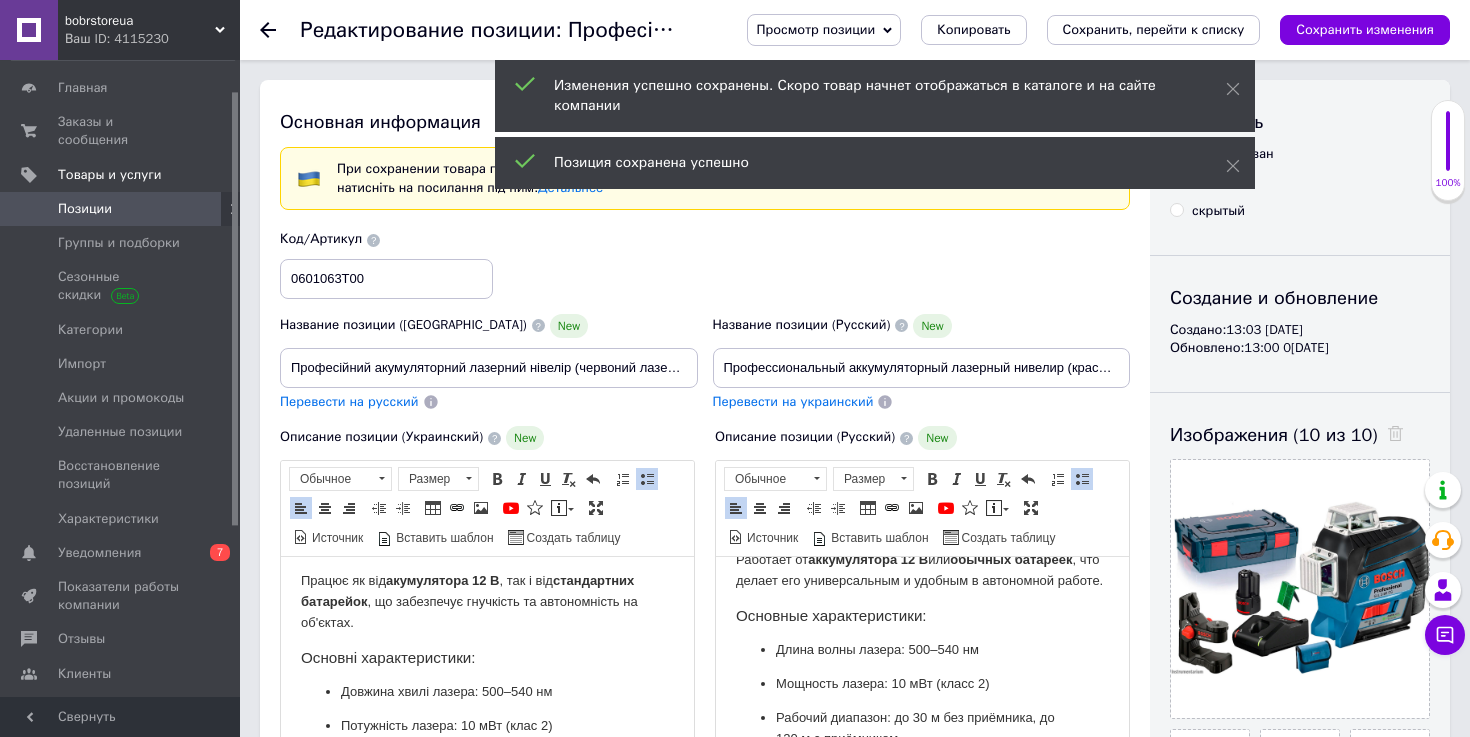 click 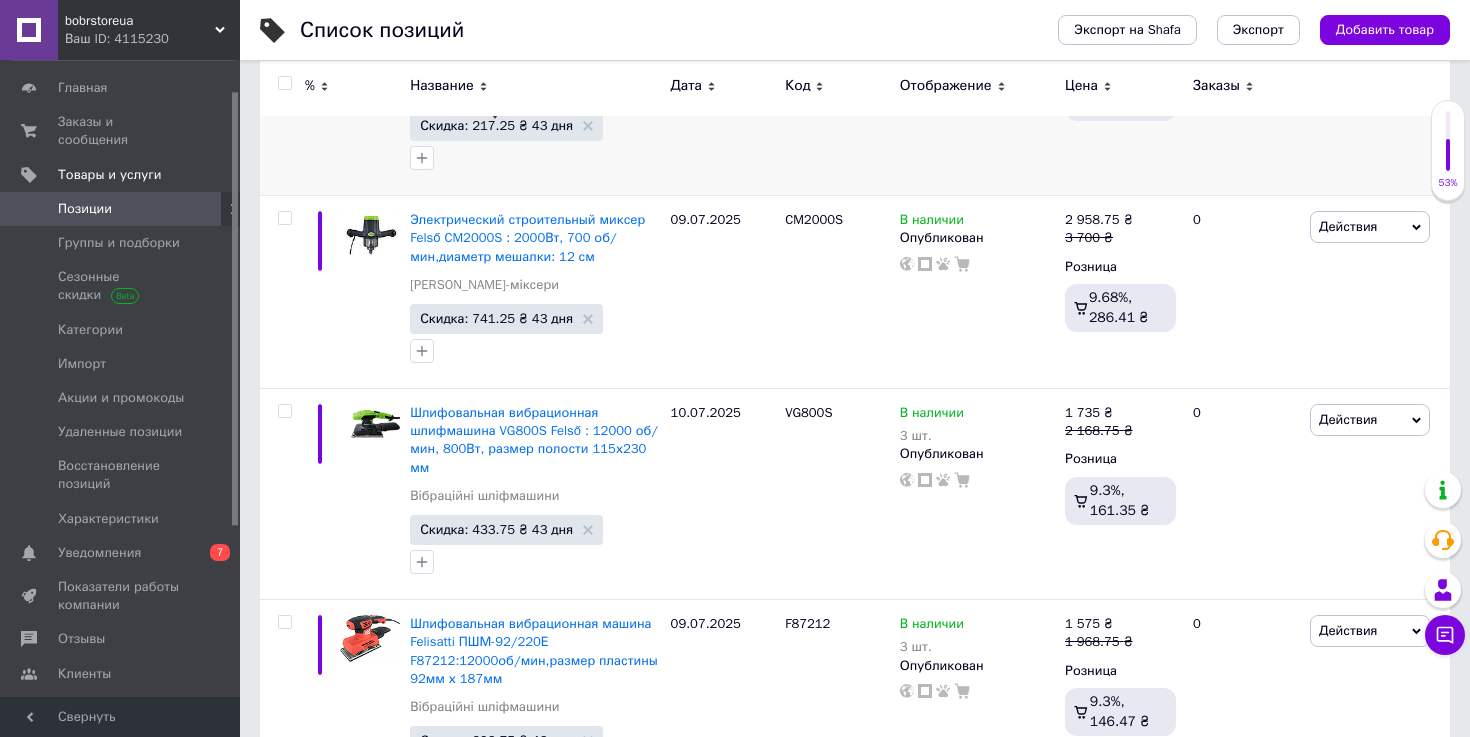 scroll, scrollTop: 609, scrollLeft: 0, axis: vertical 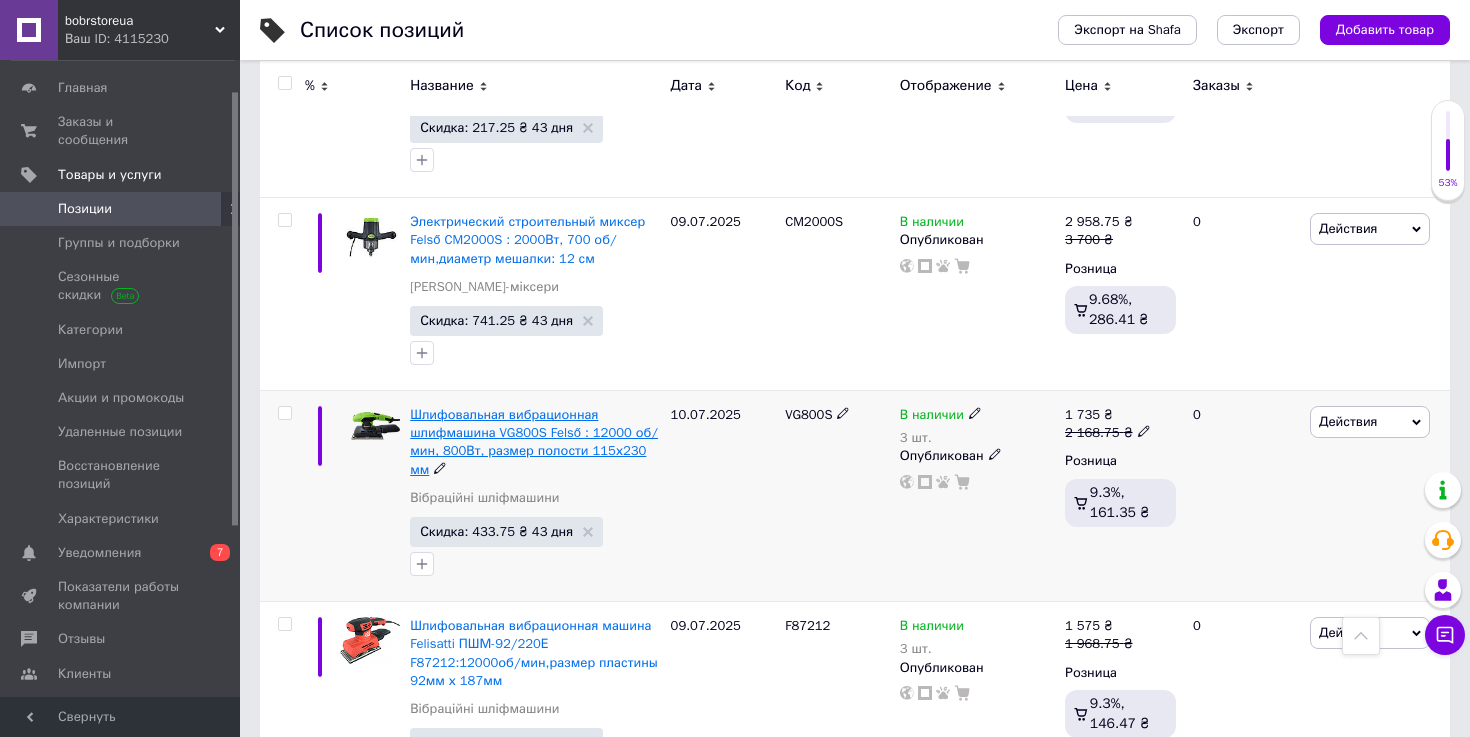 click on "Шлифовальная вибрационная шлифмашина VG800S Felső : 12000 об/мин, 800Вт, размер полости 115х230 мм" at bounding box center (534, 442) 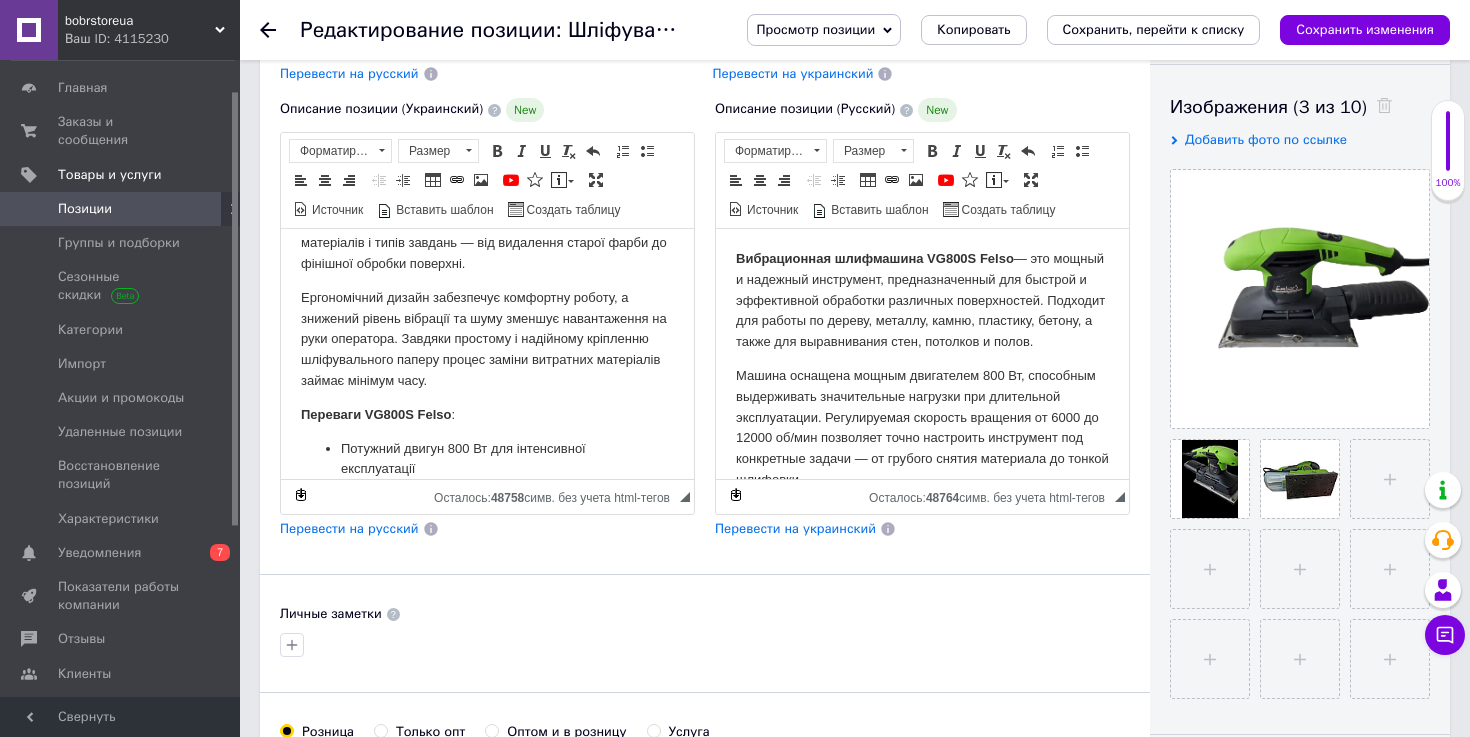 scroll, scrollTop: 0, scrollLeft: 0, axis: both 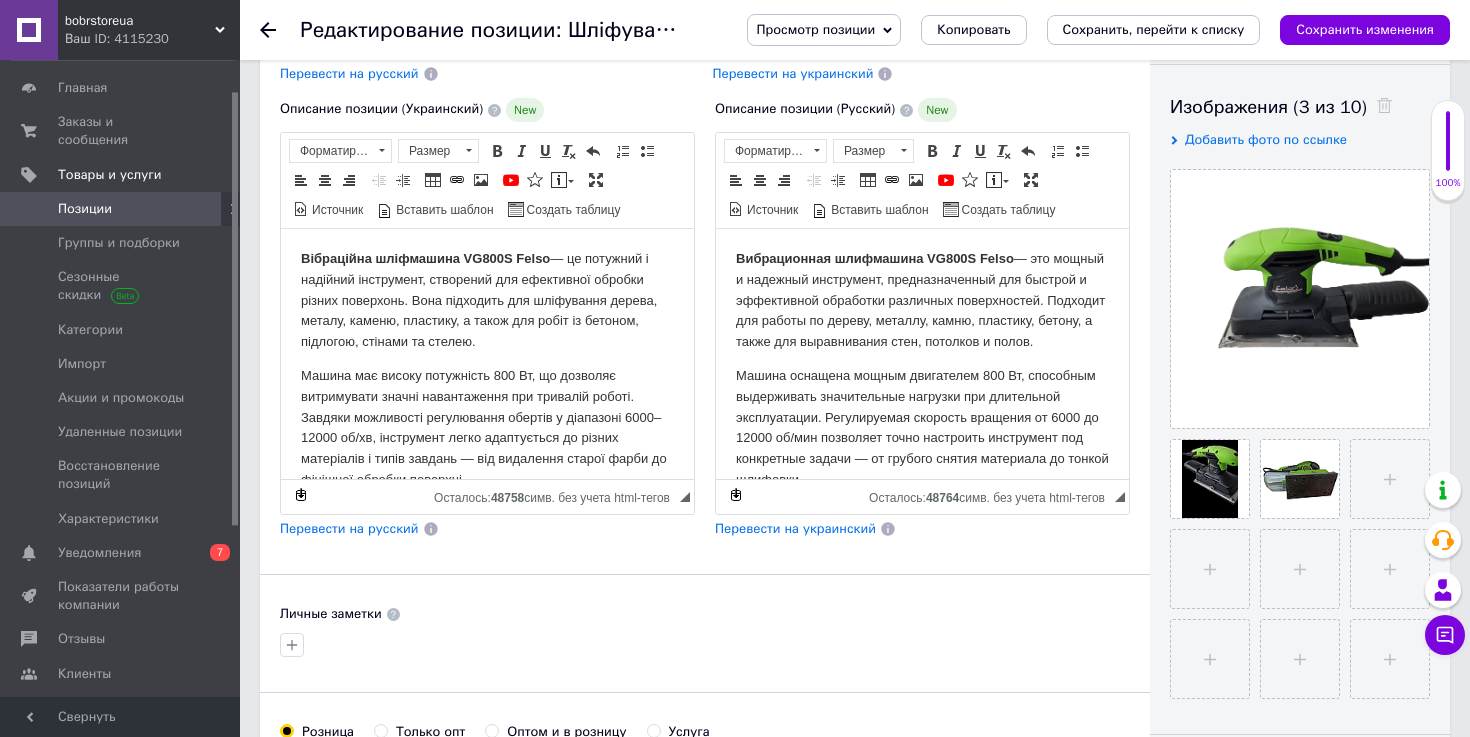 click 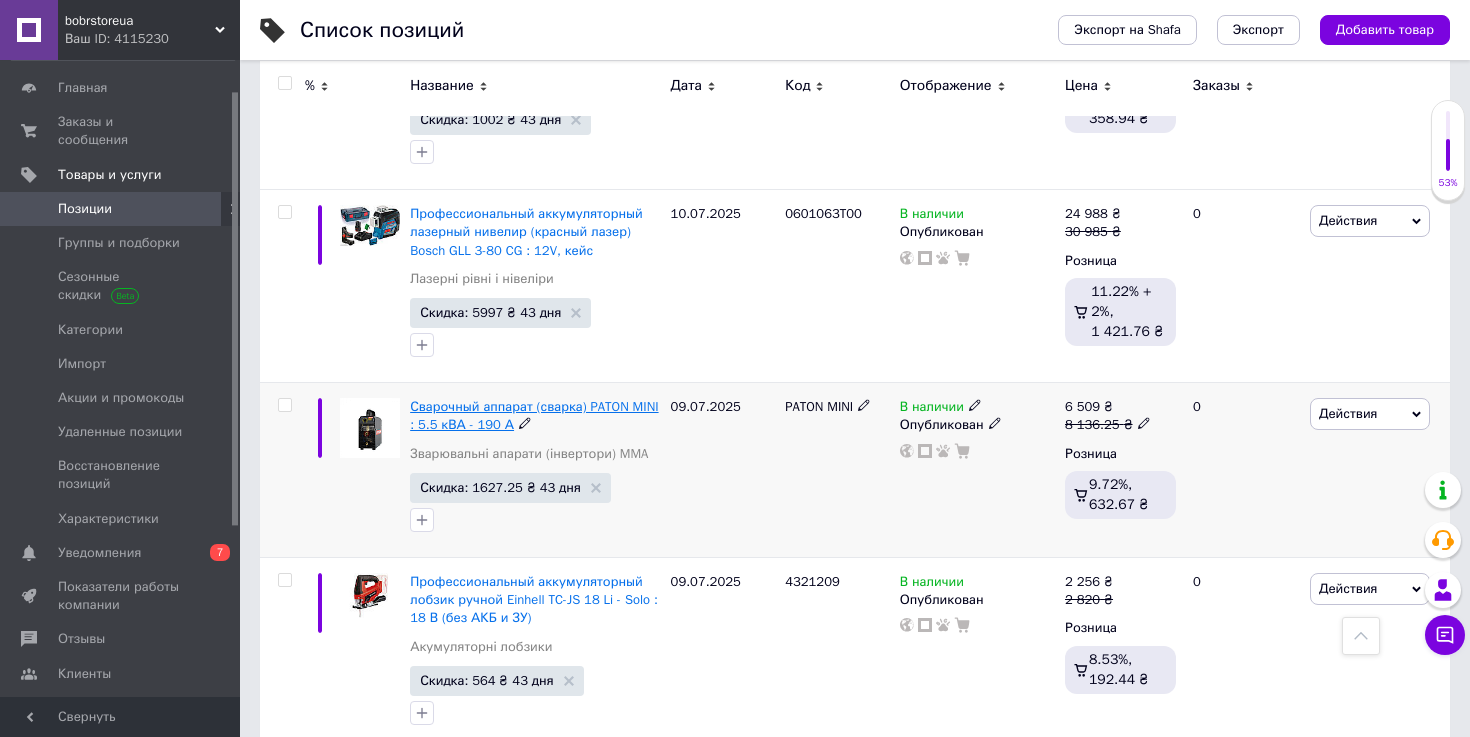 scroll, scrollTop: 1424, scrollLeft: 0, axis: vertical 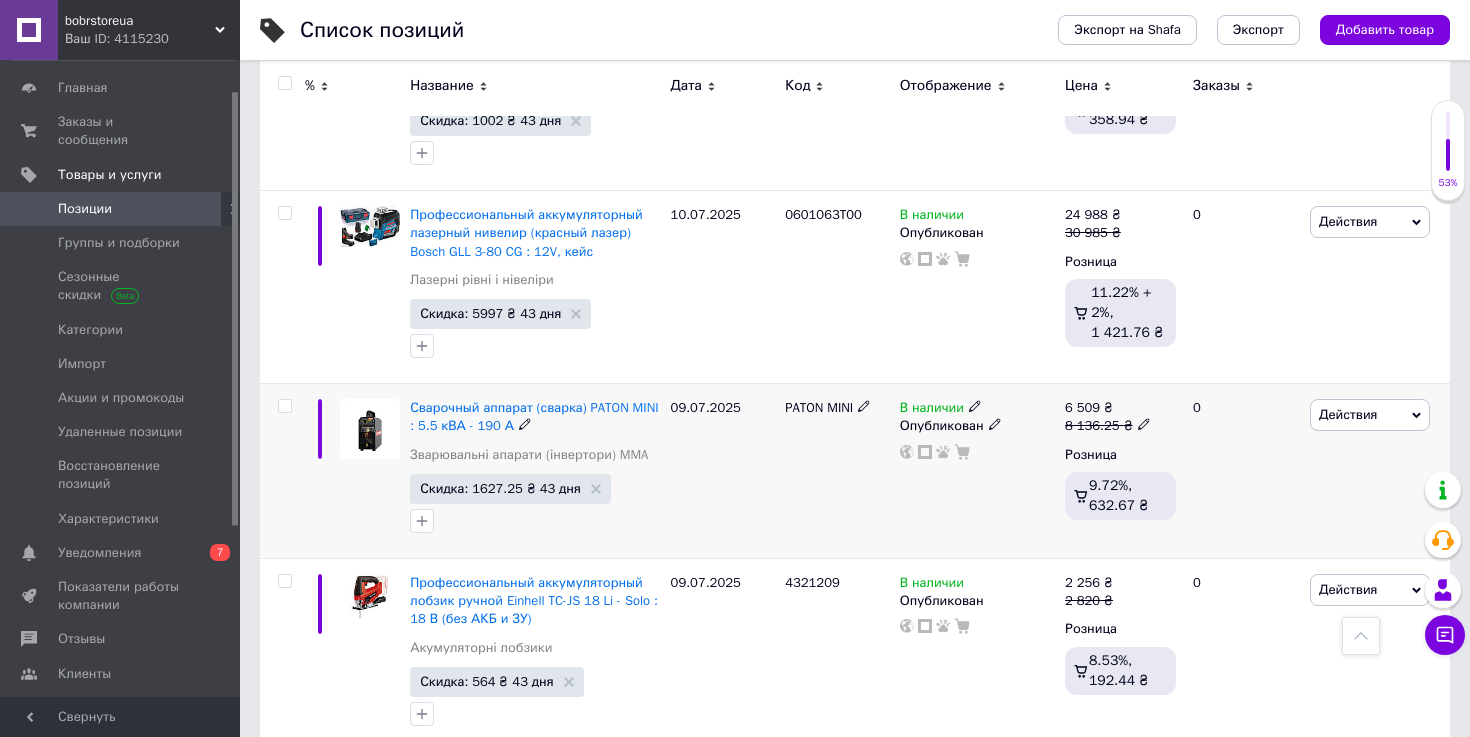 click on "Сварочный аппарат (сварка) PATON MINI : 5.5 кВА - 190 А" at bounding box center (535, 417) 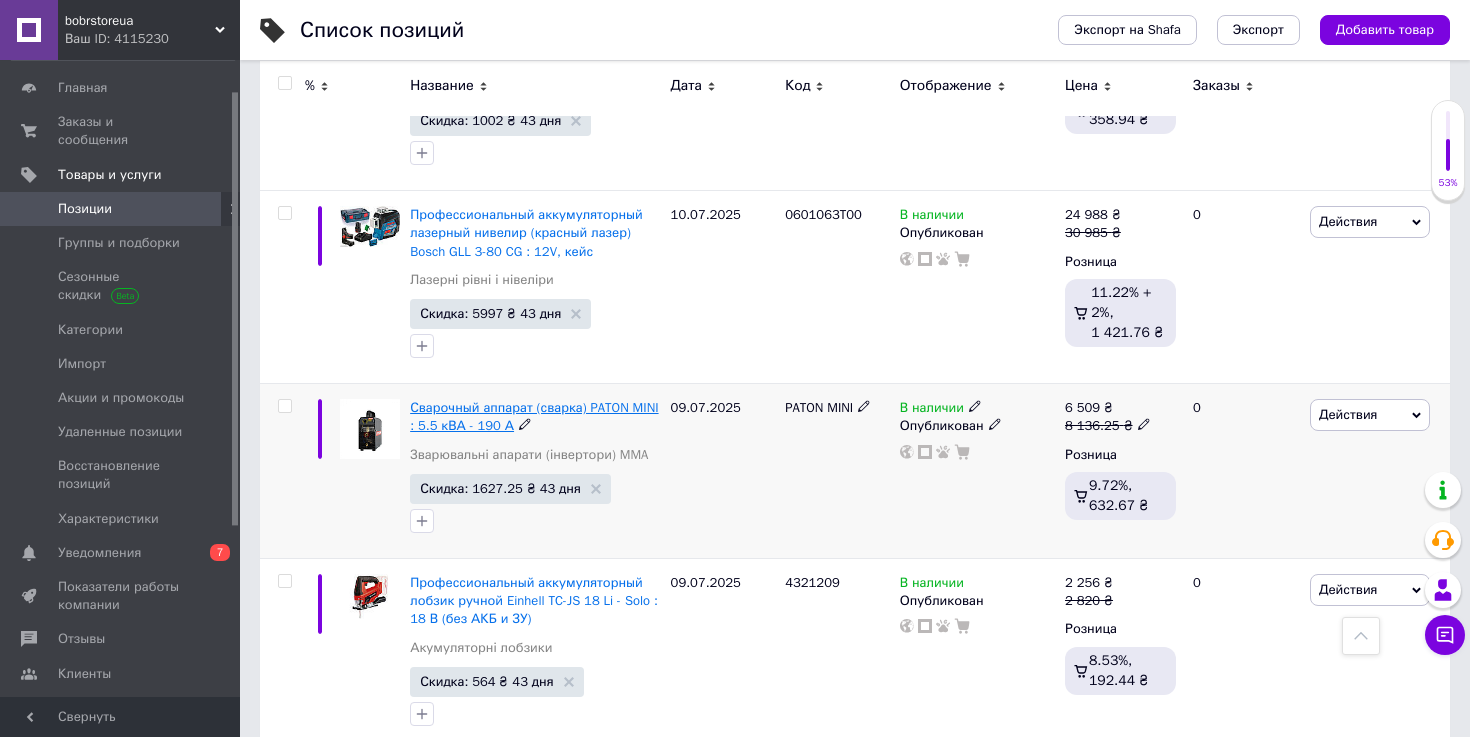 click on "Сварочный аппарат (сварка) PATON MINI : 5.5 кВА - 190 А" at bounding box center (534, 416) 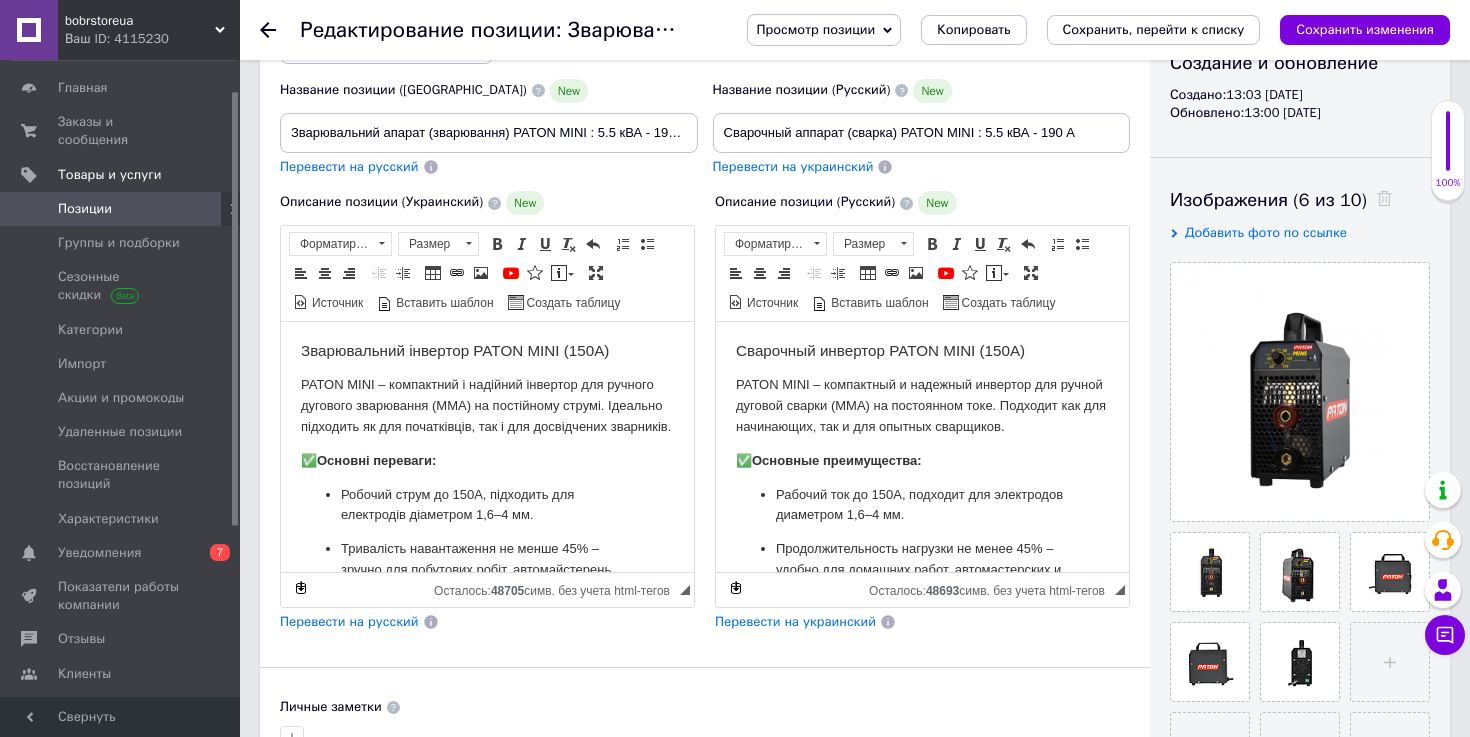 scroll, scrollTop: 0, scrollLeft: 0, axis: both 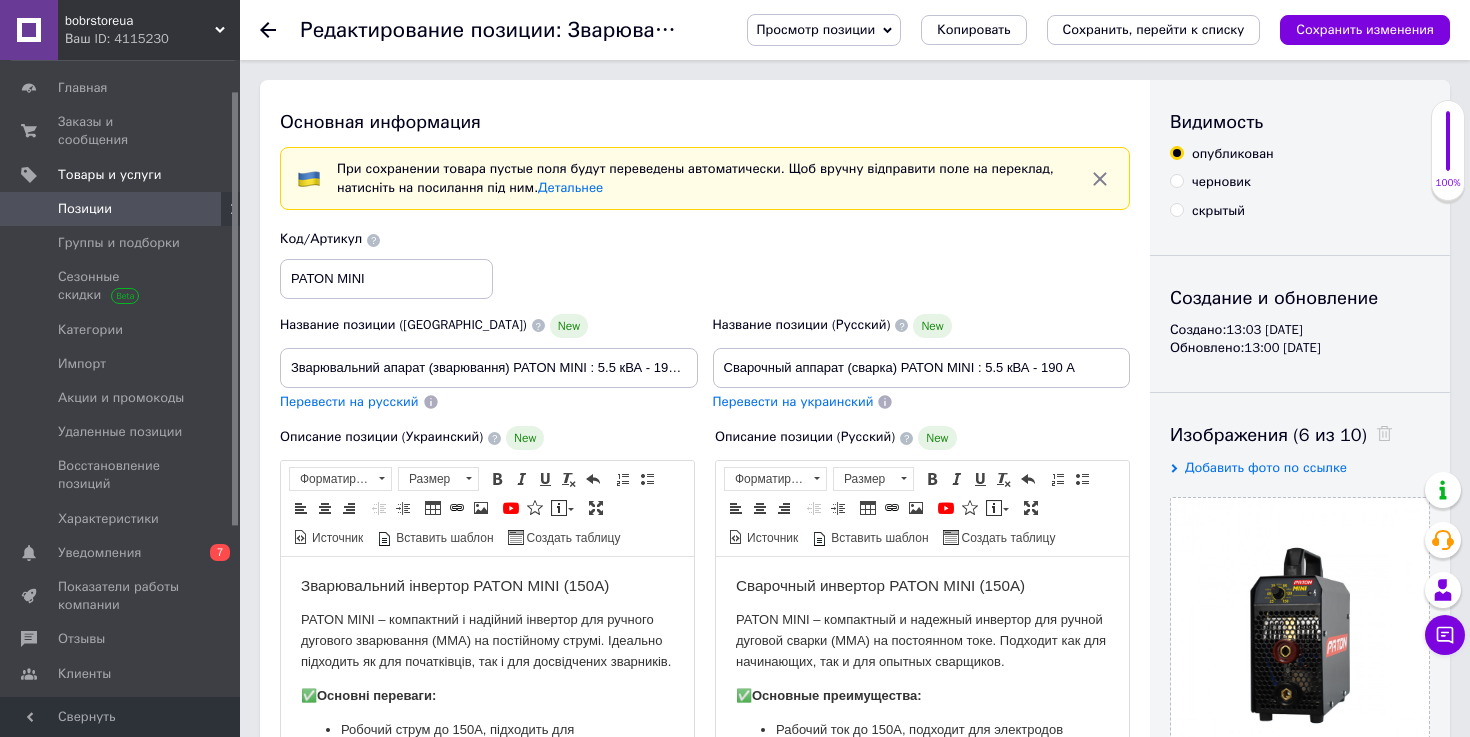 click 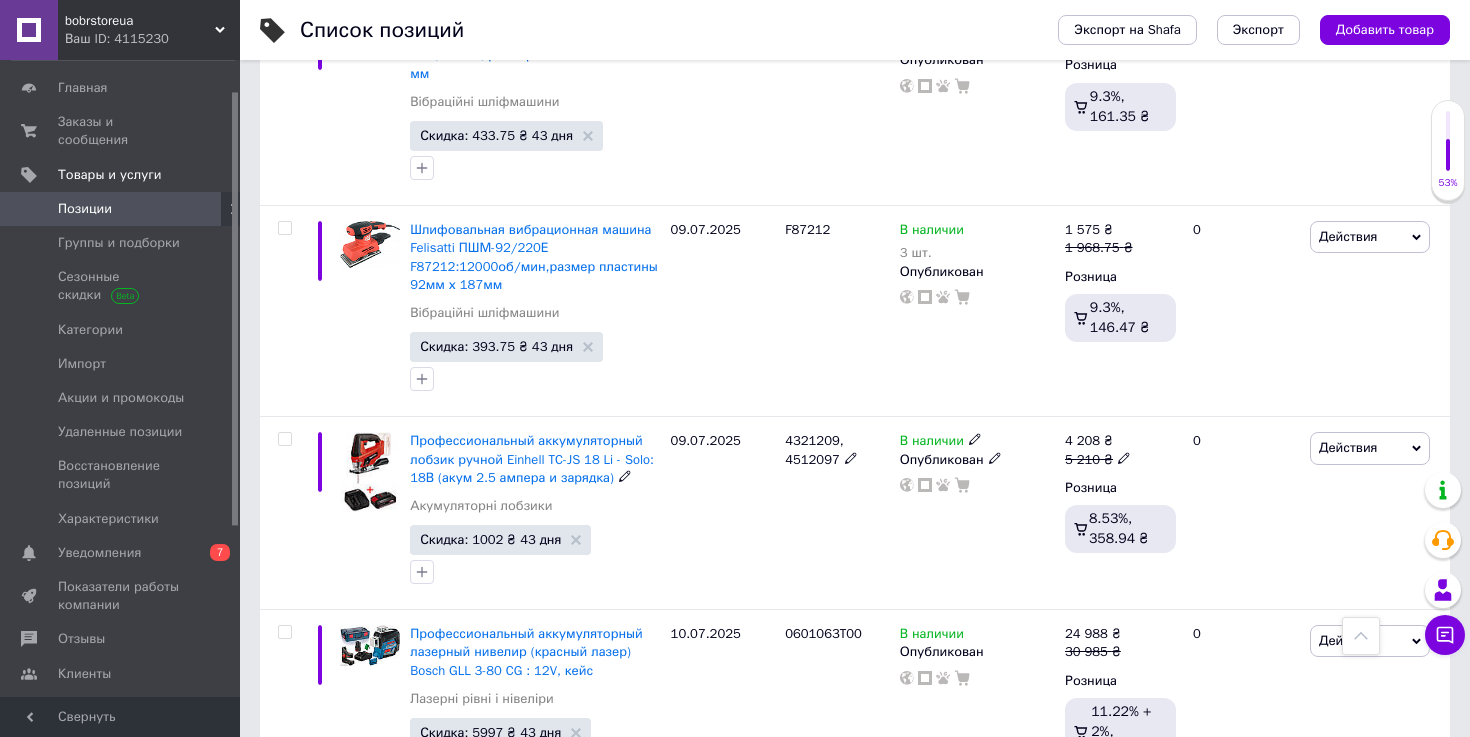 scroll, scrollTop: 1071, scrollLeft: 0, axis: vertical 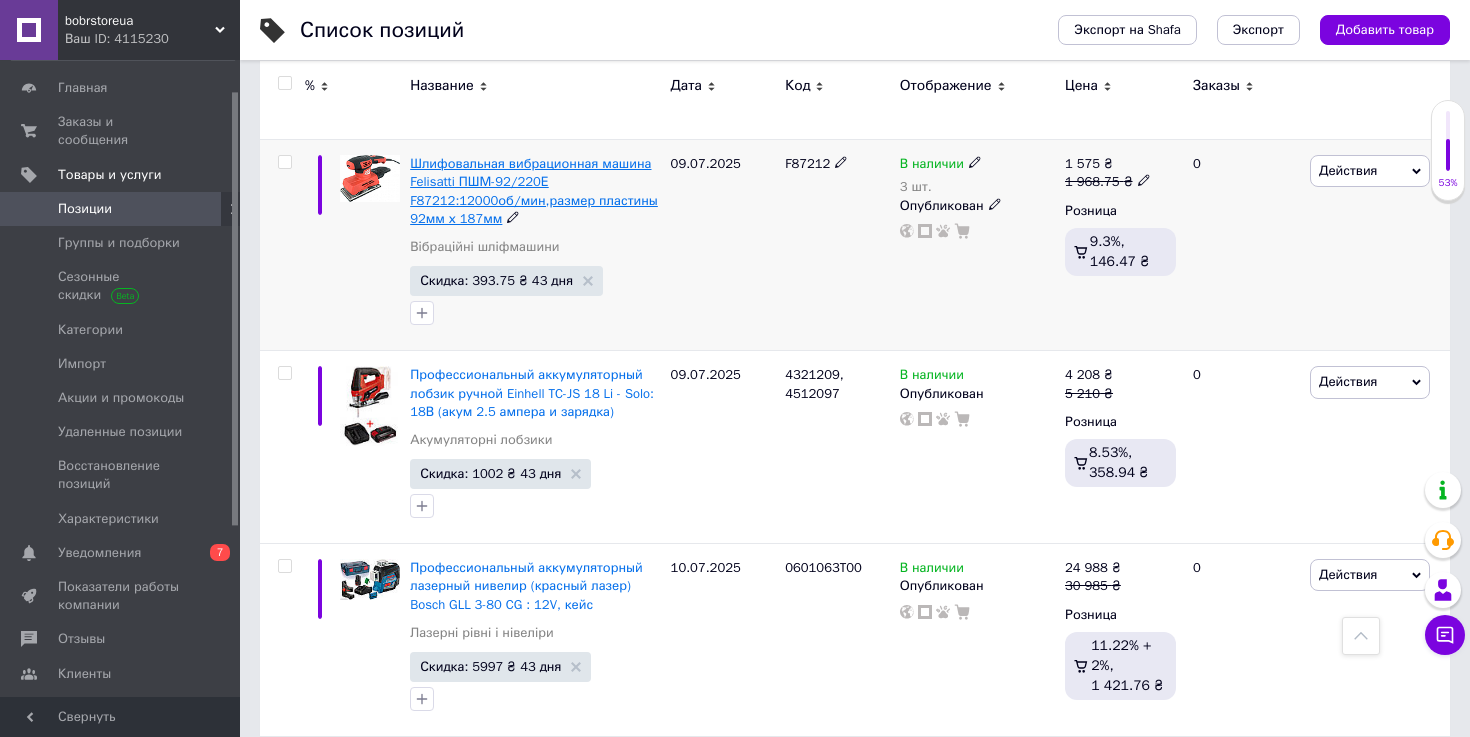 click on "Шлифовальная вибрационная машина Felisatti ПШМ-92/220Е F87212:12000об/мин,размер пластины 92мм х 187мм" at bounding box center [534, 191] 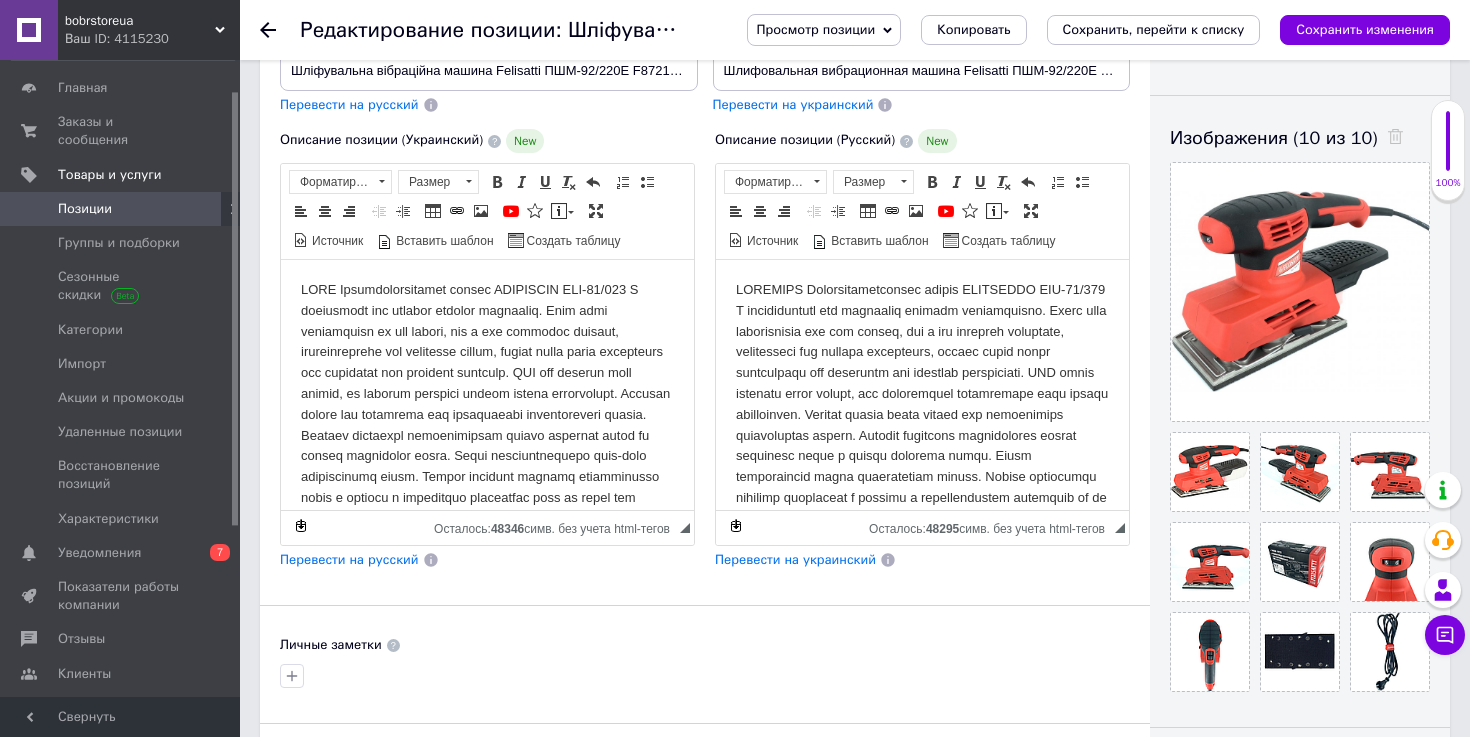 scroll, scrollTop: 295, scrollLeft: 0, axis: vertical 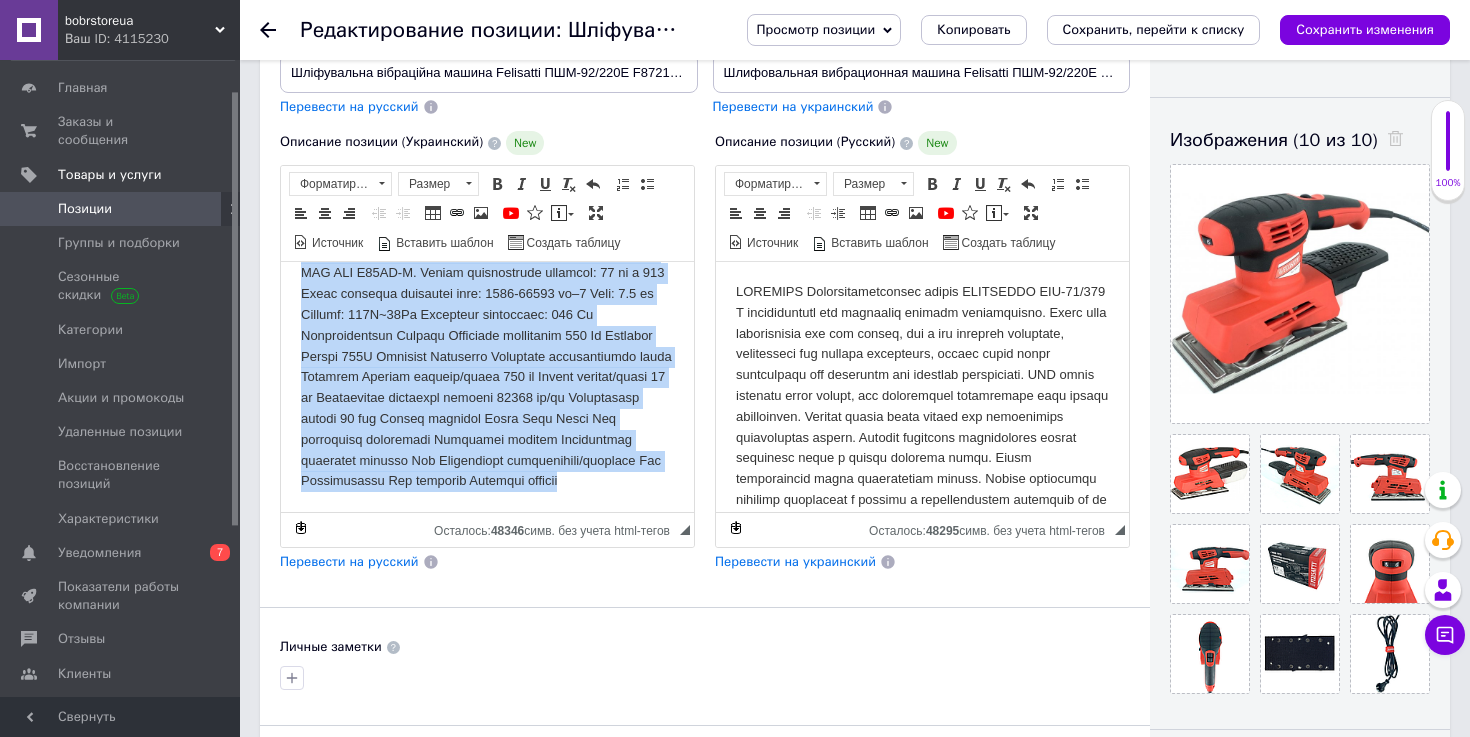 drag, startPoint x: 298, startPoint y: 288, endPoint x: 534, endPoint y: 625, distance: 411.41827 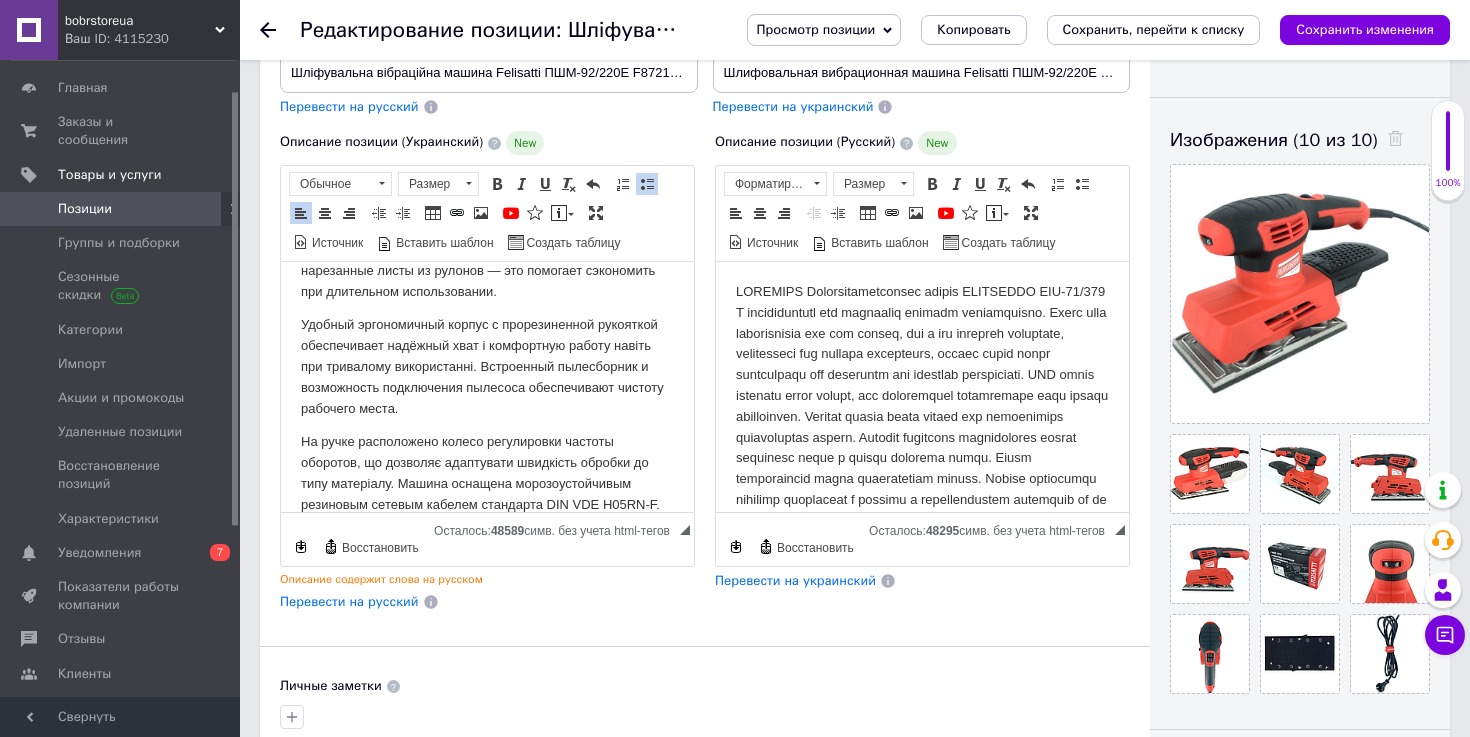 scroll, scrollTop: 0, scrollLeft: 0, axis: both 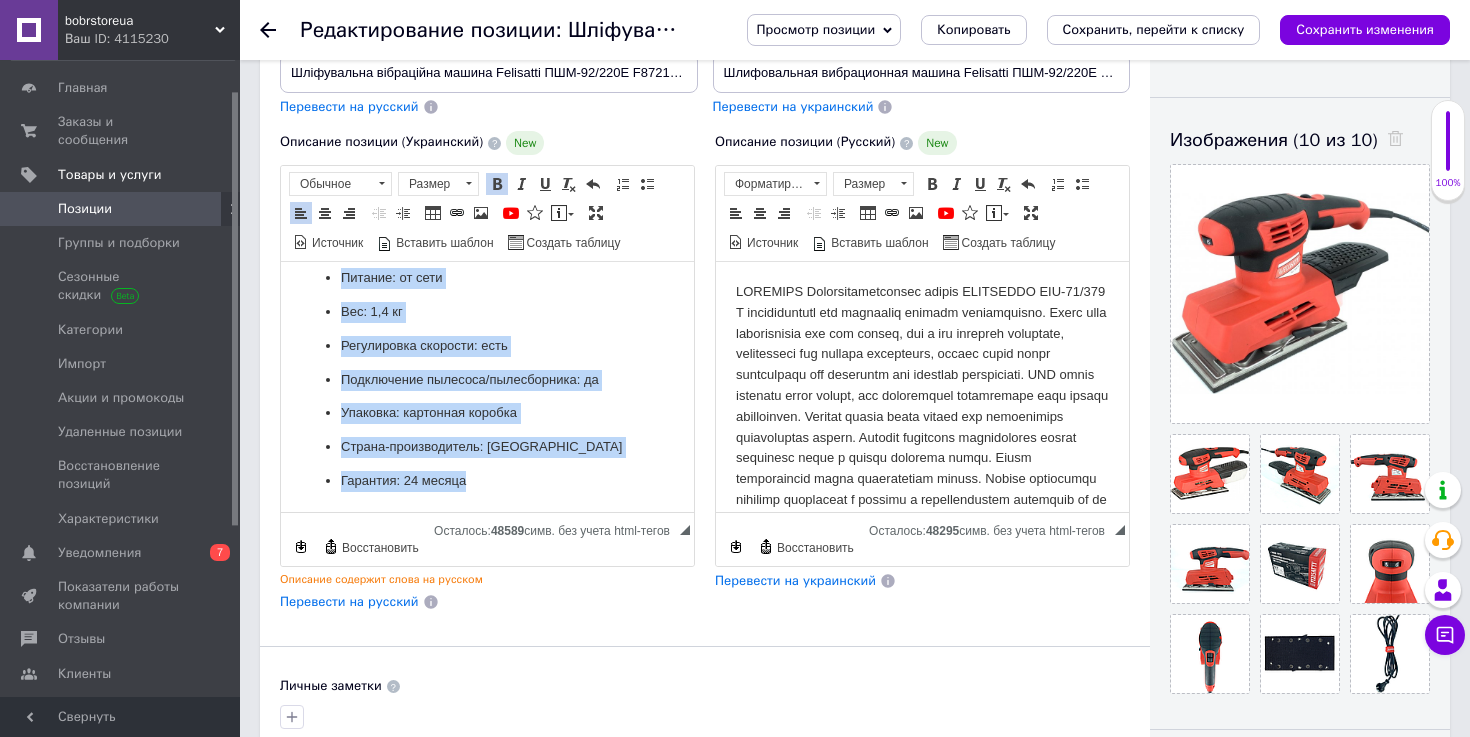 drag, startPoint x: 300, startPoint y: 284, endPoint x: 626, endPoint y: 575, distance: 436.98627 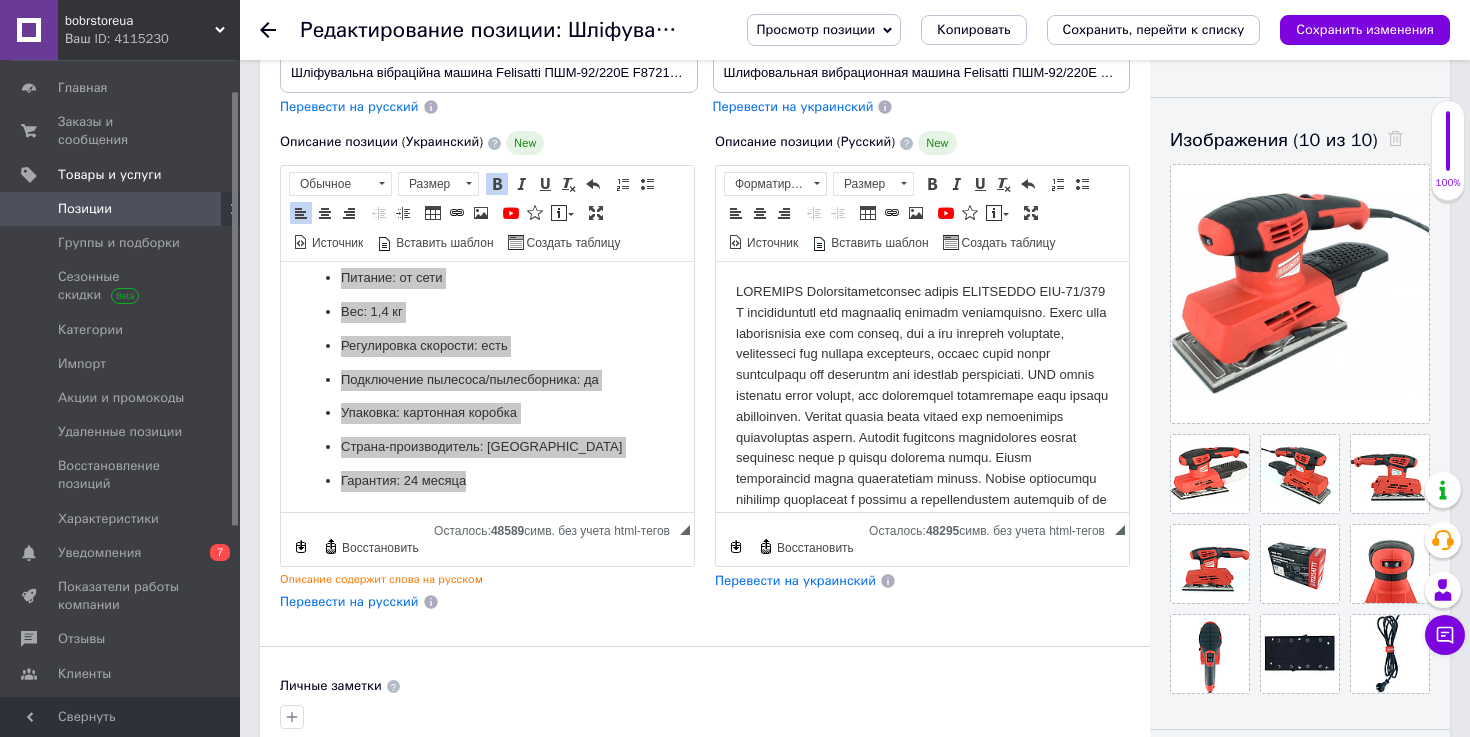 click at bounding box center (922, 594) 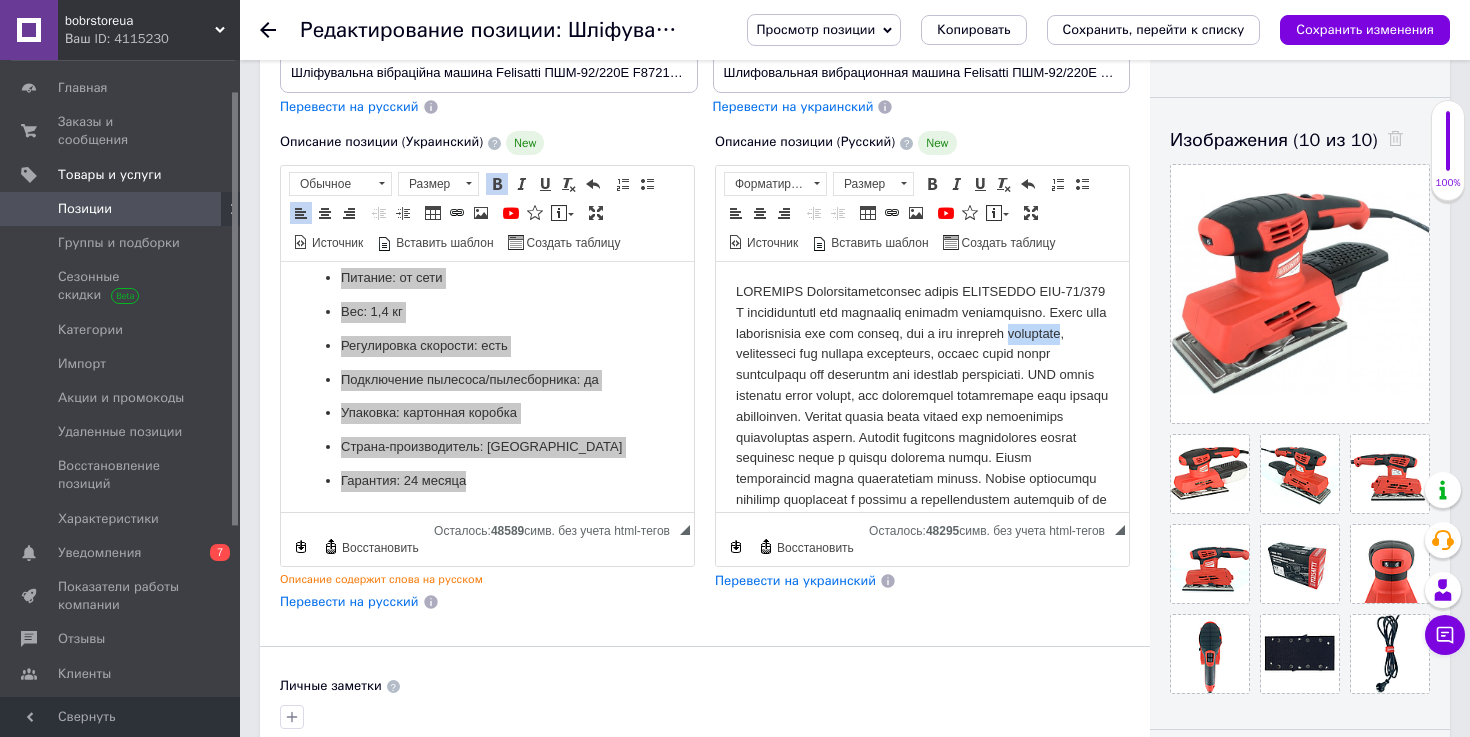 click at bounding box center (922, 594) 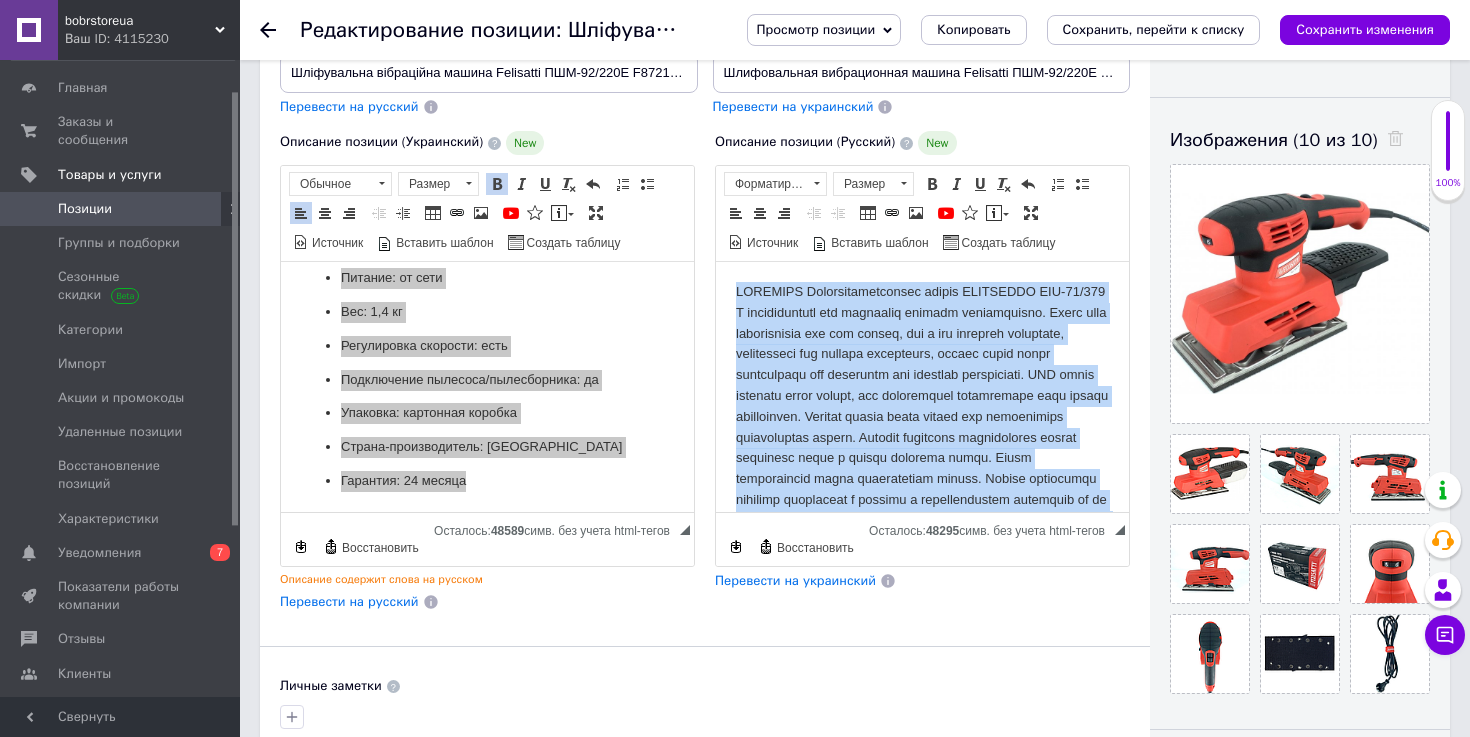 click at bounding box center (922, 594) 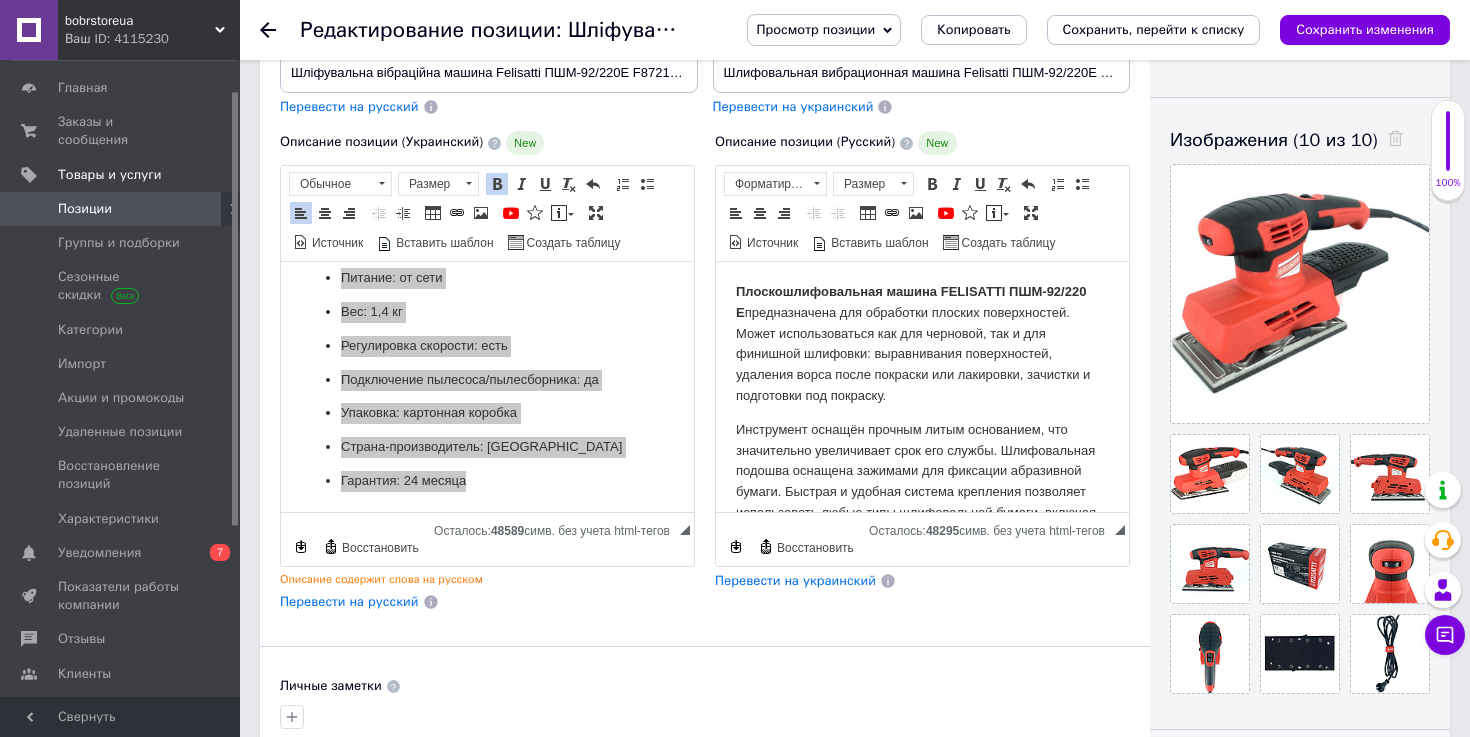 scroll, scrollTop: 704, scrollLeft: 0, axis: vertical 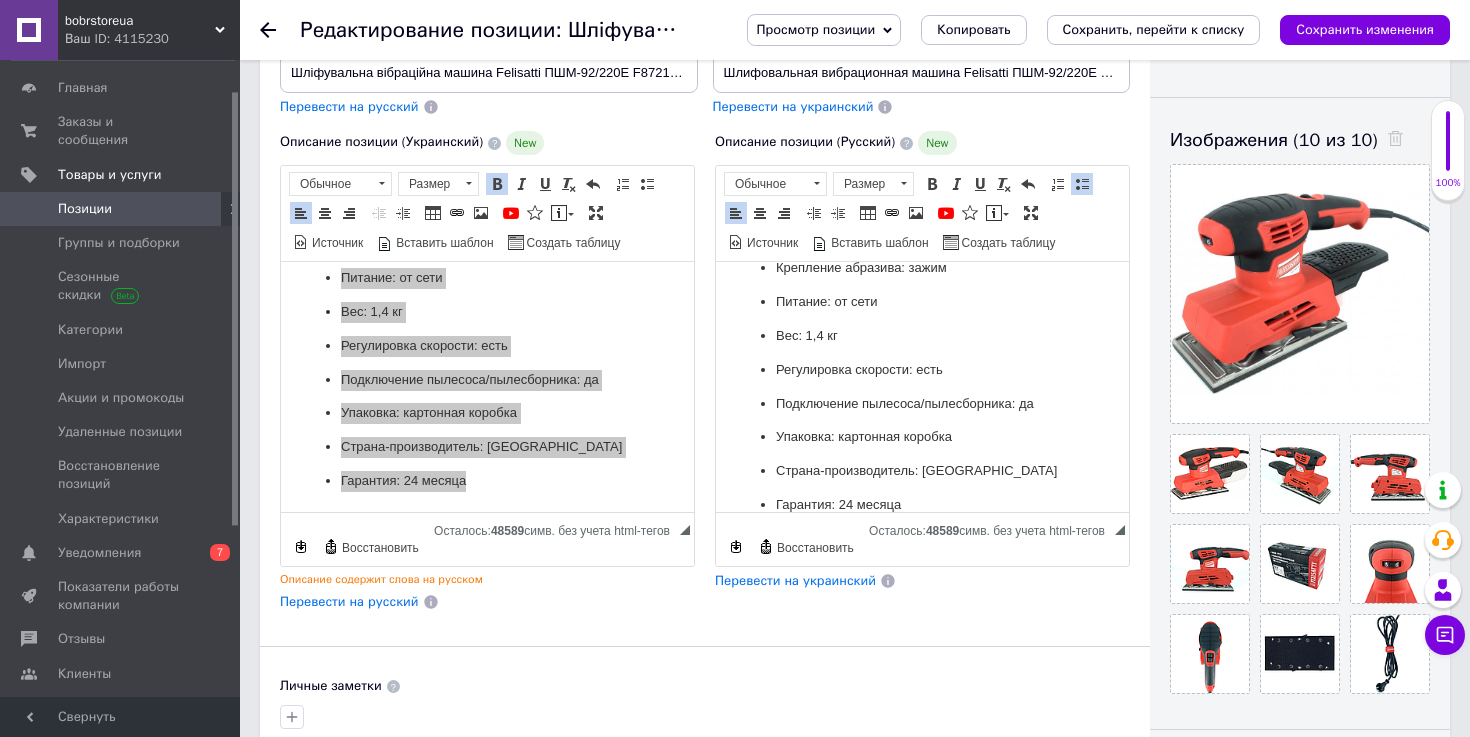 click on "Упаковка: картонная коробка" at bounding box center [922, 437] 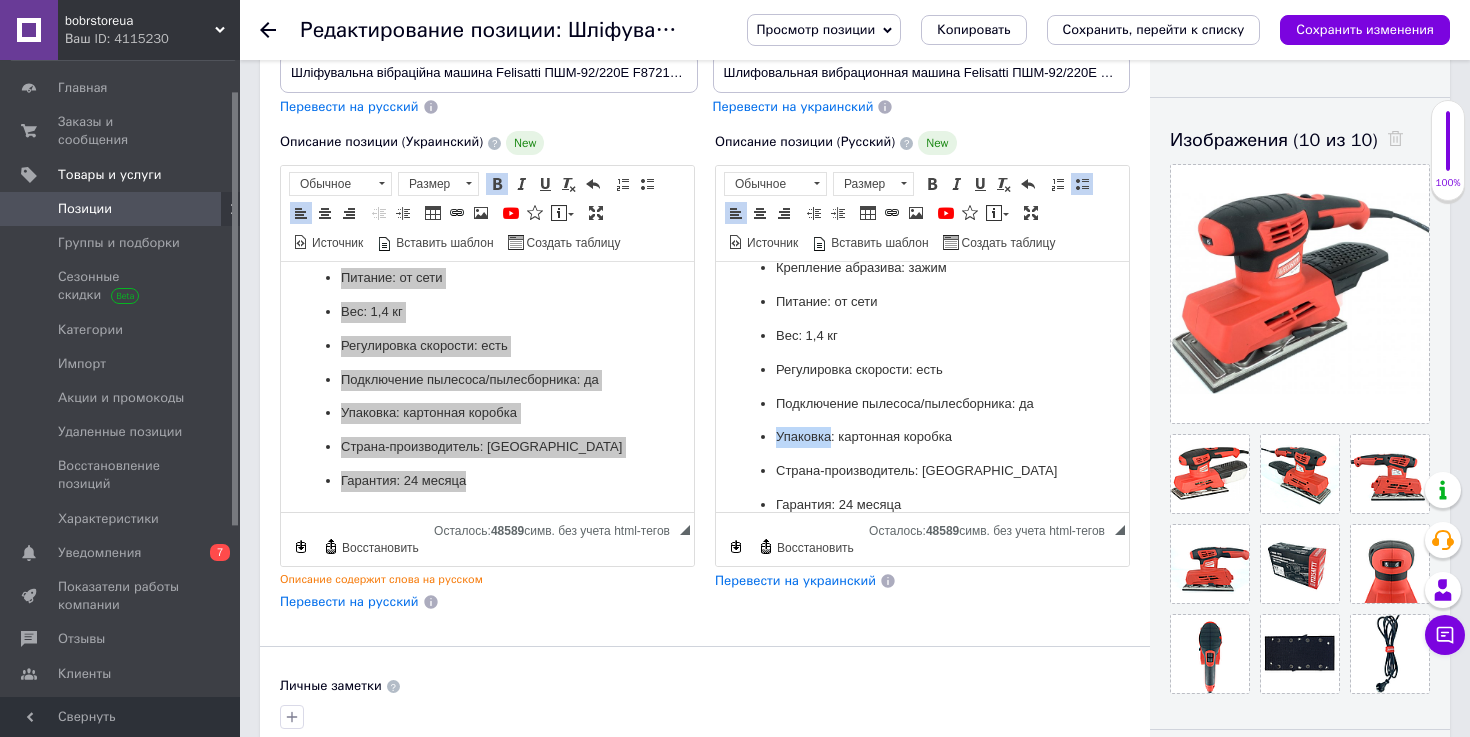 click on "Упаковка: картонная коробка" at bounding box center [922, 437] 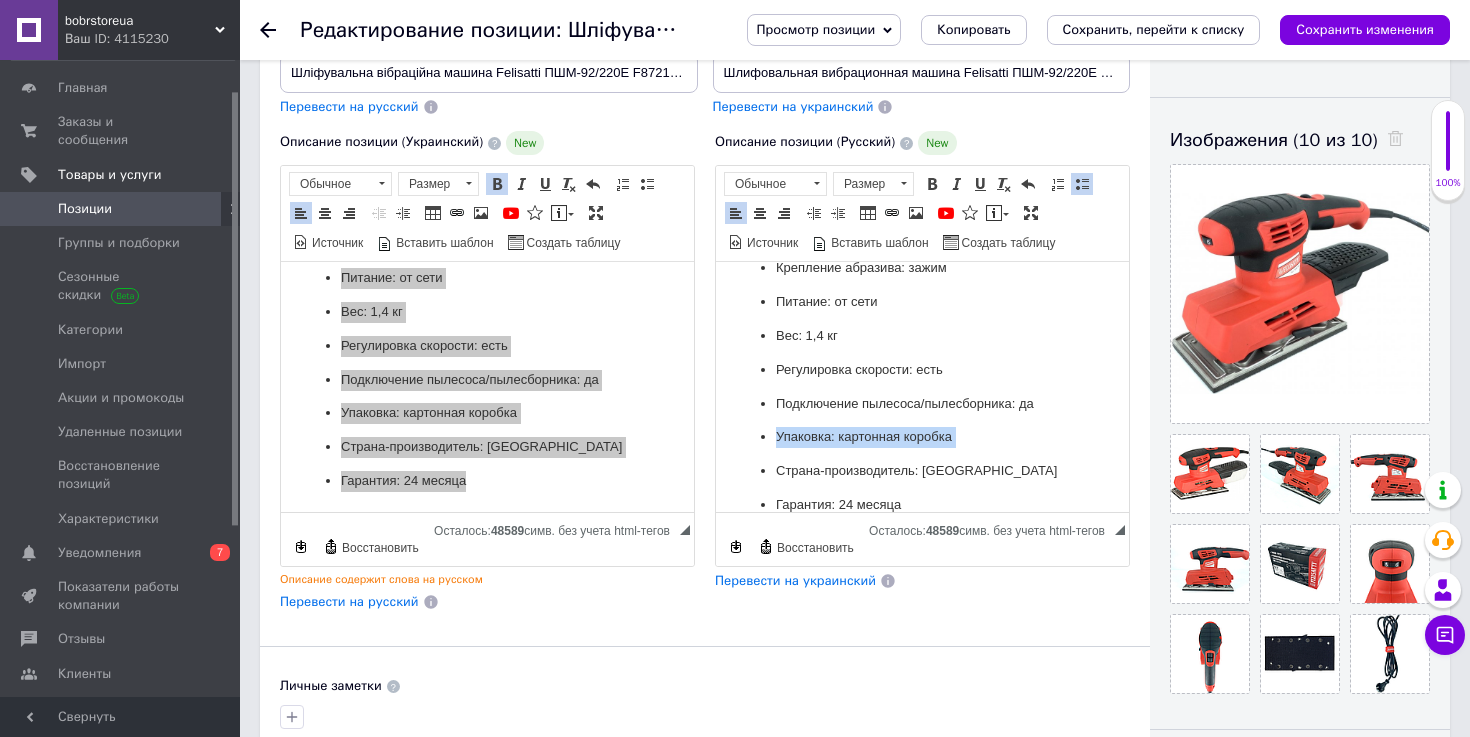 click on "Упаковка: картонная коробка" at bounding box center [922, 437] 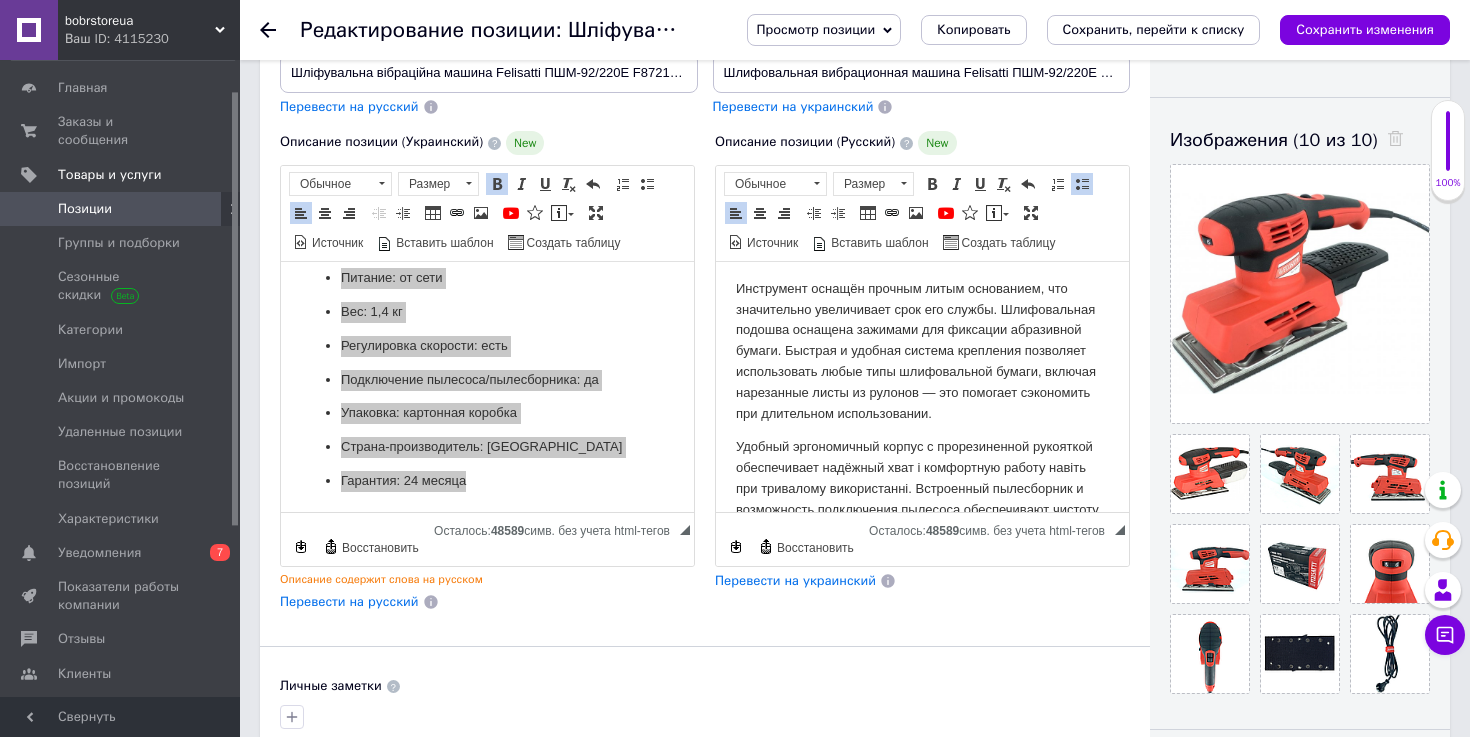 scroll, scrollTop: 0, scrollLeft: 0, axis: both 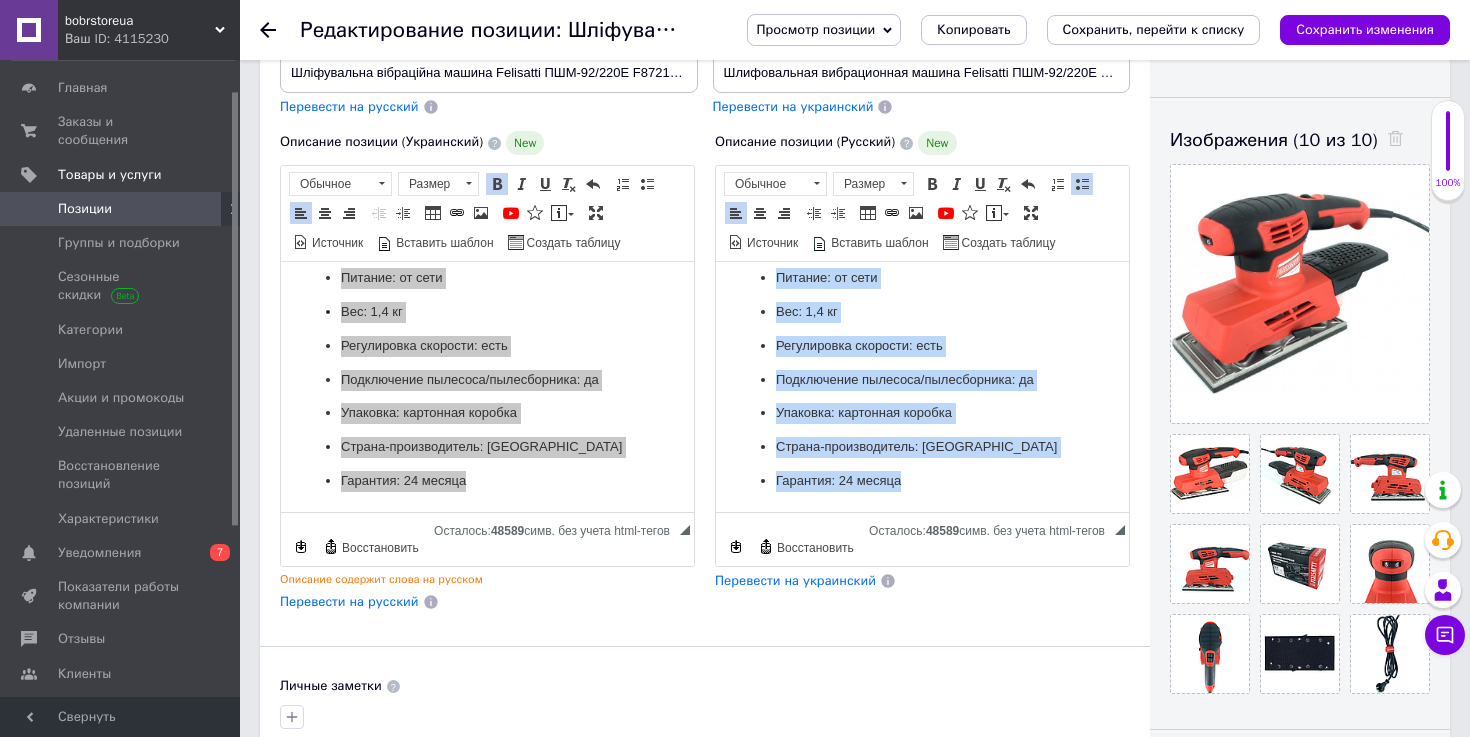 drag, startPoint x: 736, startPoint y: 290, endPoint x: 869, endPoint y: 670, distance: 402.60278 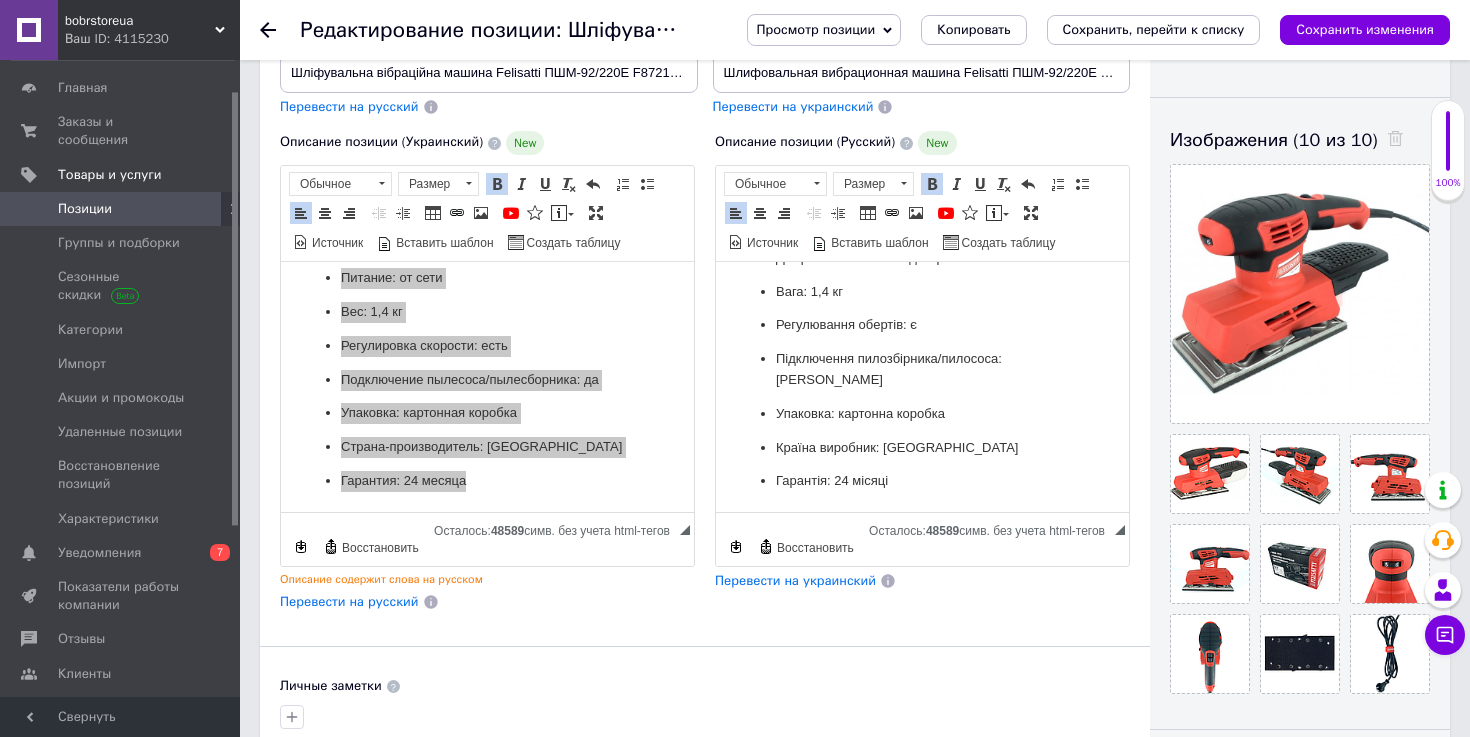 scroll, scrollTop: 686, scrollLeft: 0, axis: vertical 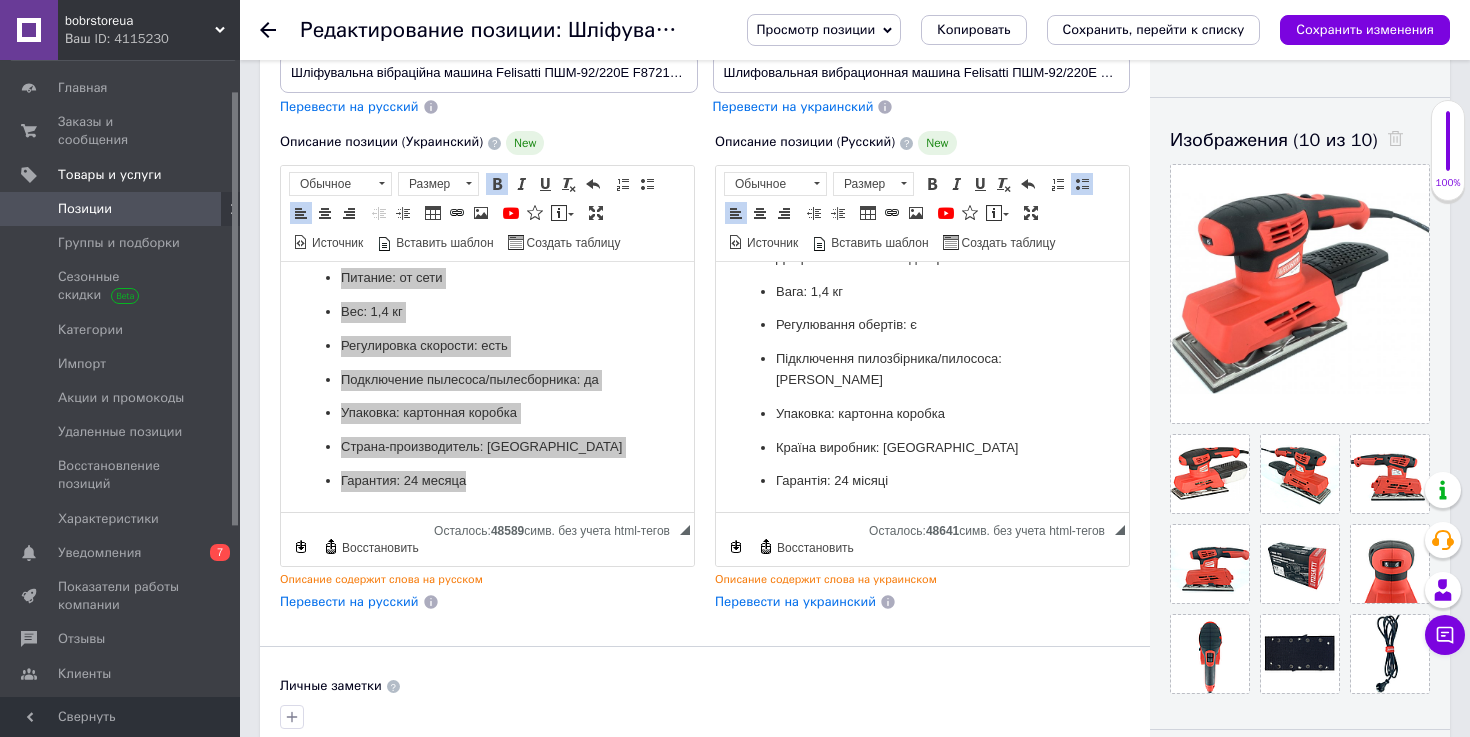 click on "Описание позиции (Украинский) New Rich Text Editor, 242A2C1B-1E60-4F92-829A-DC60B2A24813 Панели инструментов редактора Форматирование Обычное Размер Размер   Полужирный  Комбинация клавиш Command+B   Курсив  Комбинация клавиш Command+I   Подчеркнутый  Комбинация клавиш Command+U   Убрать форматирование   Отменить  Комбинация клавиш Command+Z   Вставить / удалить нумерованный список   Вставить / удалить маркированный список   По левому краю   По центру   По правому краю   Уменьшить отступ   Увеличить отступ   Таблица   Вставить/Редактировать ссылку  Комбинация клавиш Command+L   Изображение   YouTube" at bounding box center [487, 371] 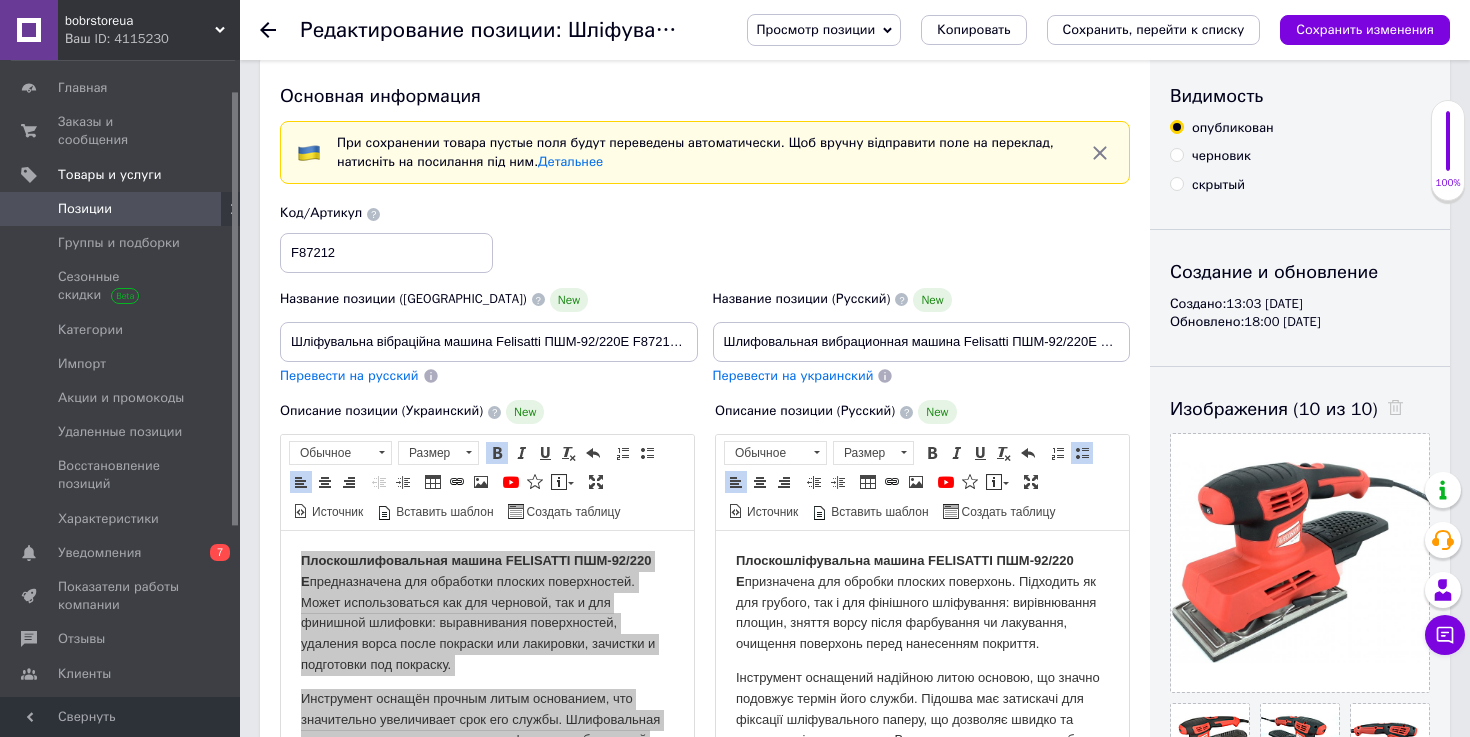 scroll, scrollTop: 0, scrollLeft: 0, axis: both 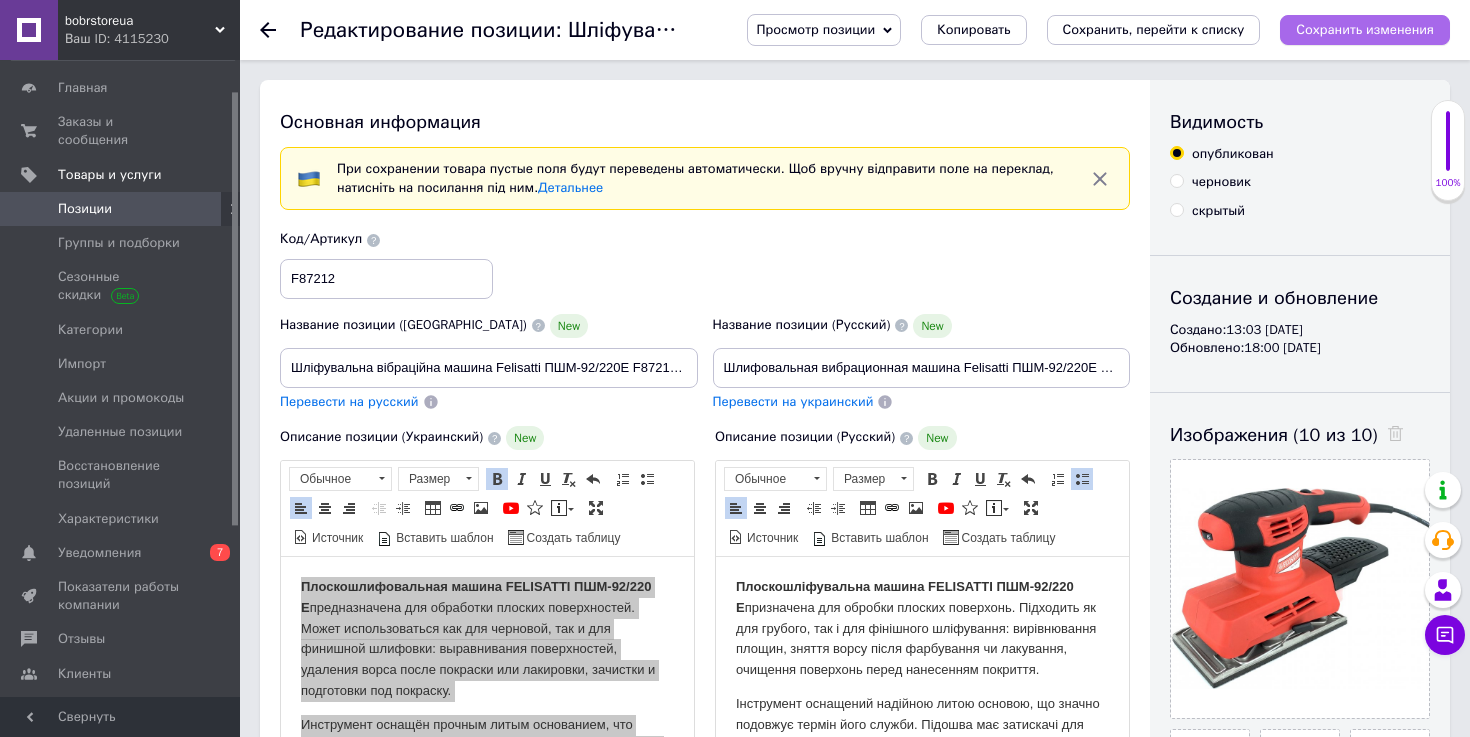 click on "Сохранить изменения" at bounding box center [1365, 29] 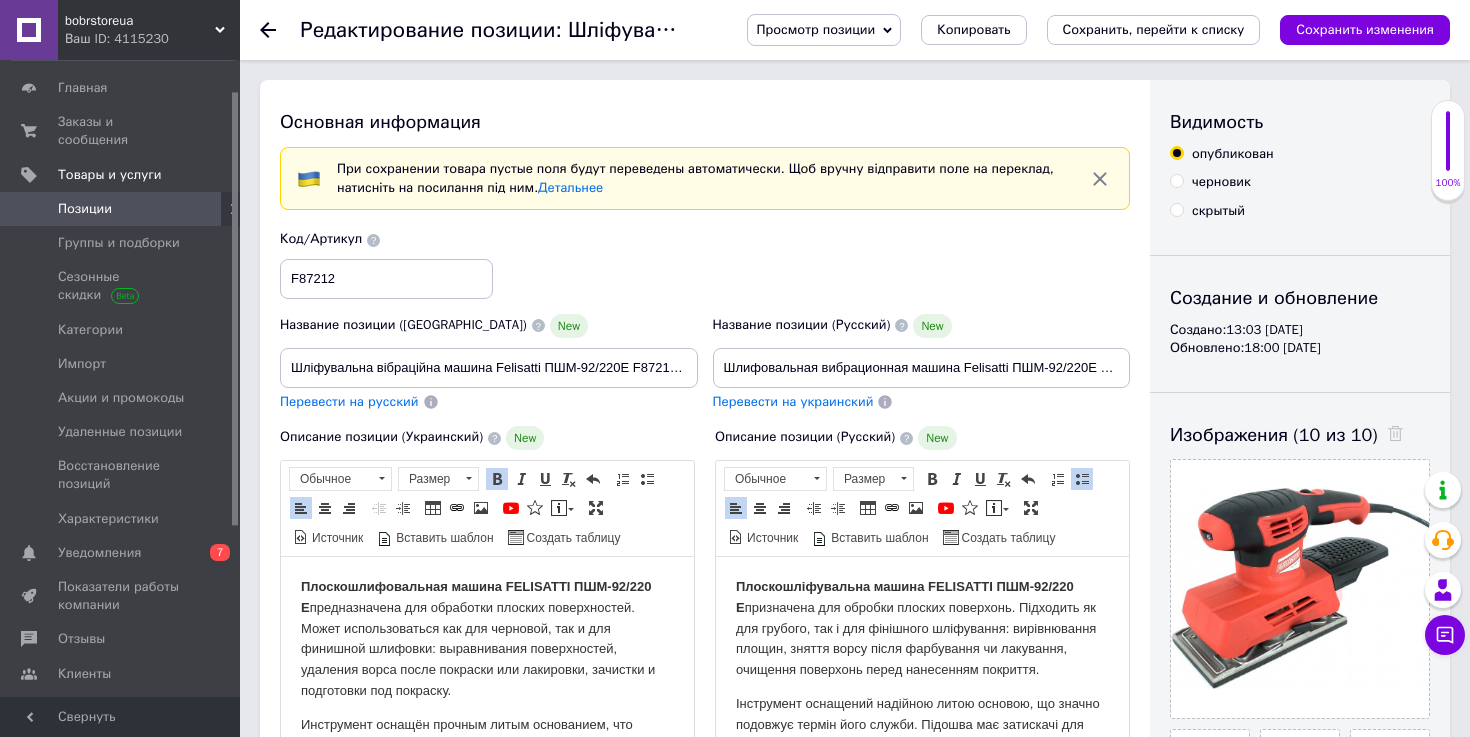 click 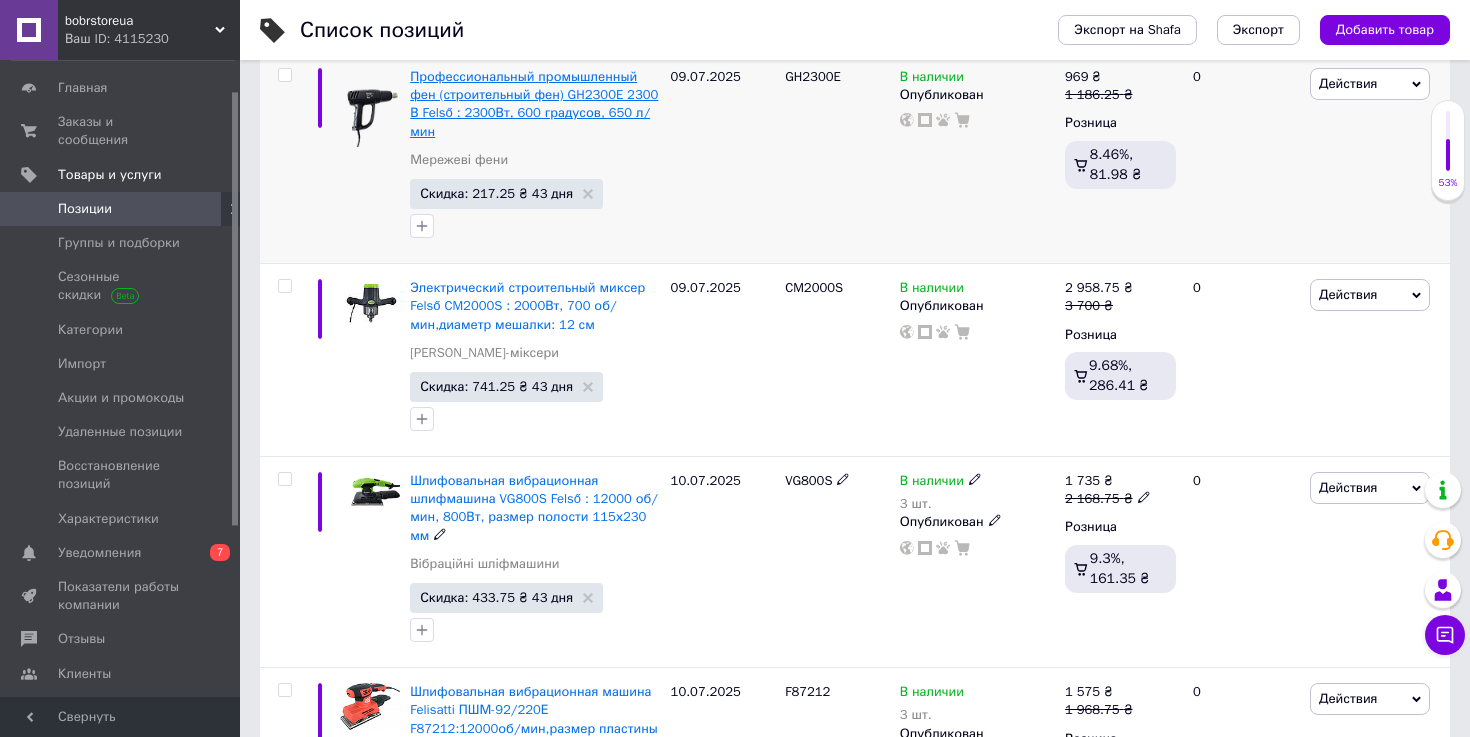 scroll, scrollTop: 555, scrollLeft: 0, axis: vertical 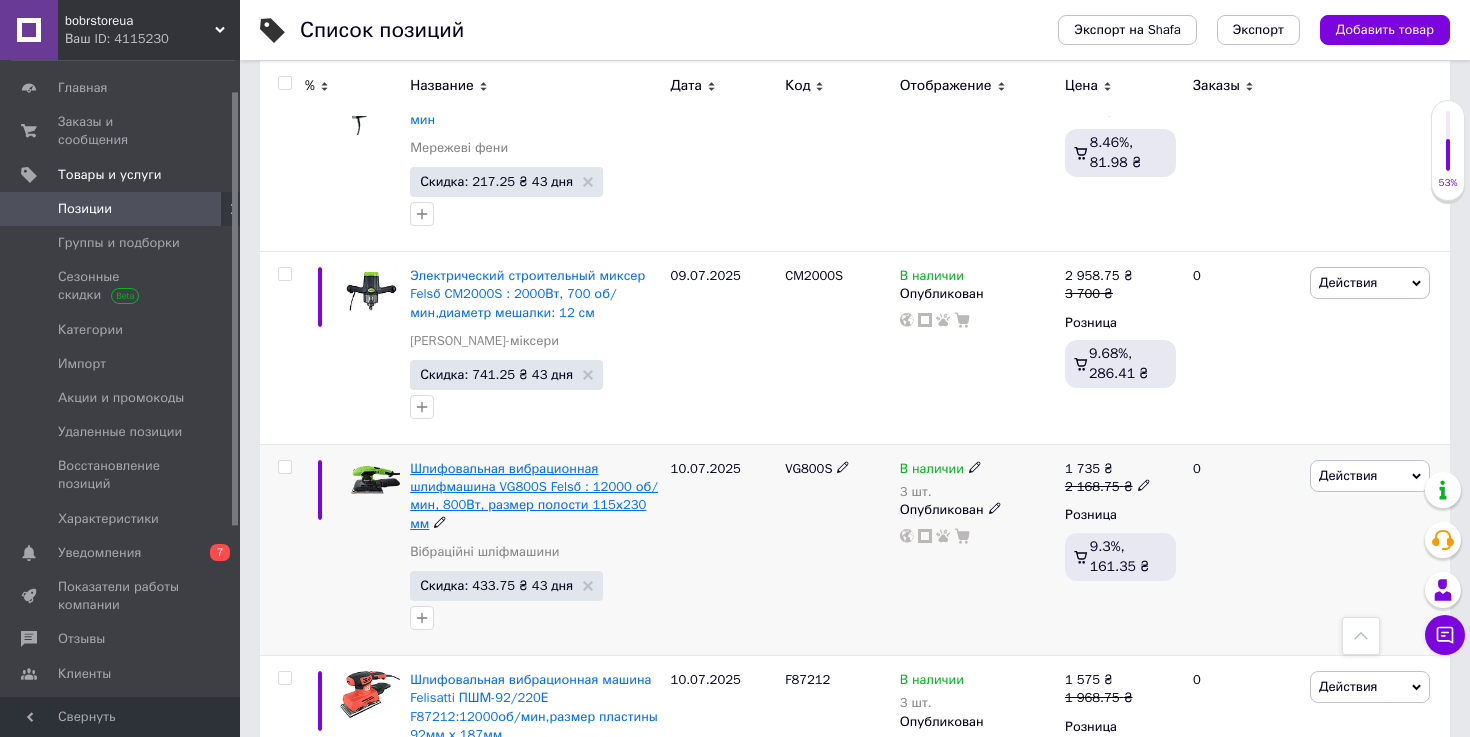 click on "Шлифовальная вибрационная шлифмашина VG800S Felső : 12000 об/мин, 800Вт, размер полости 115х230 мм" at bounding box center [534, 496] 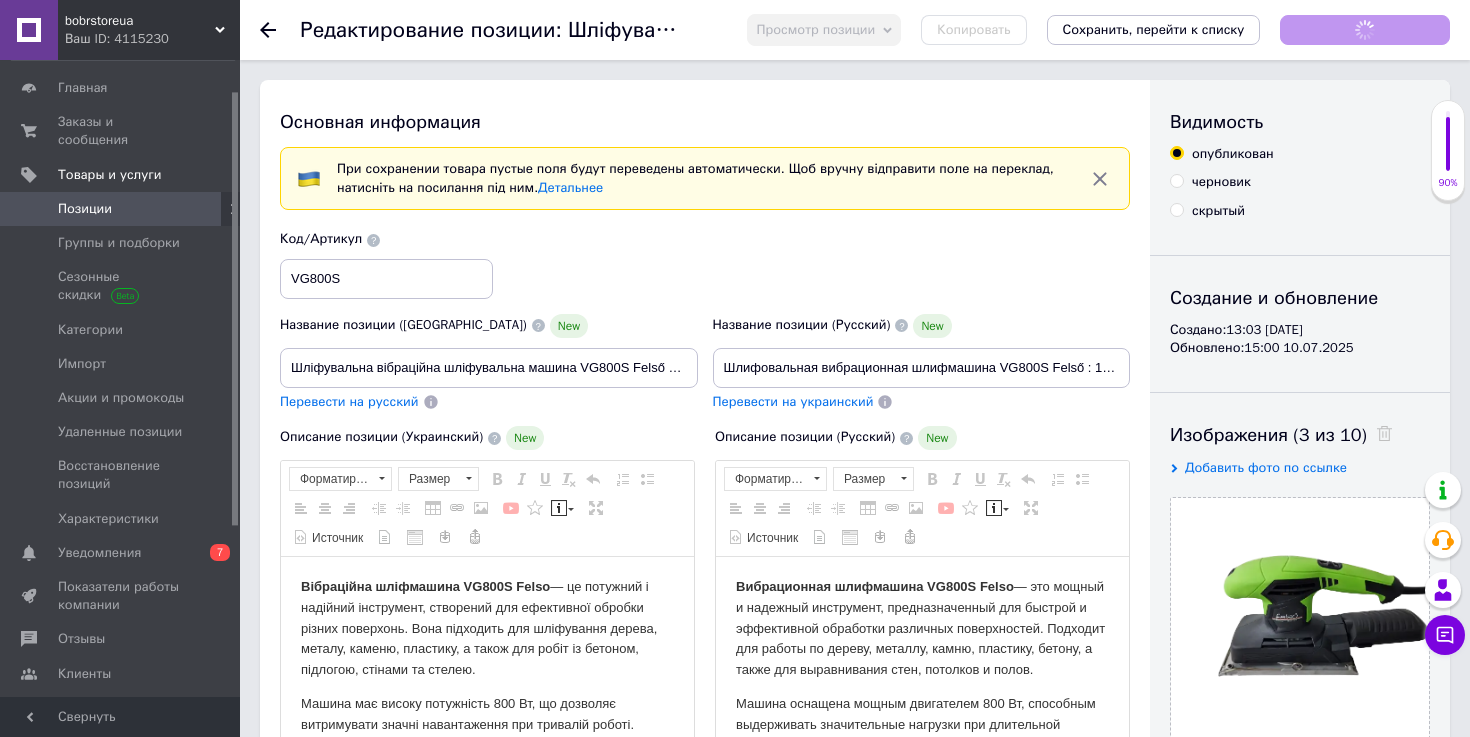 scroll, scrollTop: 0, scrollLeft: 0, axis: both 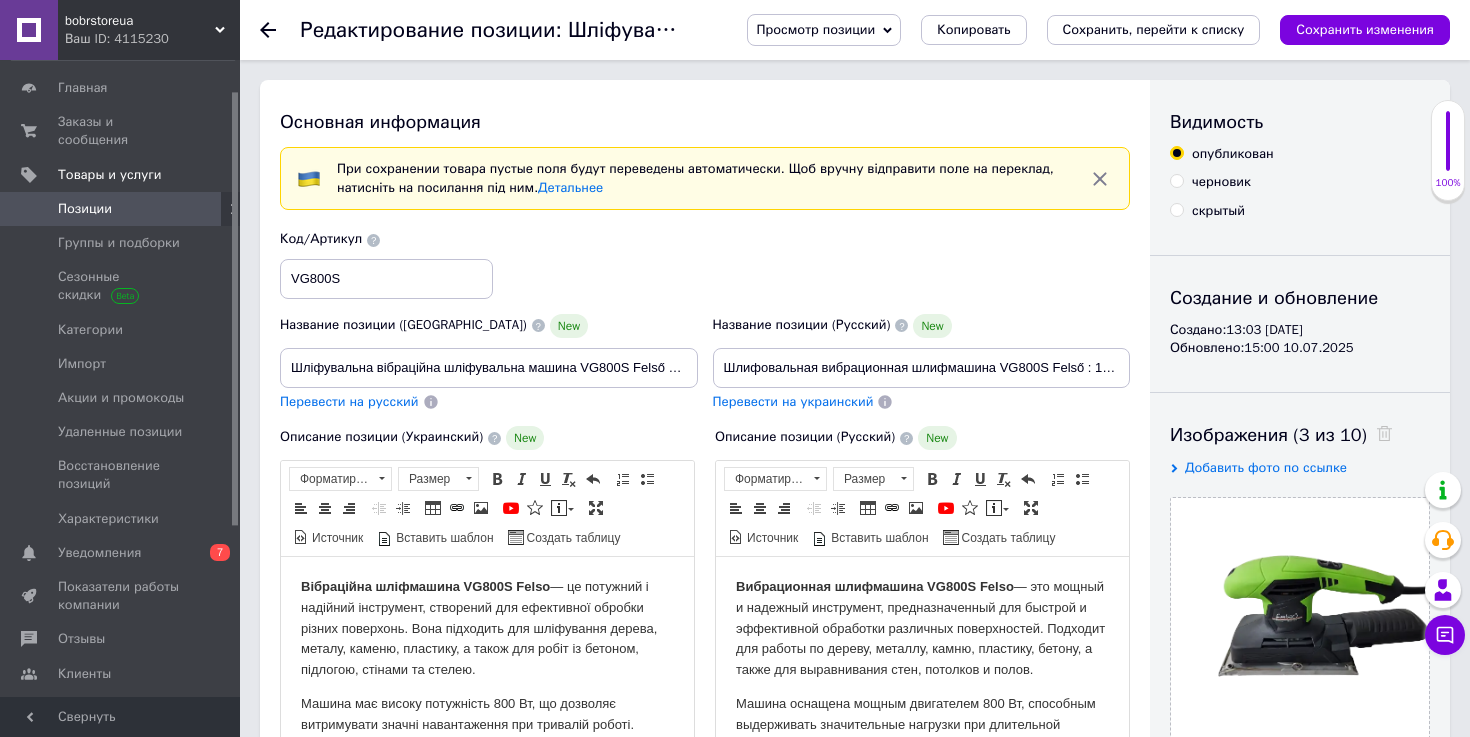 click 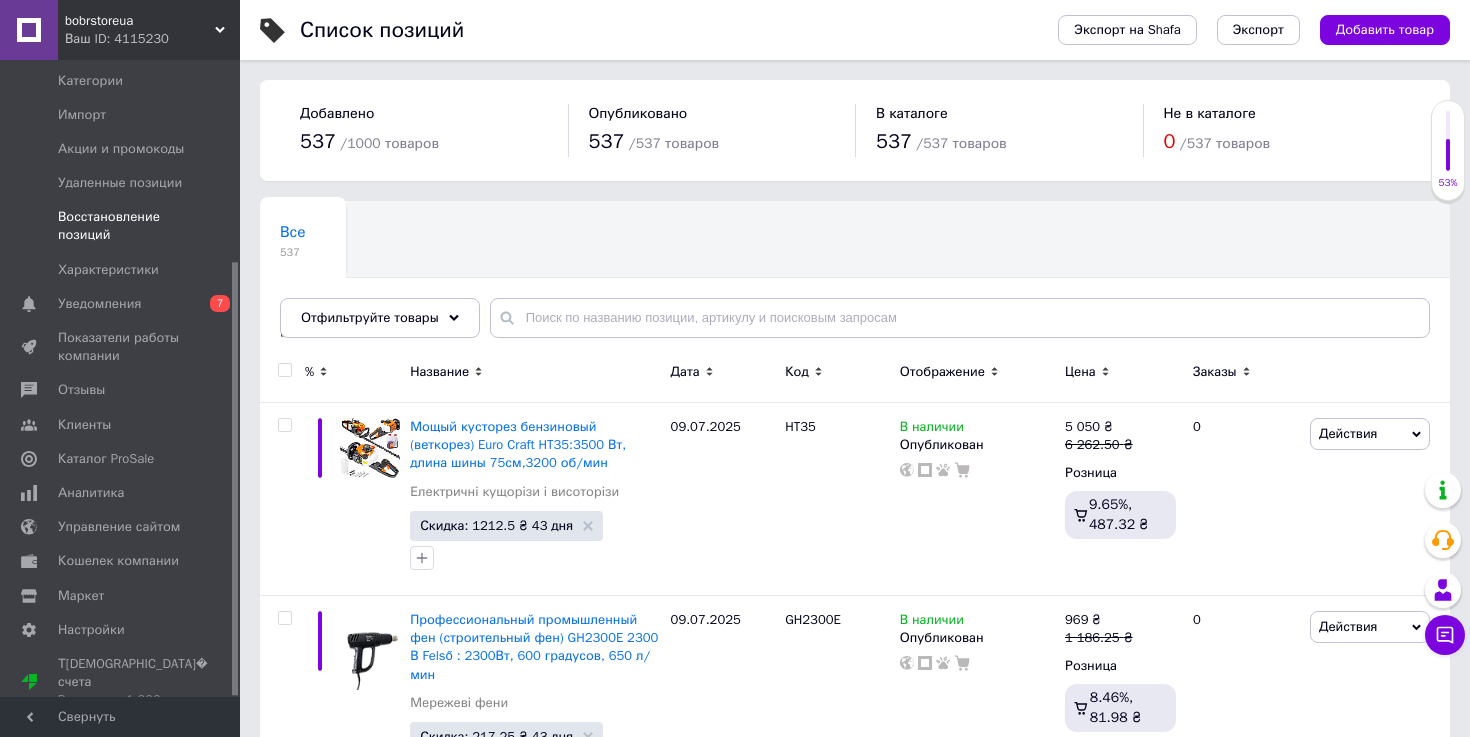 scroll, scrollTop: 295, scrollLeft: 0, axis: vertical 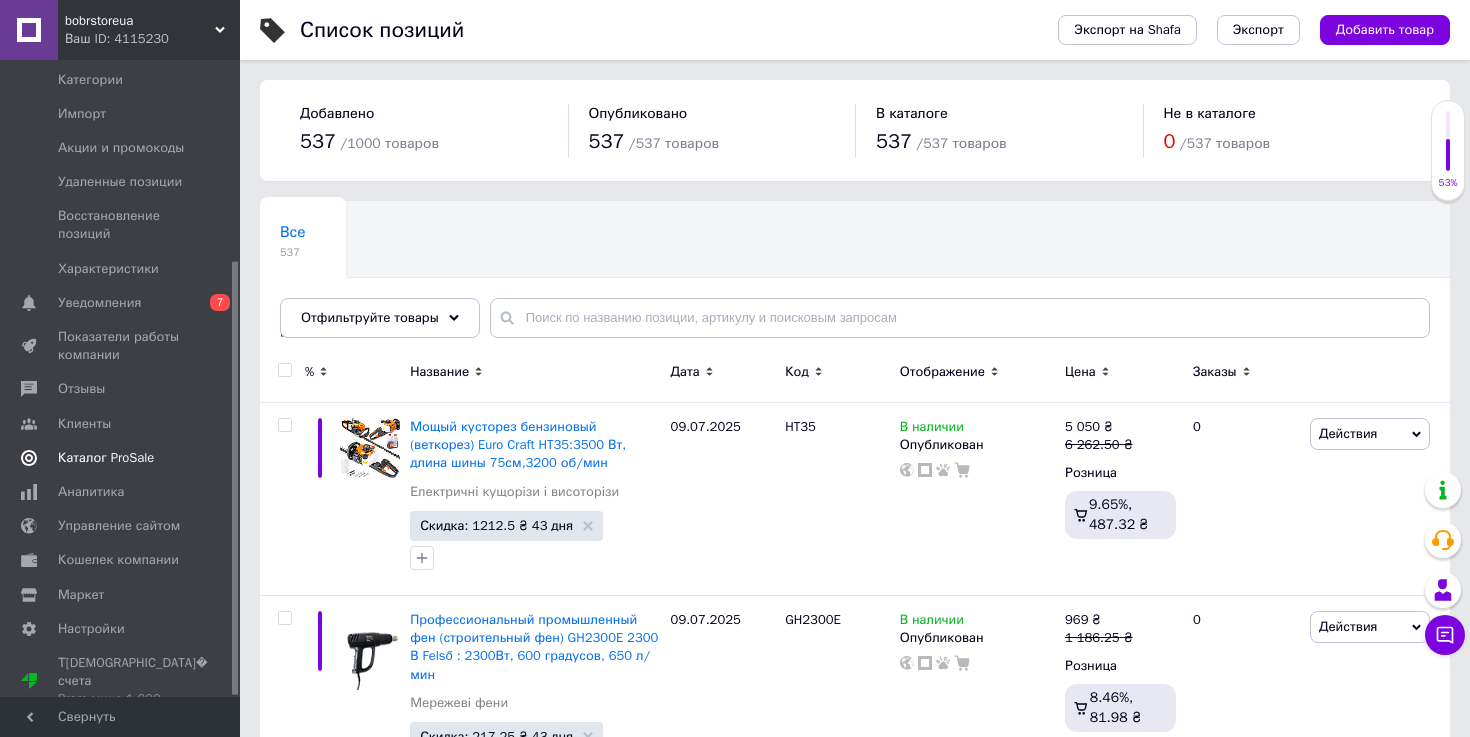 click on "Каталог ProSale" at bounding box center (106, 458) 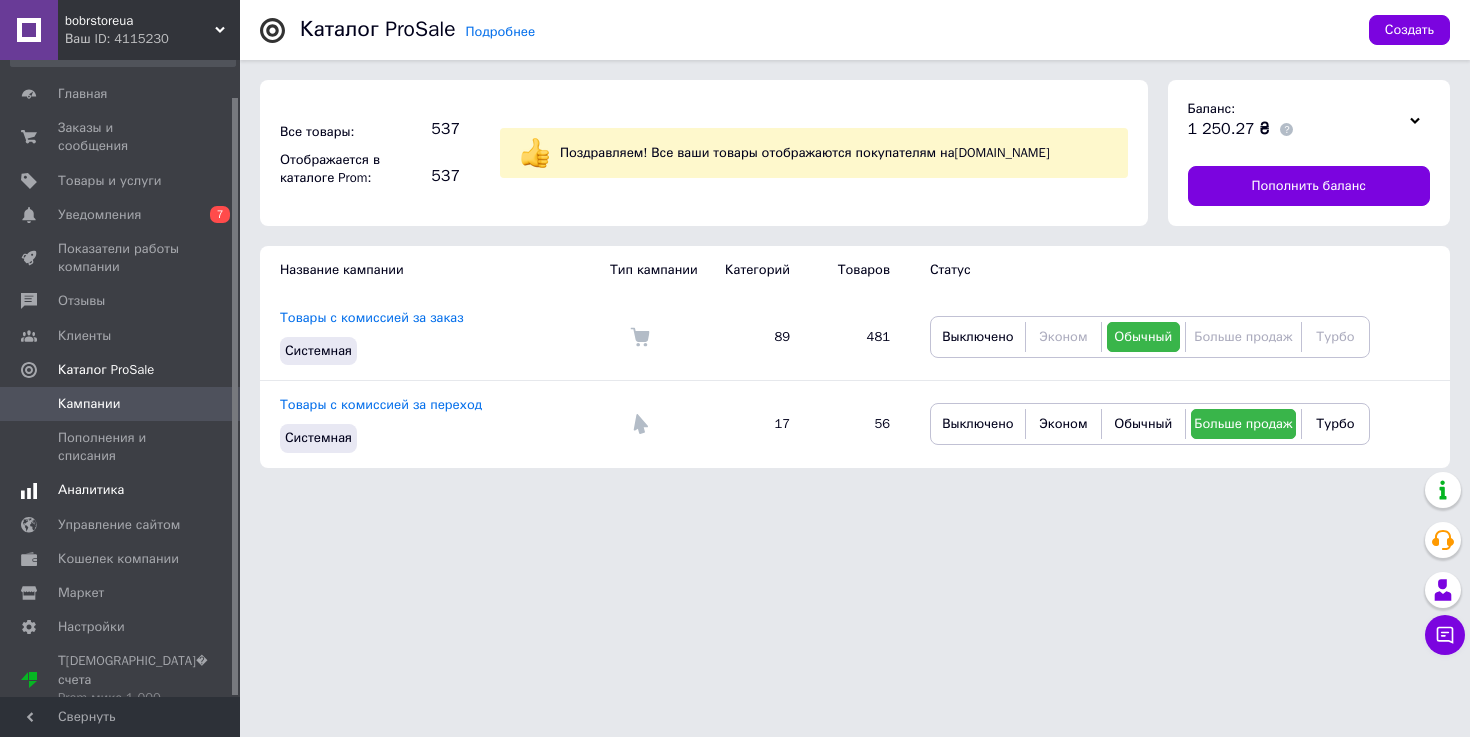 click on "Аналитика" at bounding box center [121, 490] 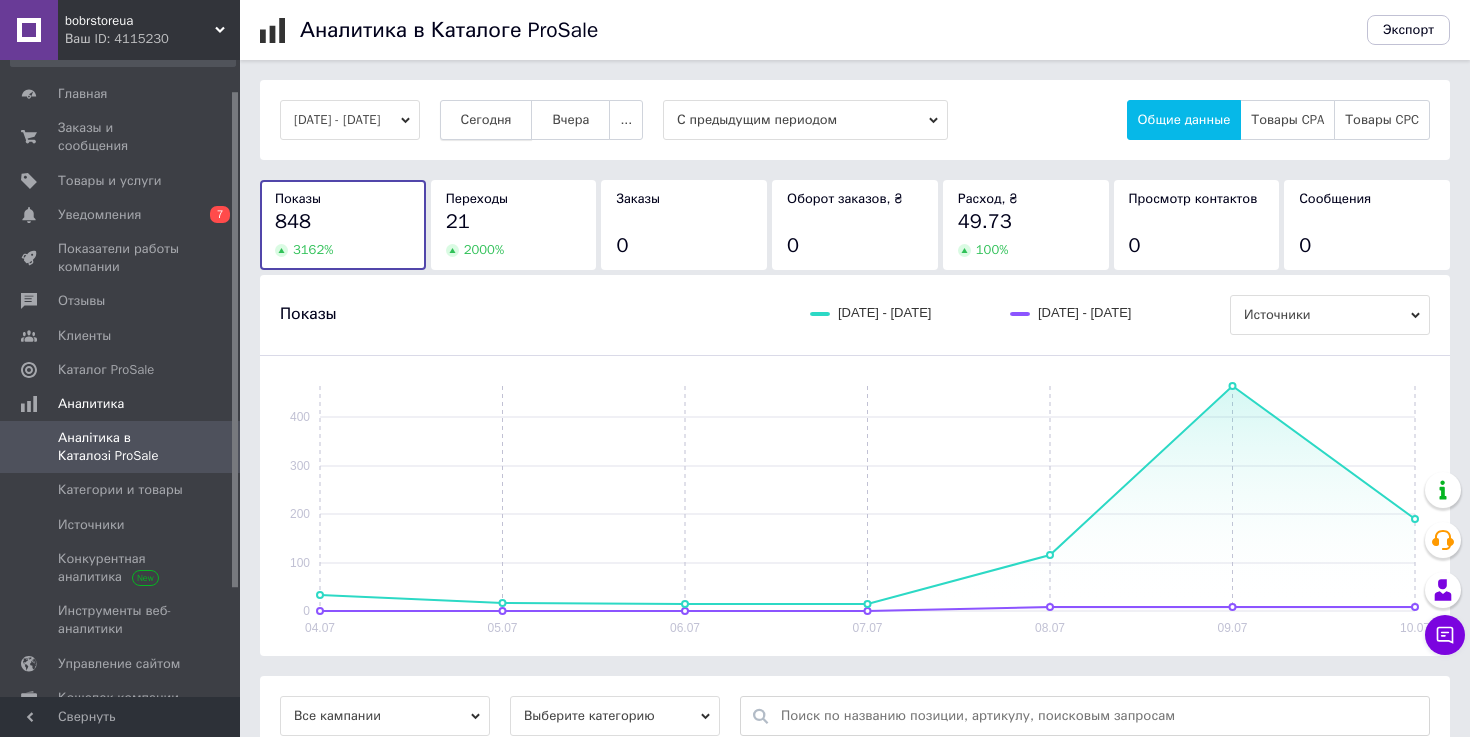 click on "Сегодня" at bounding box center (486, 120) 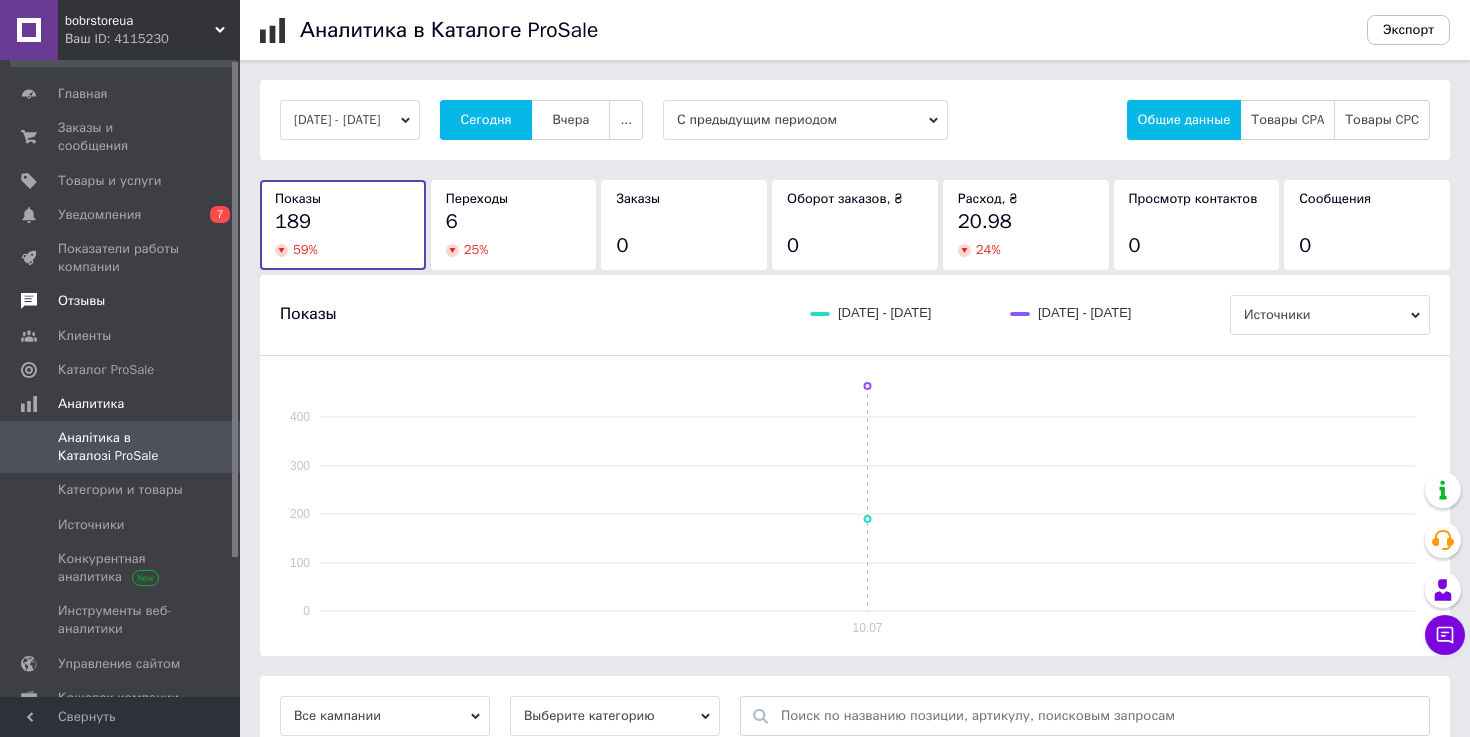 scroll, scrollTop: 0, scrollLeft: 0, axis: both 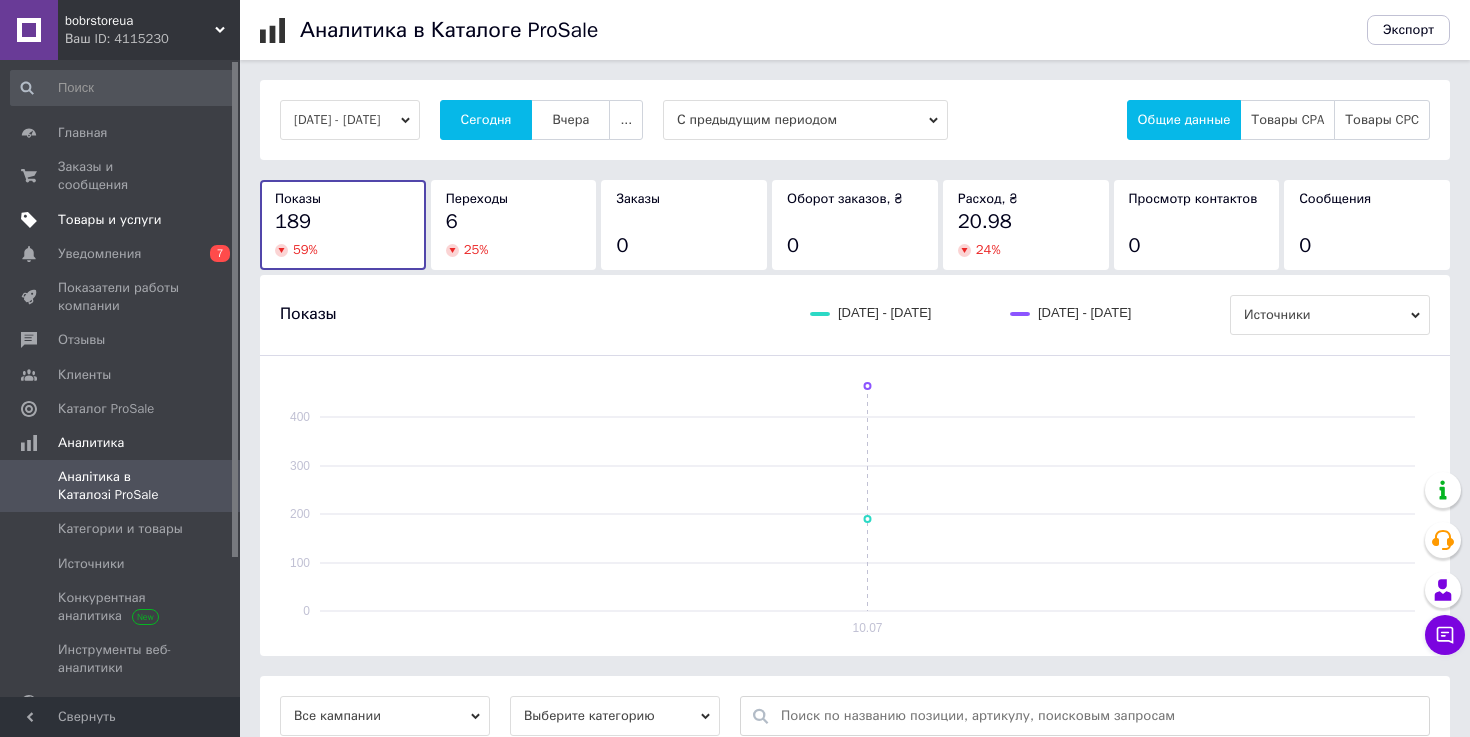 click on "Товары и услуги" at bounding box center [123, 220] 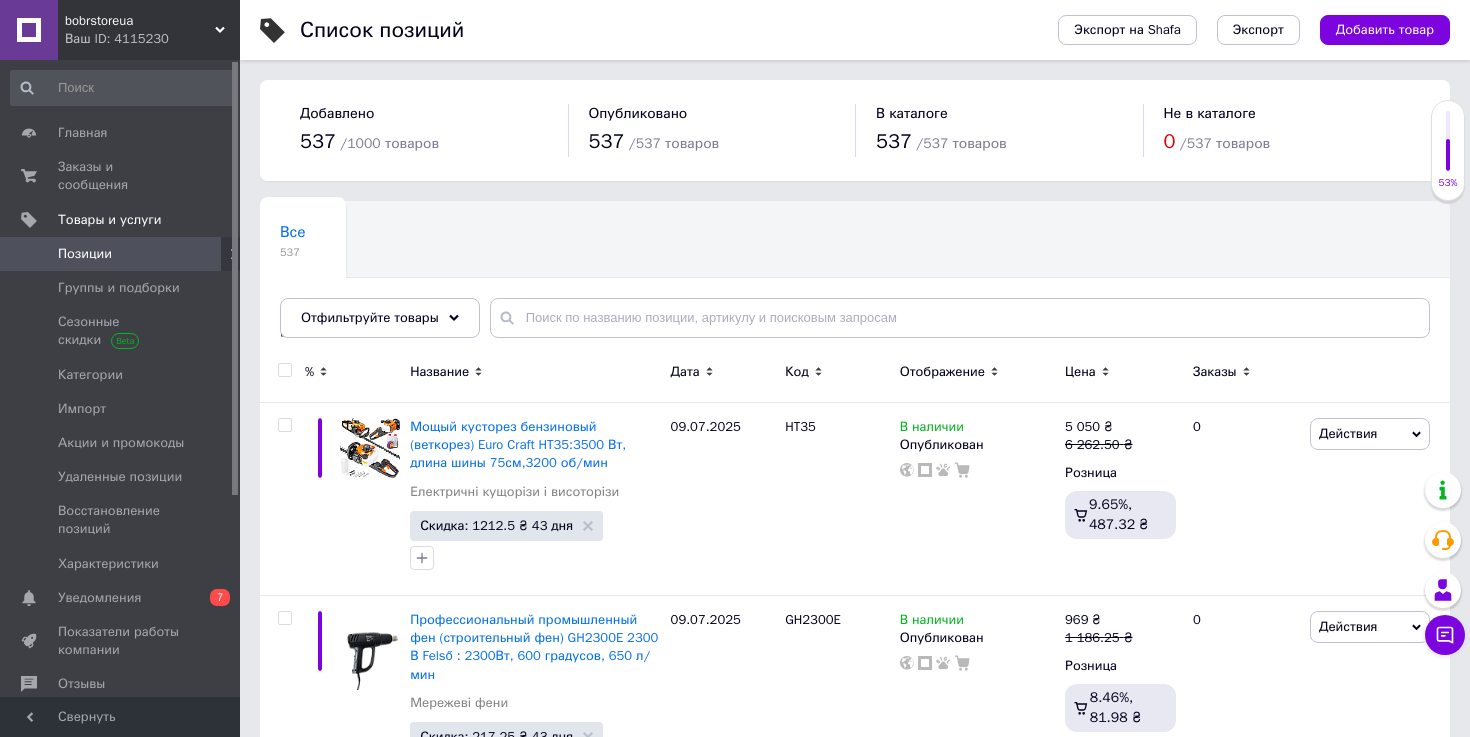 click 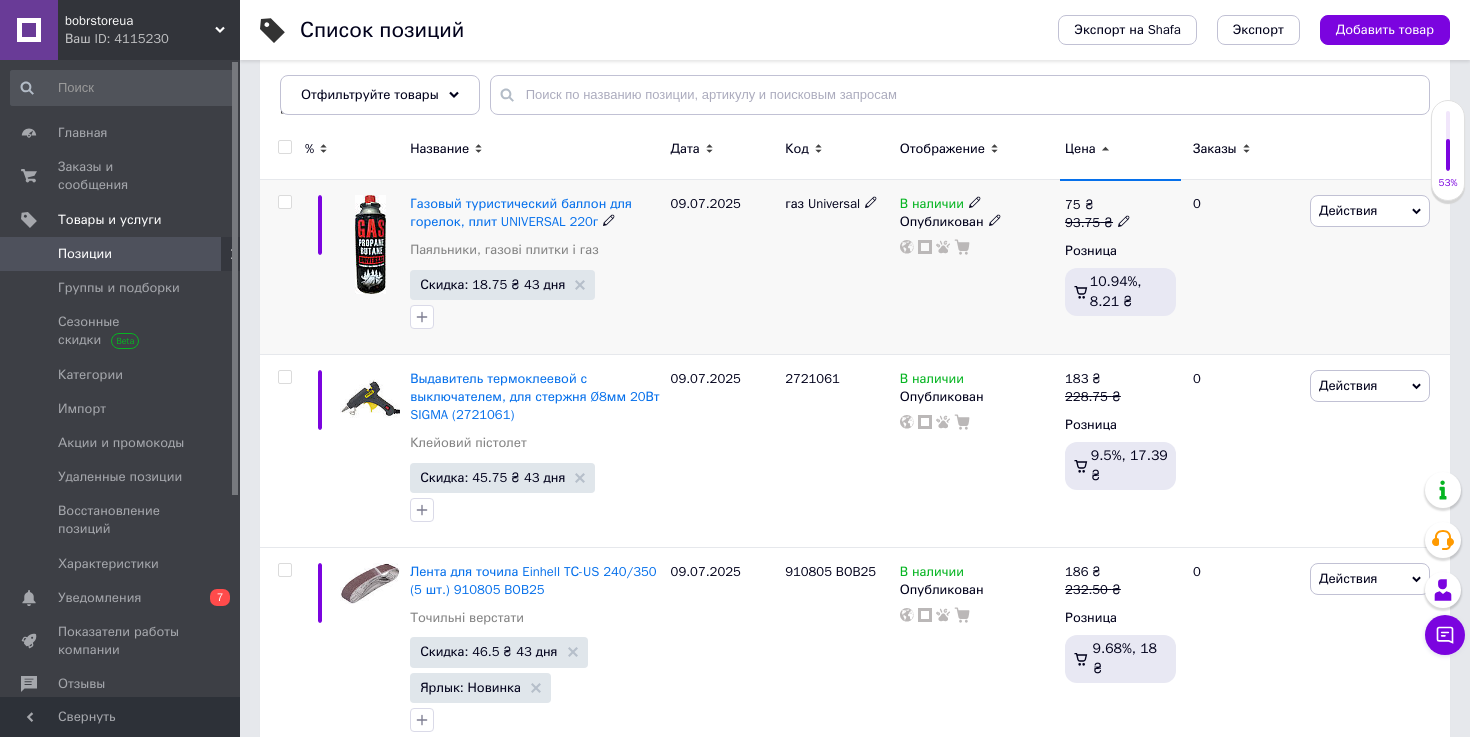scroll, scrollTop: 224, scrollLeft: 0, axis: vertical 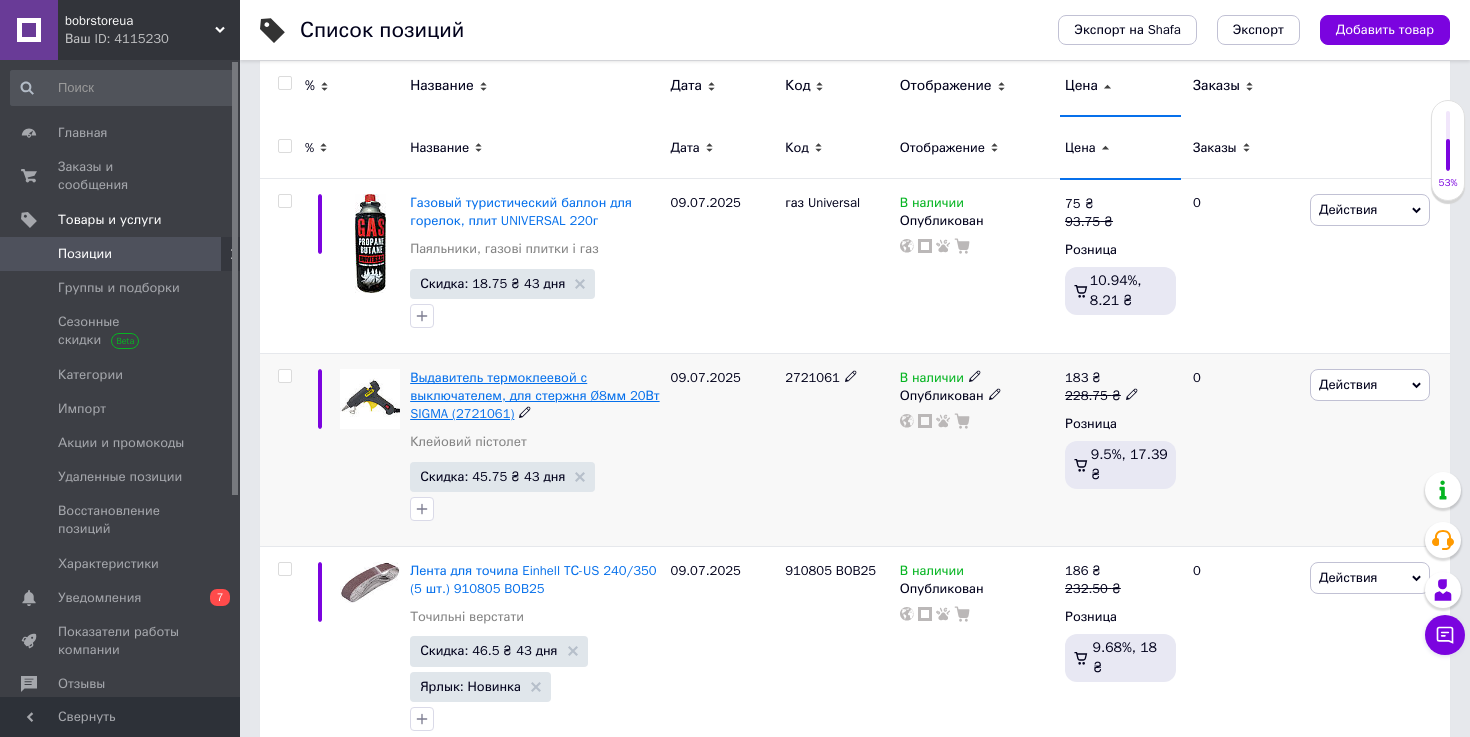 click on "Выдавитель термоклеевой с выключателем, для стержня Ø8мм 20Вт SIGMA (2721061)" at bounding box center [534, 395] 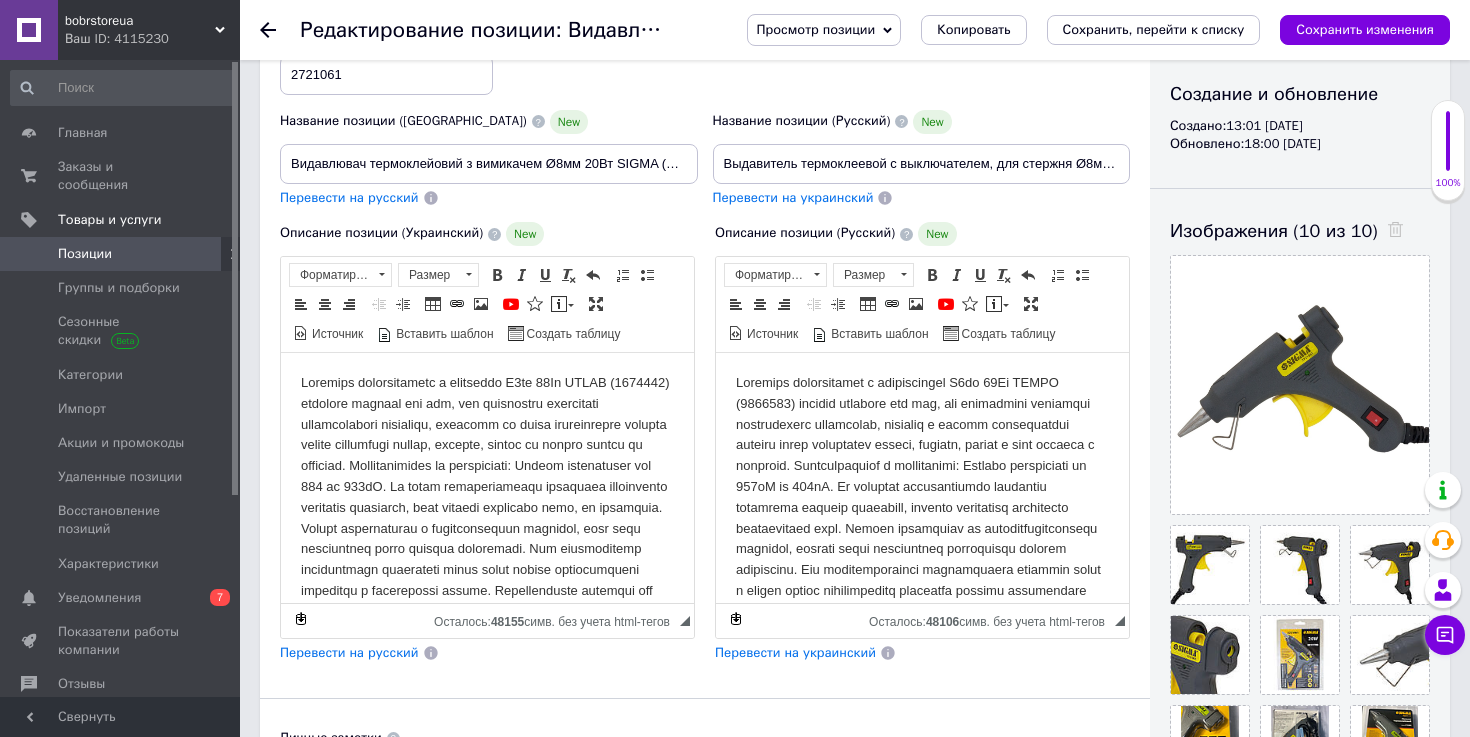 scroll, scrollTop: 237, scrollLeft: 0, axis: vertical 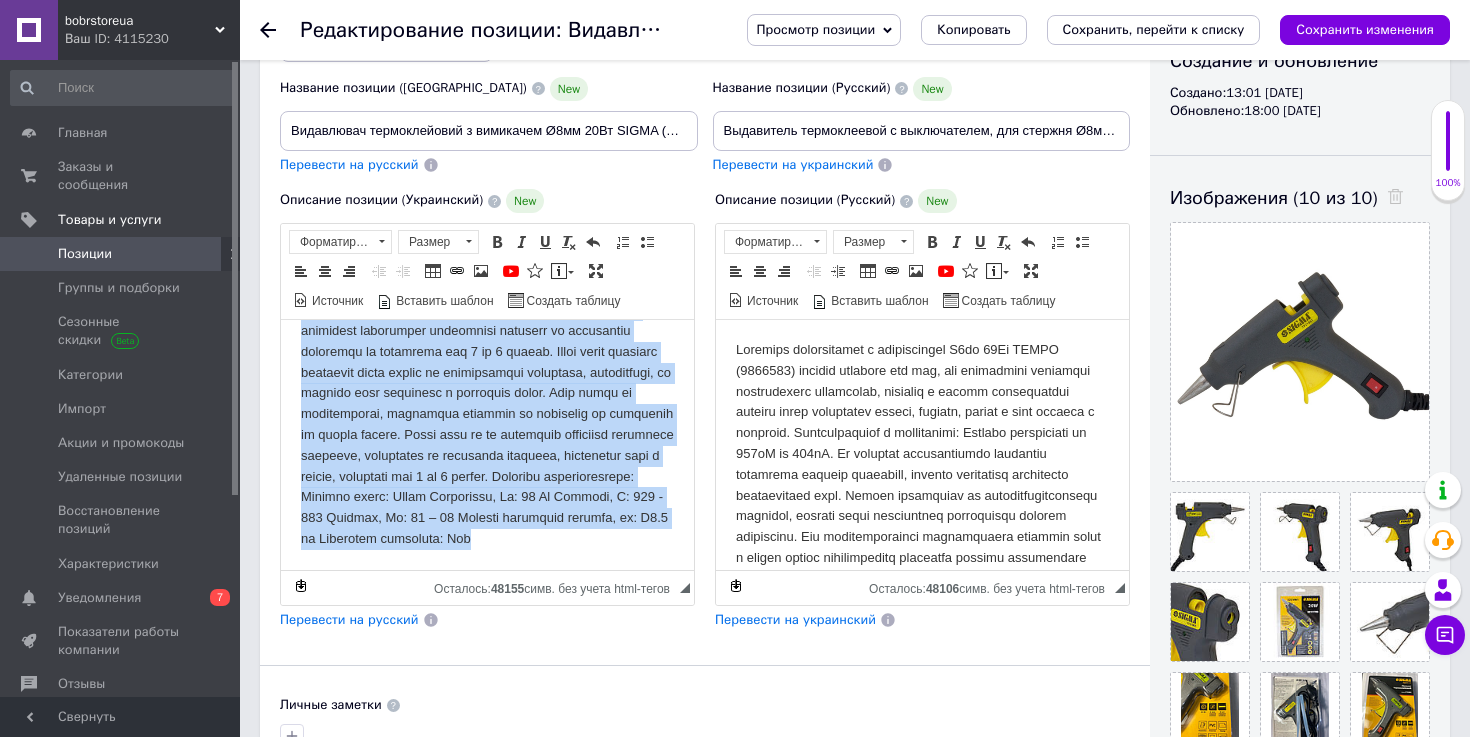 drag, startPoint x: 301, startPoint y: 345, endPoint x: 659, endPoint y: 601, distance: 440.11362 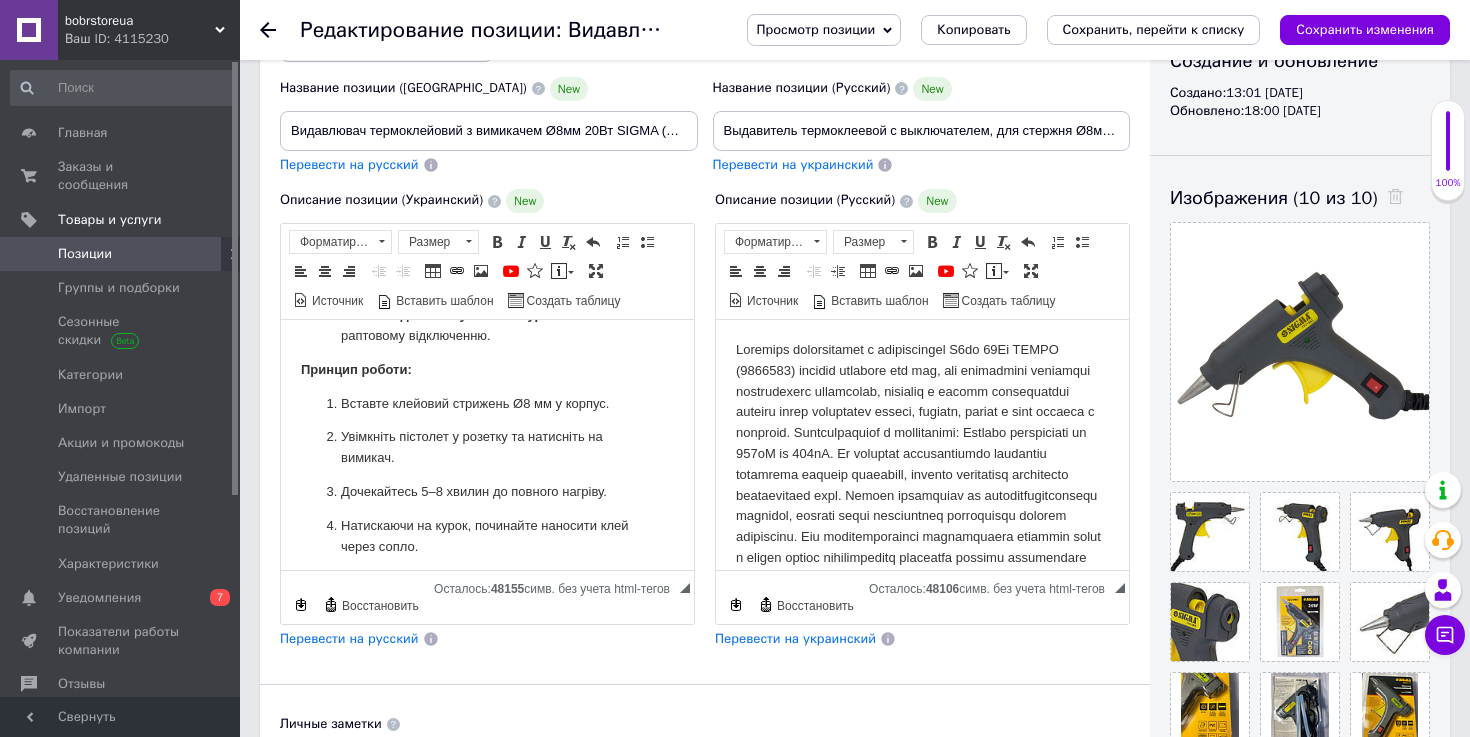 scroll, scrollTop: 861, scrollLeft: 0, axis: vertical 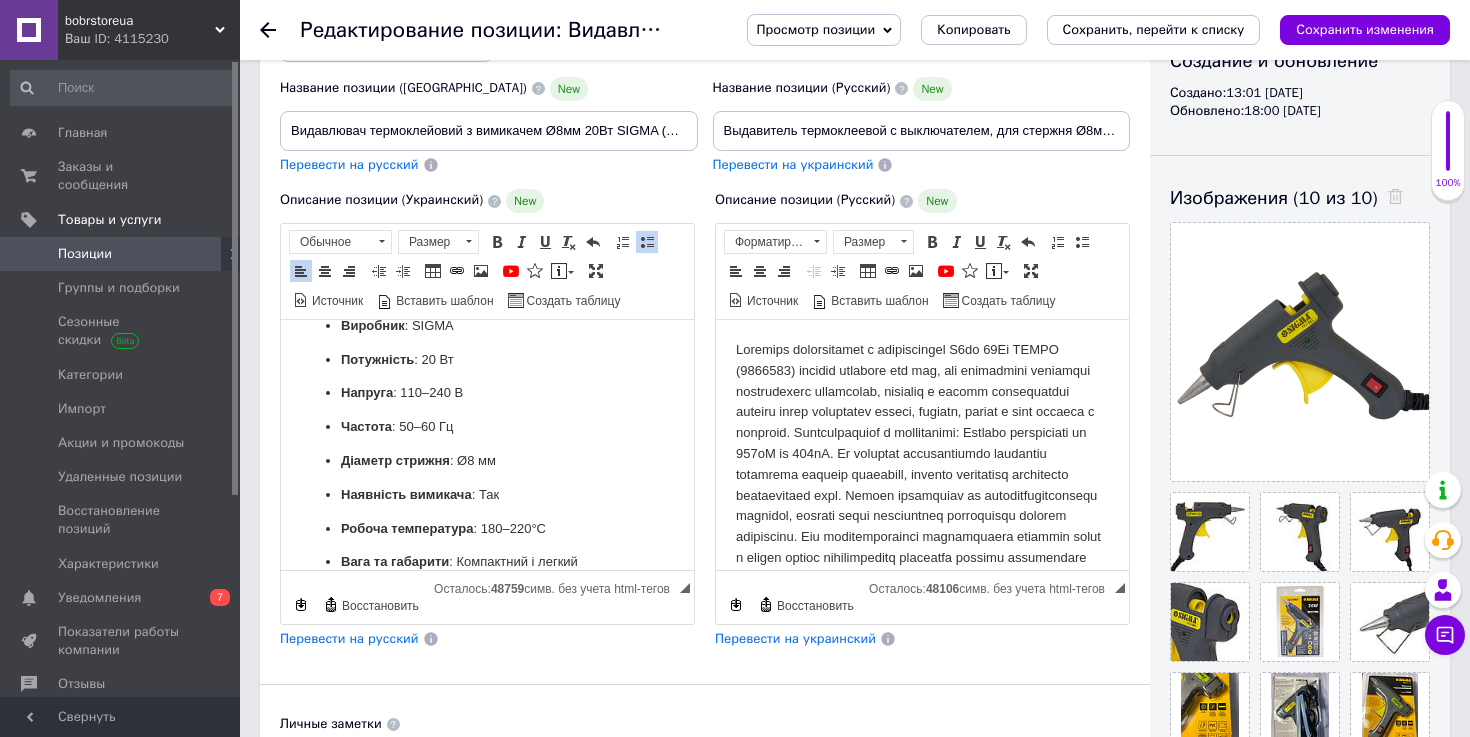 click at bounding box center [922, 673] 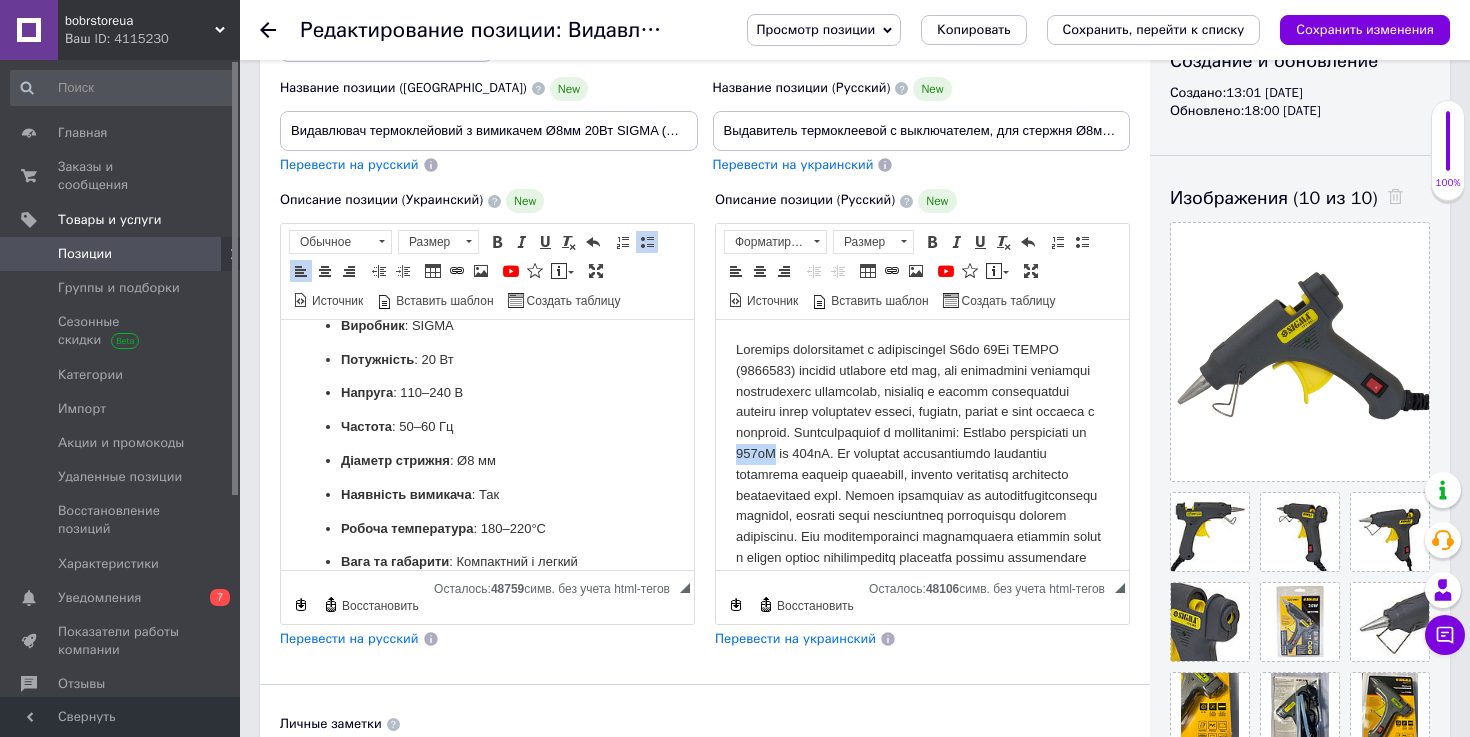click at bounding box center (922, 673) 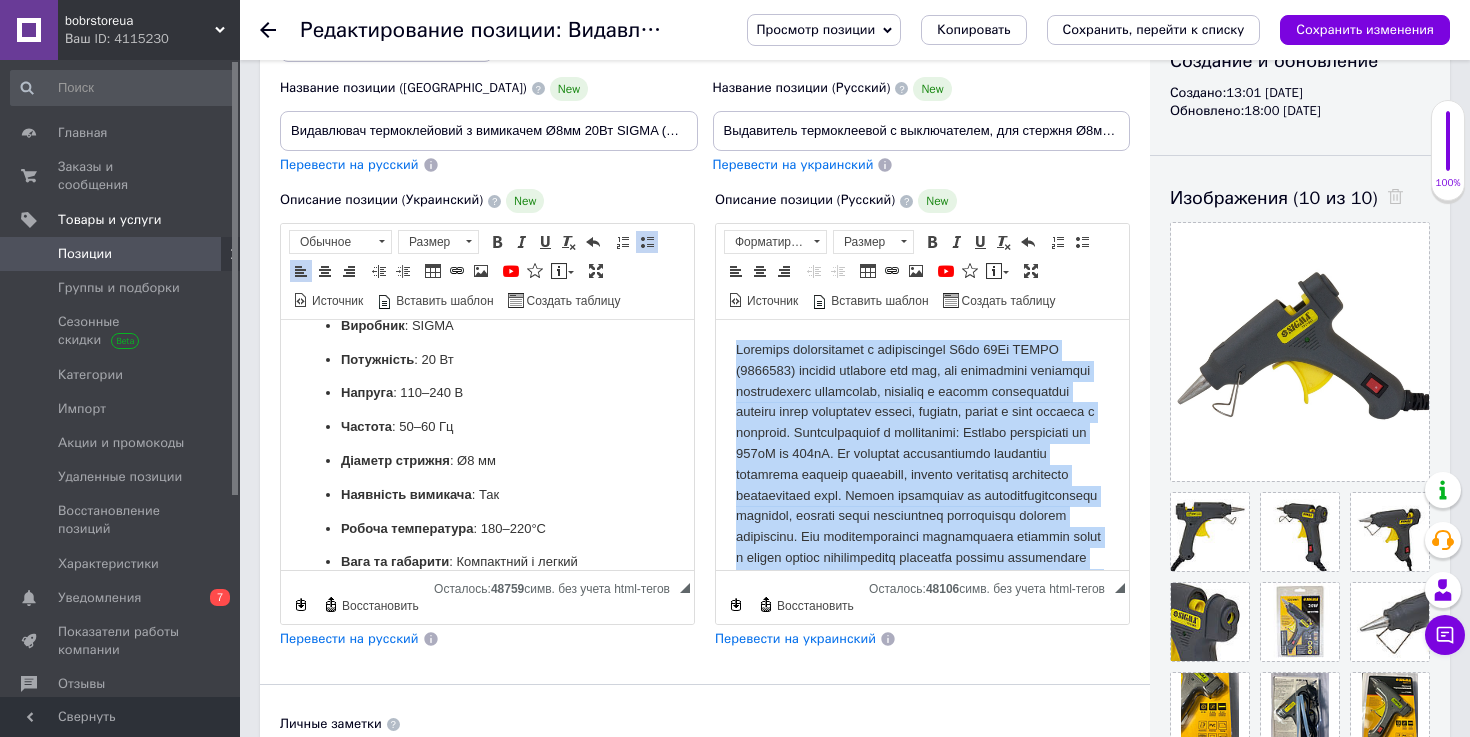 click at bounding box center [922, 673] 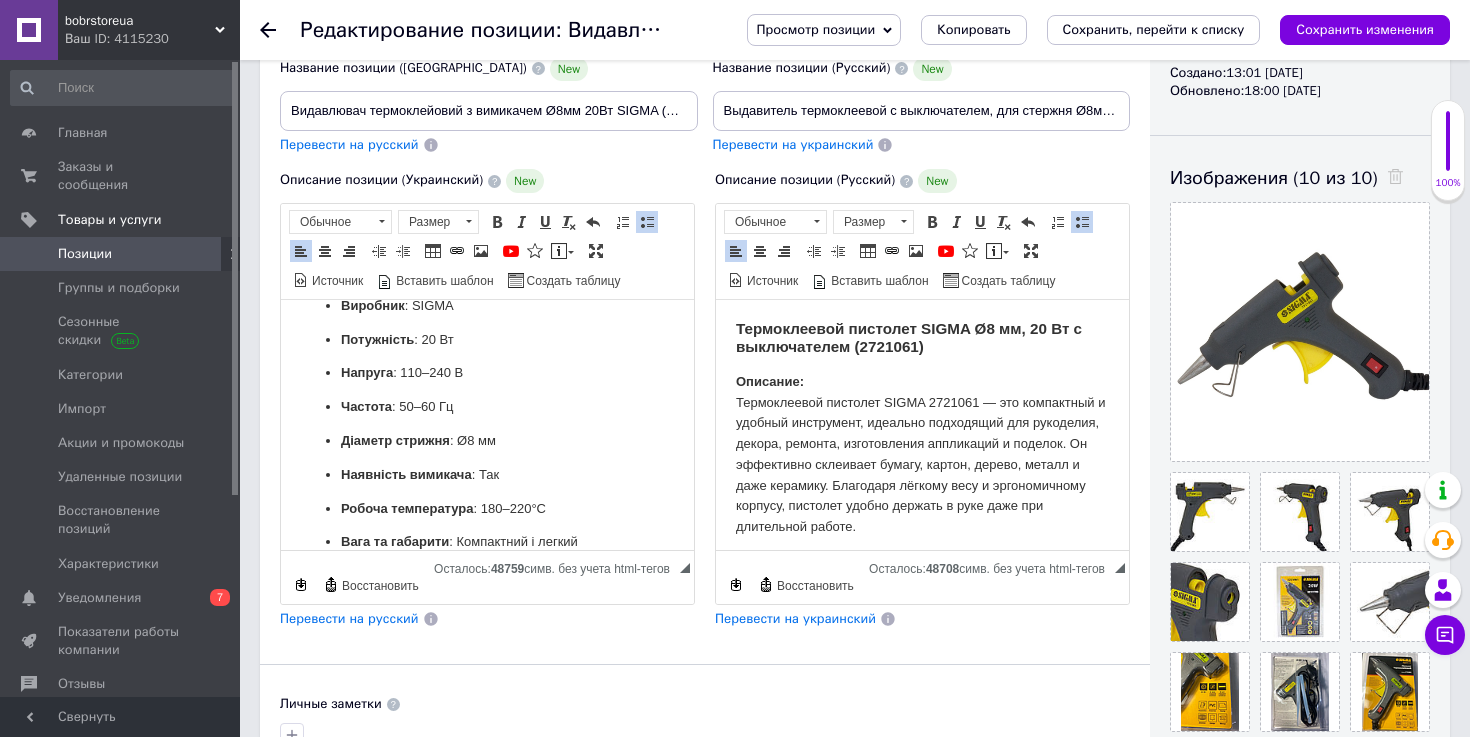 scroll, scrollTop: 256, scrollLeft: 0, axis: vertical 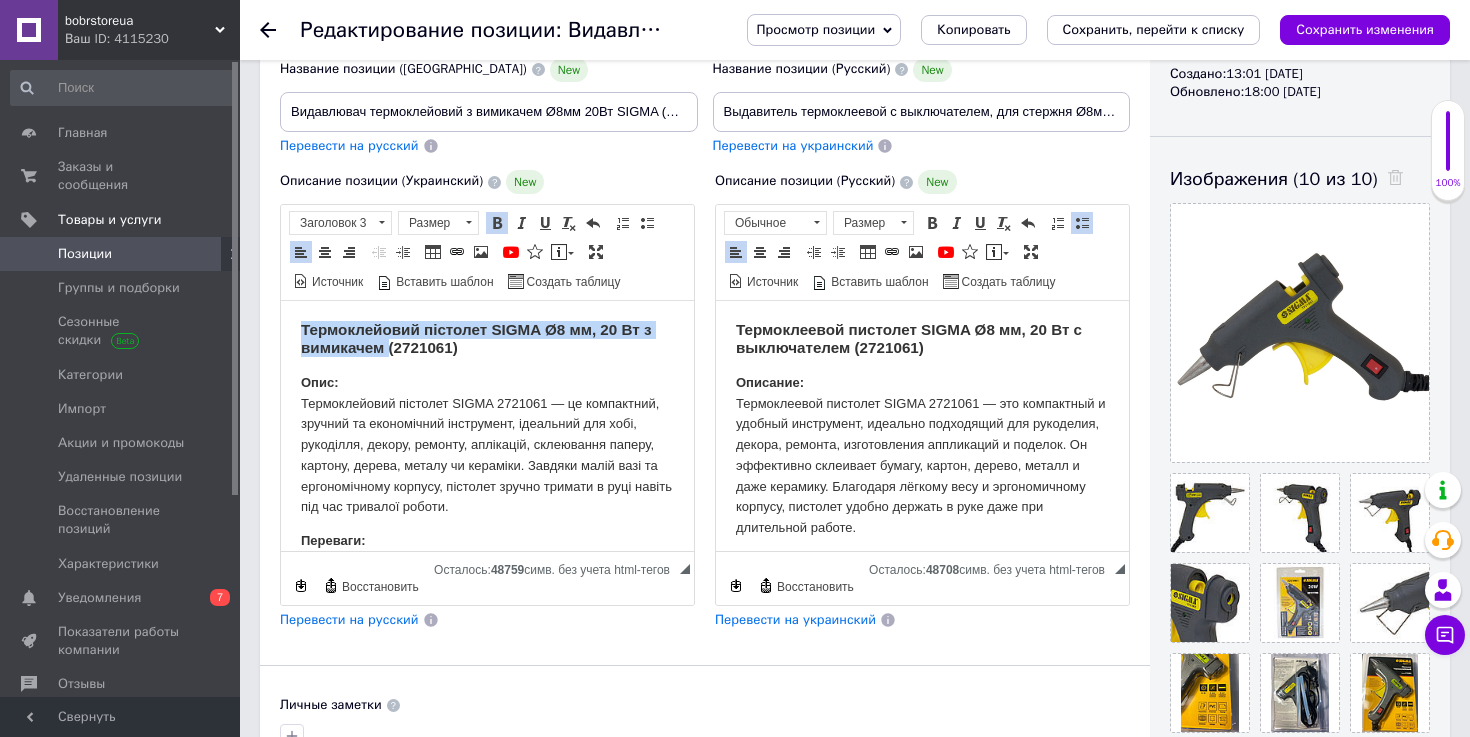 drag, startPoint x: 300, startPoint y: 325, endPoint x: 390, endPoint y: 357, distance: 95.51963 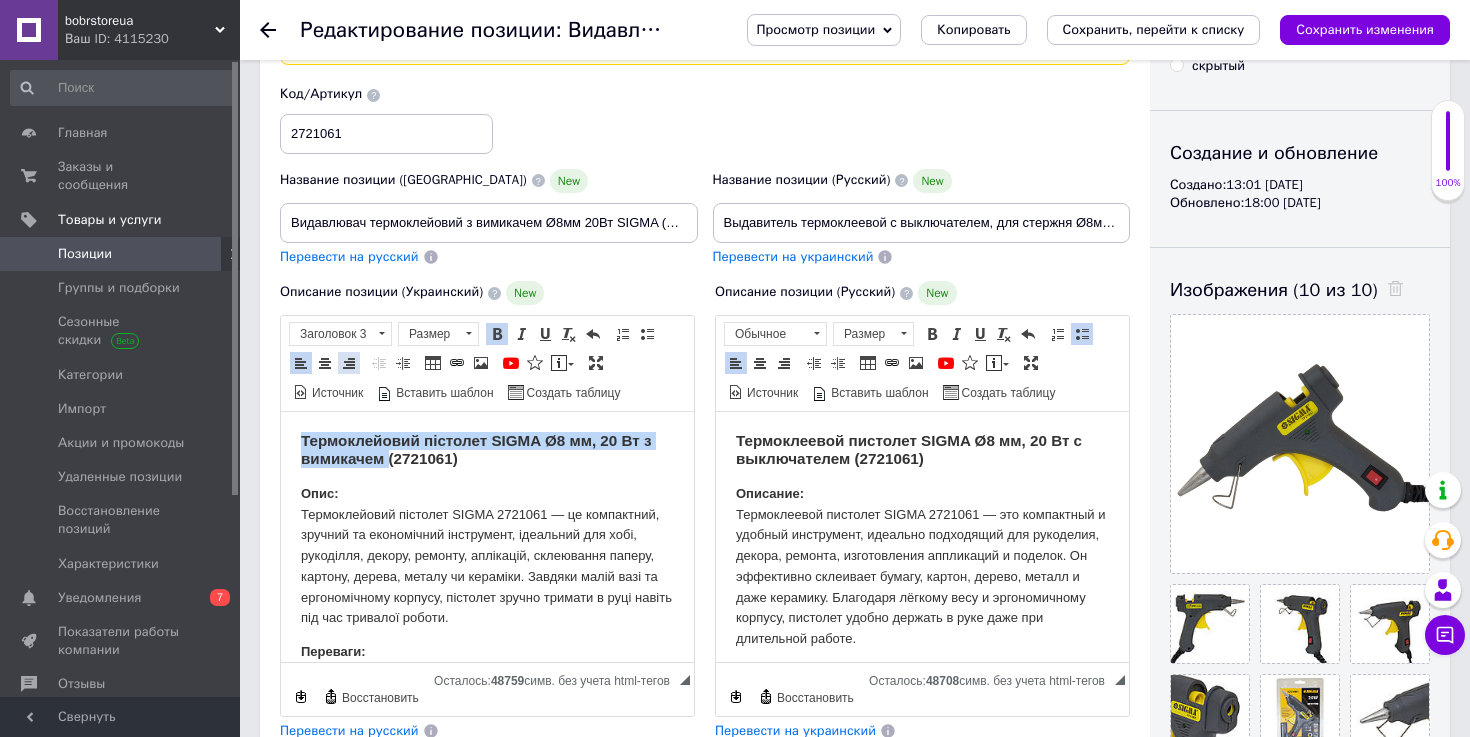 scroll, scrollTop: 137, scrollLeft: 0, axis: vertical 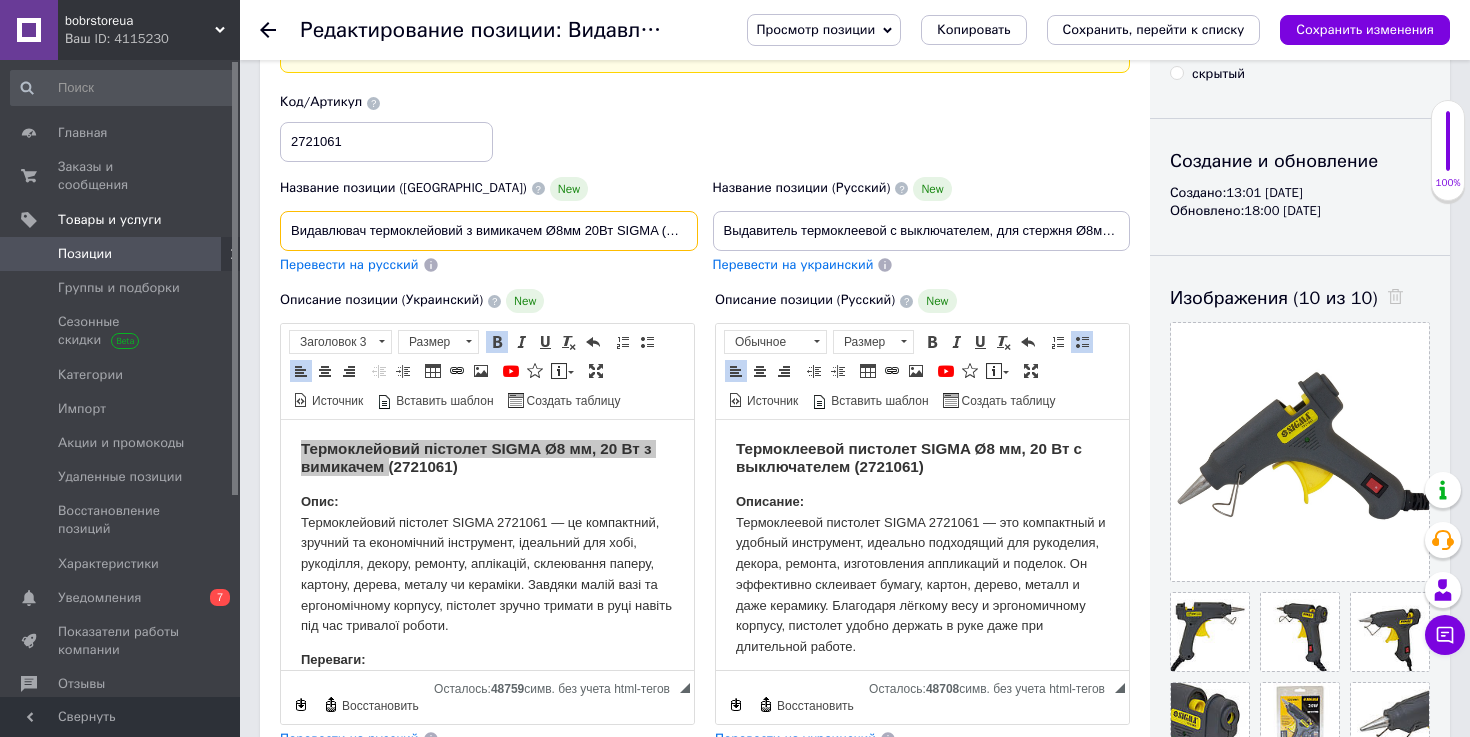 click on "Видавлювач термоклейовий з вимикачем Ø8мм 20Вт SIGMA (2721061)" at bounding box center (489, 231) 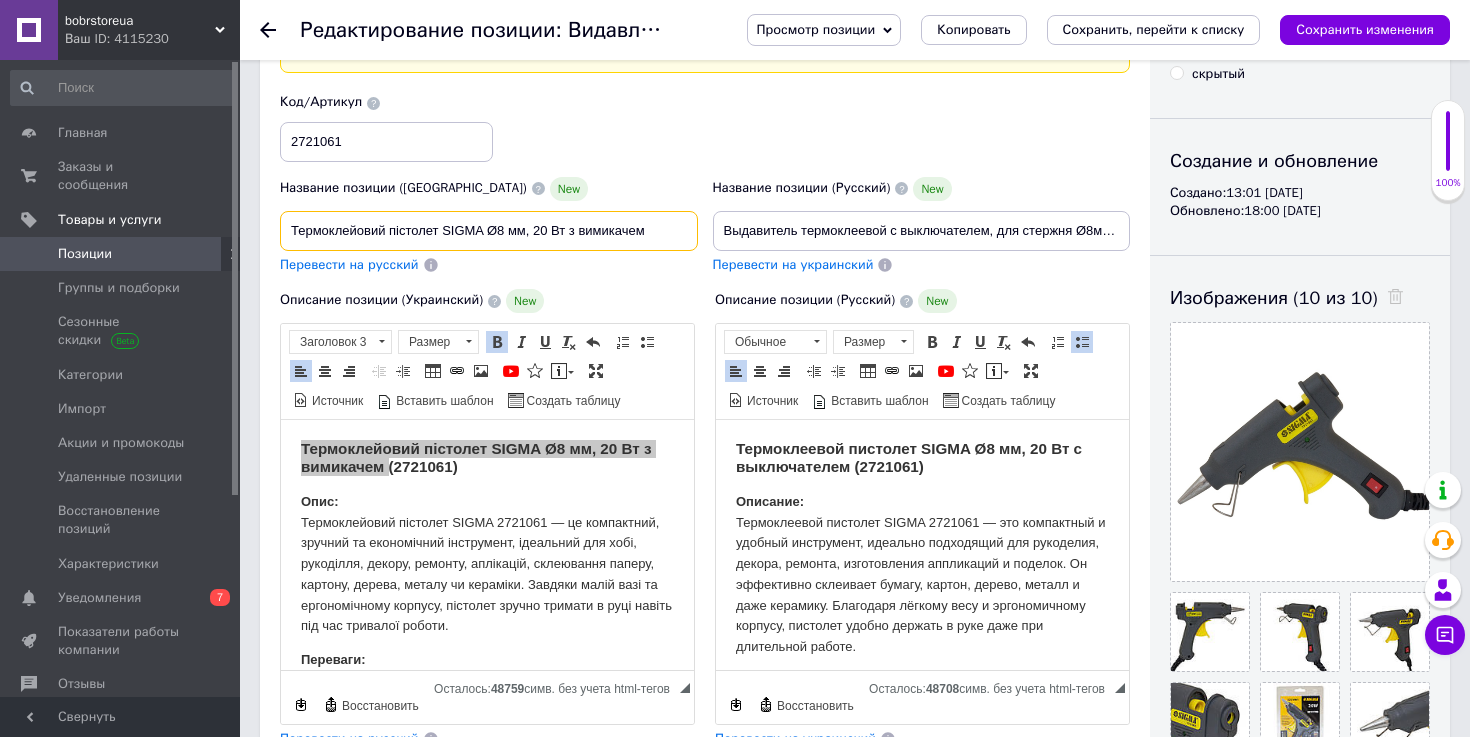 type on "Термоклейовий пістолет SIGMA Ø8 мм, 20 Вт з вимикачем" 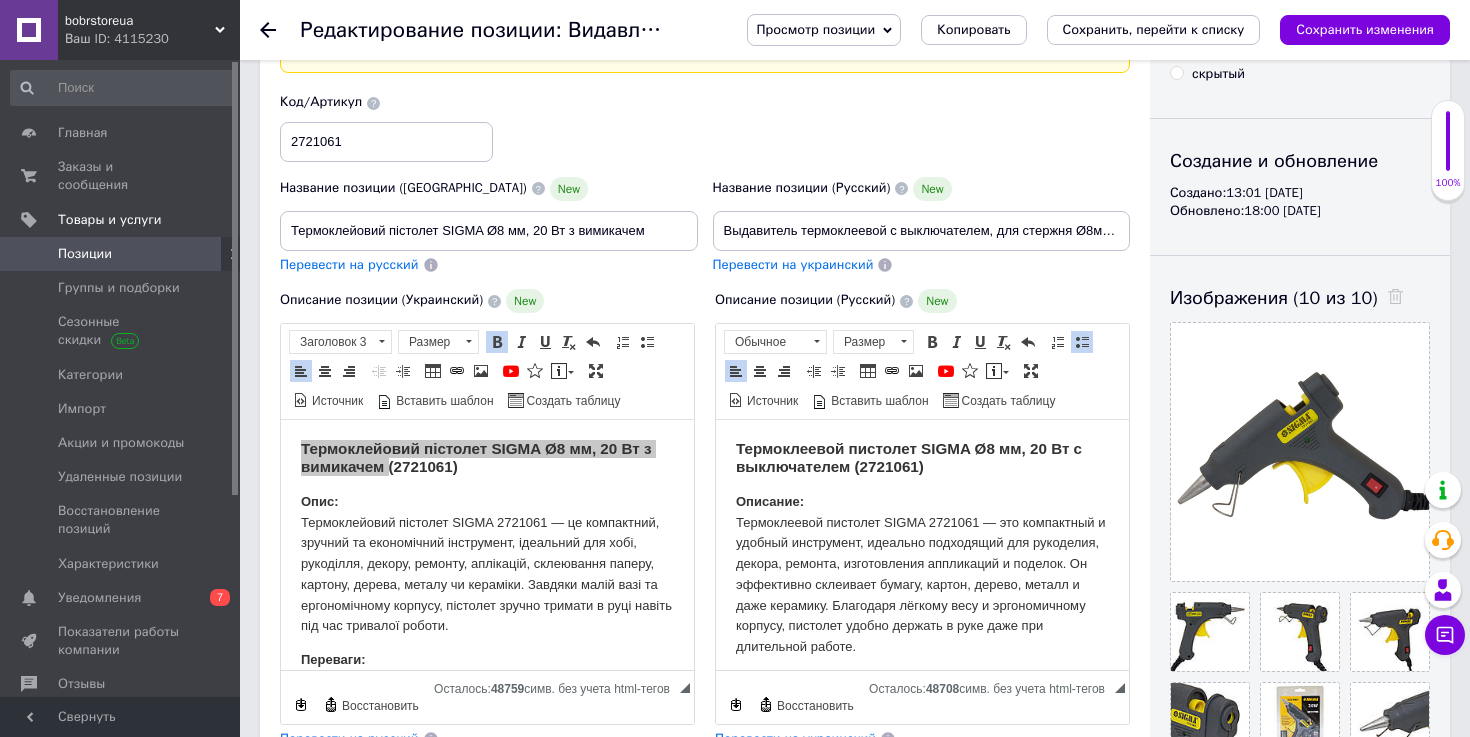 click on "Термоклеевой пистолет SIGMA Ø8 мм, 20 Вт с выключателем (2721061)" at bounding box center [909, 457] 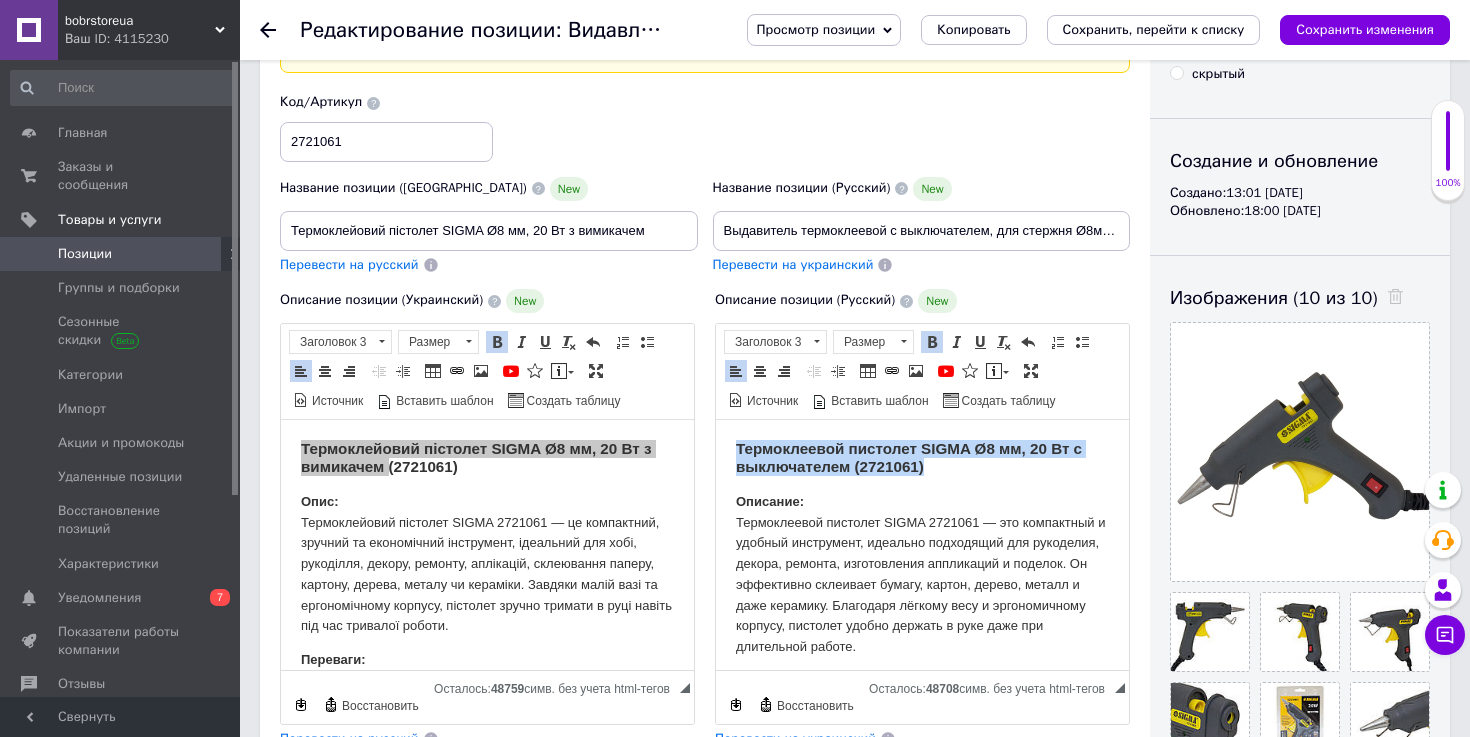 click on "Термоклеевой пистолет SIGMA Ø8 мм, 20 Вт с выключателем (2721061)" at bounding box center (909, 457) 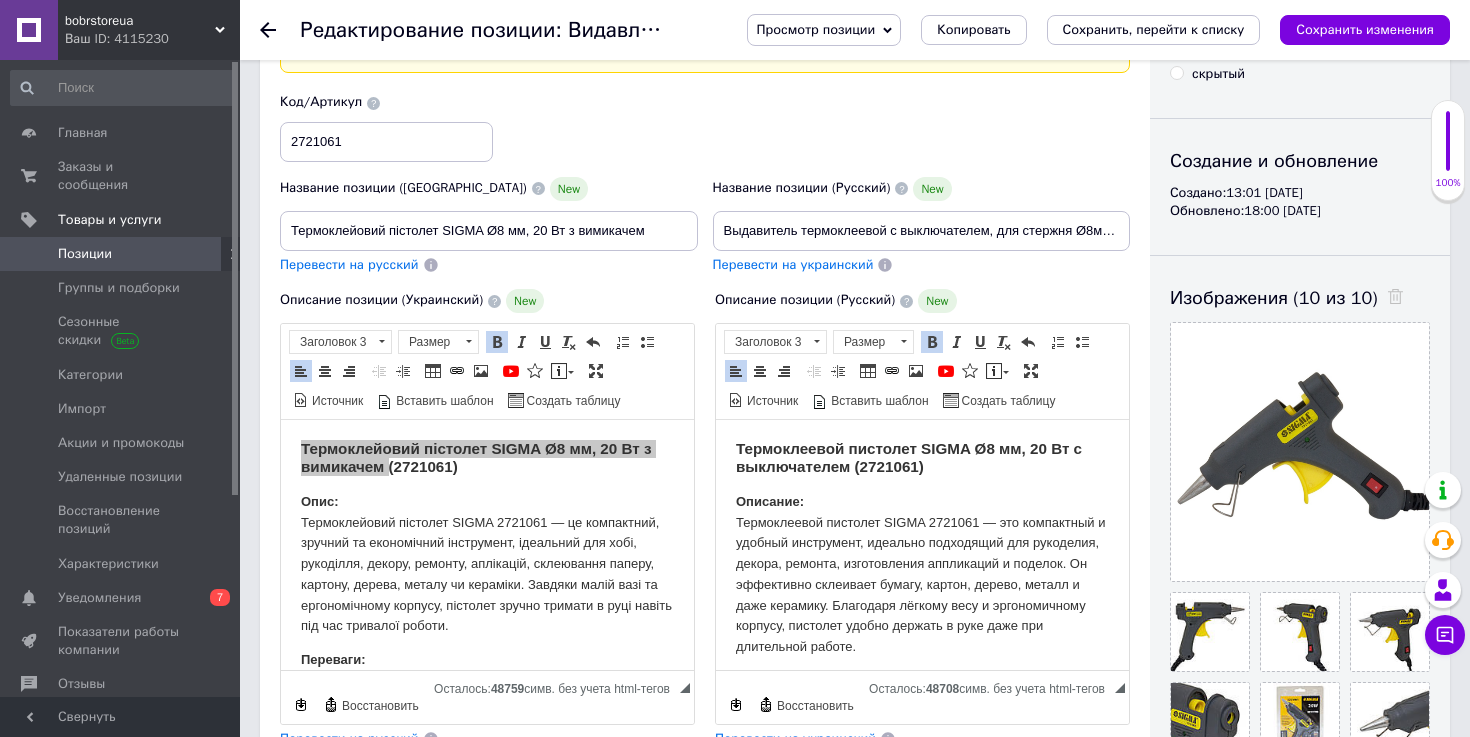 click on "Термоклеевой пистолет SIGMA Ø8 мм, 20 Вт с выключателем (2721061)" at bounding box center (909, 457) 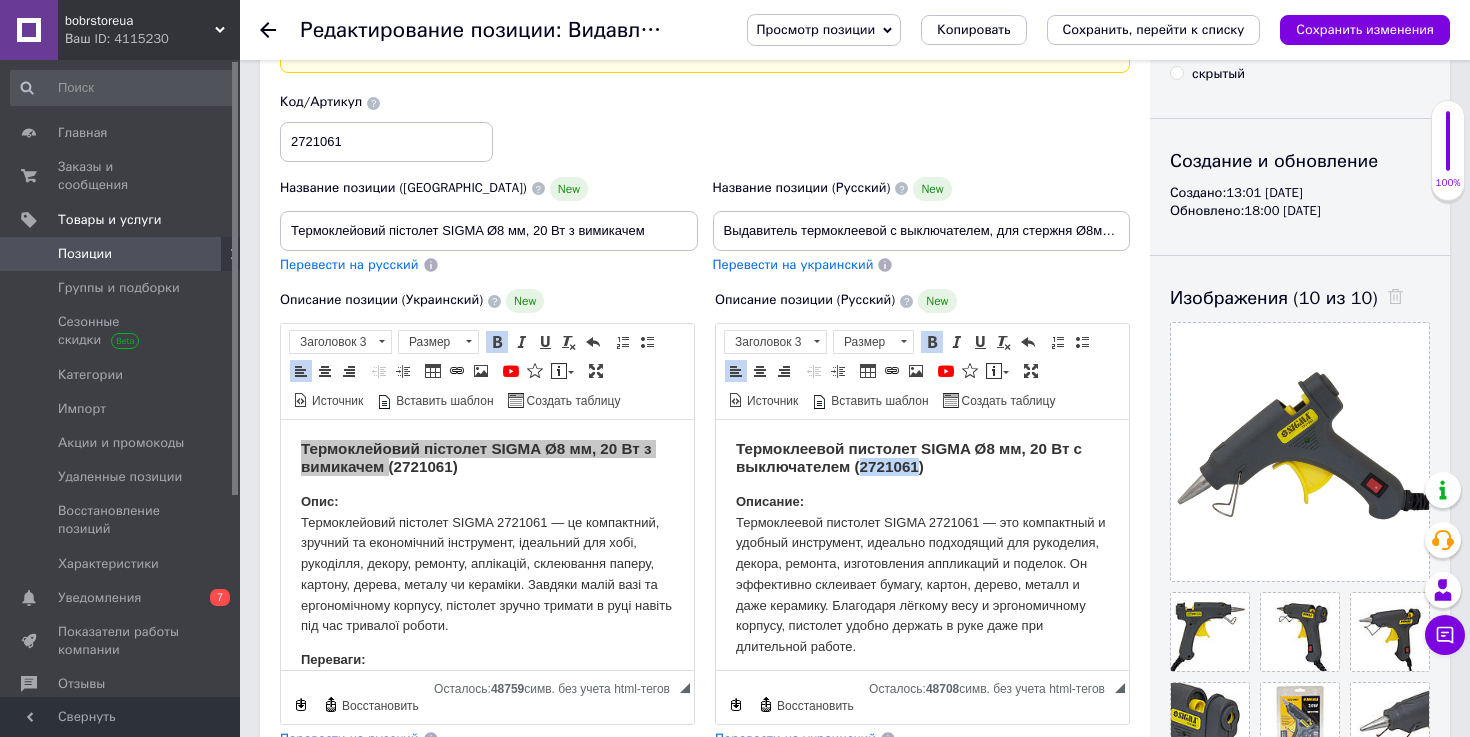 click on "Термоклеевой пистолет SIGMA Ø8 мм, 20 Вт с выключателем (2721061)" at bounding box center (909, 457) 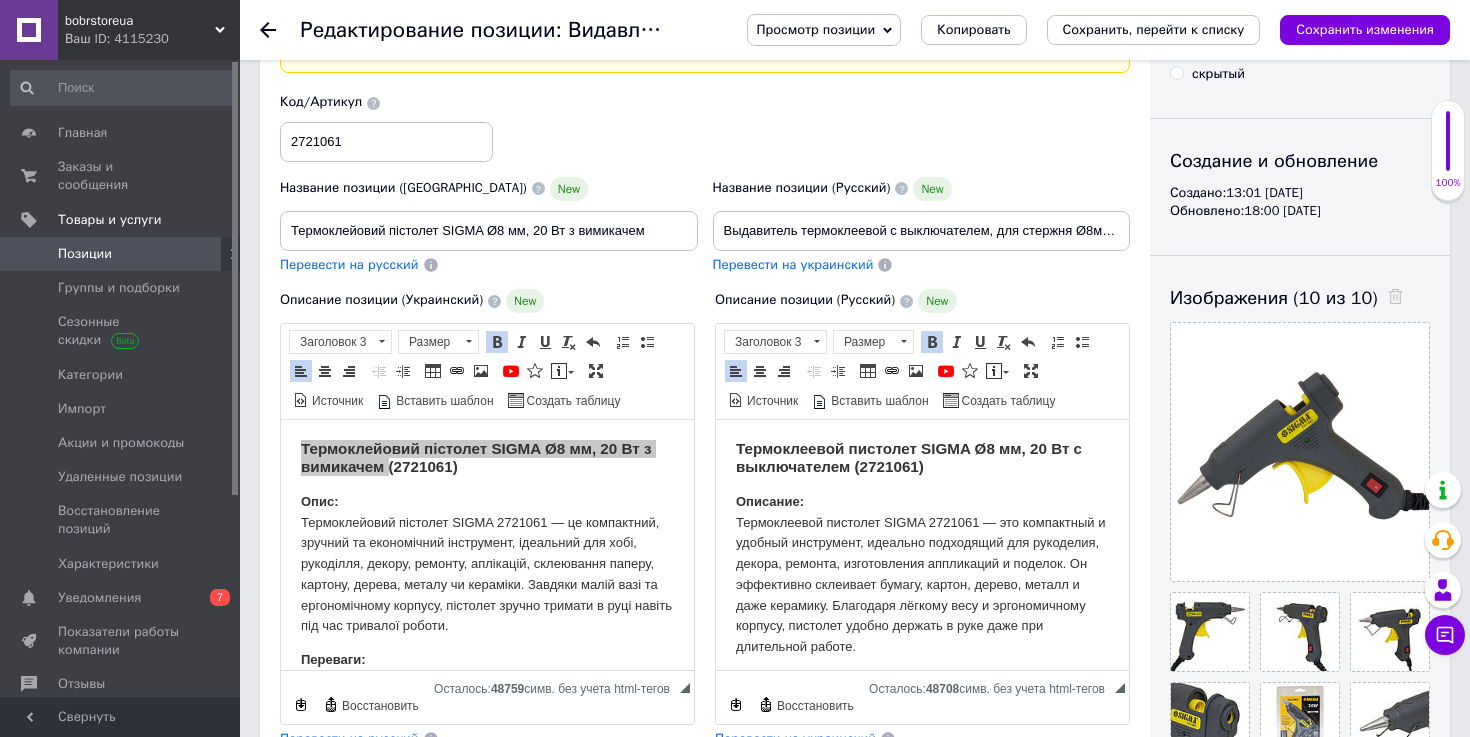 click on "Термоклеевой пистолет SIGMA Ø8 мм, 20 Вт с выключателем (2721061)" at bounding box center (909, 457) 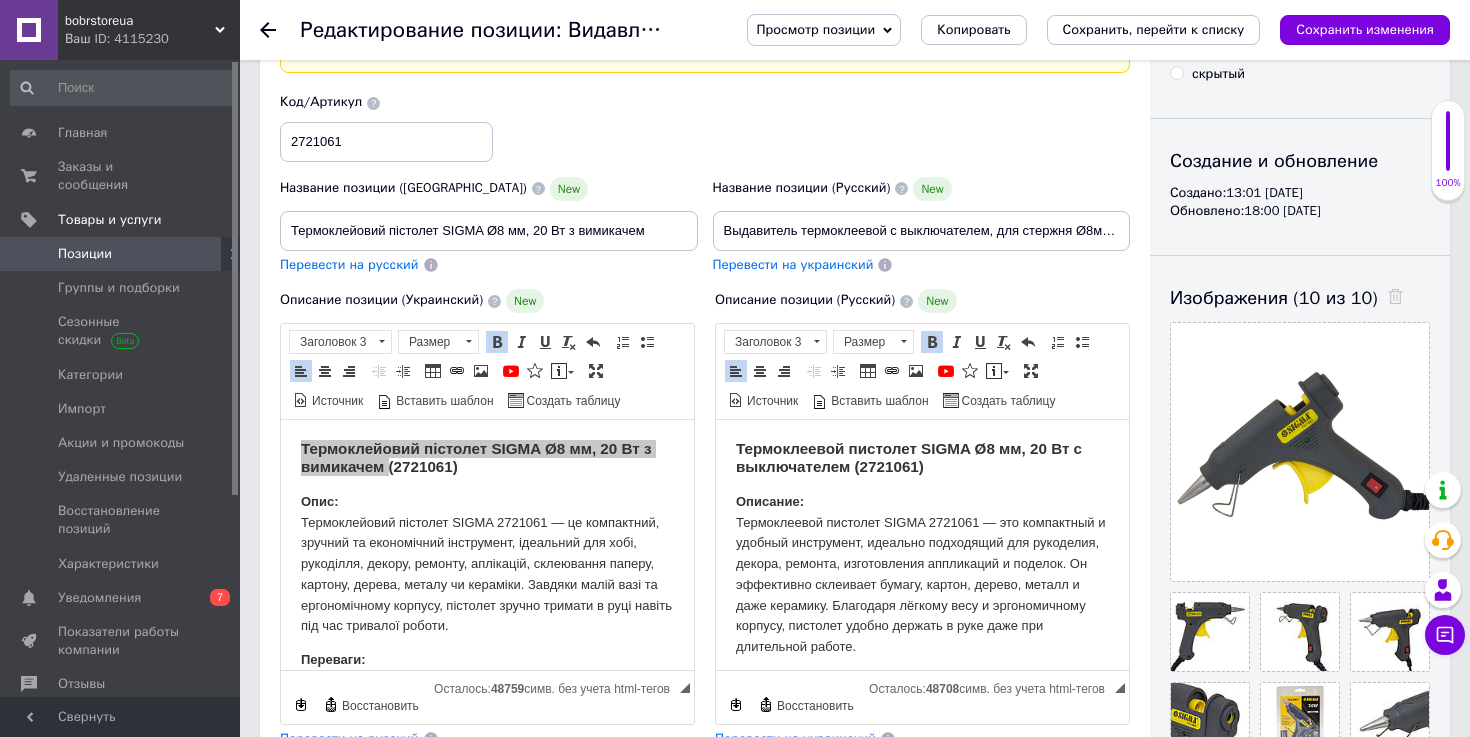 click on "Термоклеевой пистолет SIGMA Ø8 мм, 20 Вт с выключателем (2721061)" at bounding box center [909, 457] 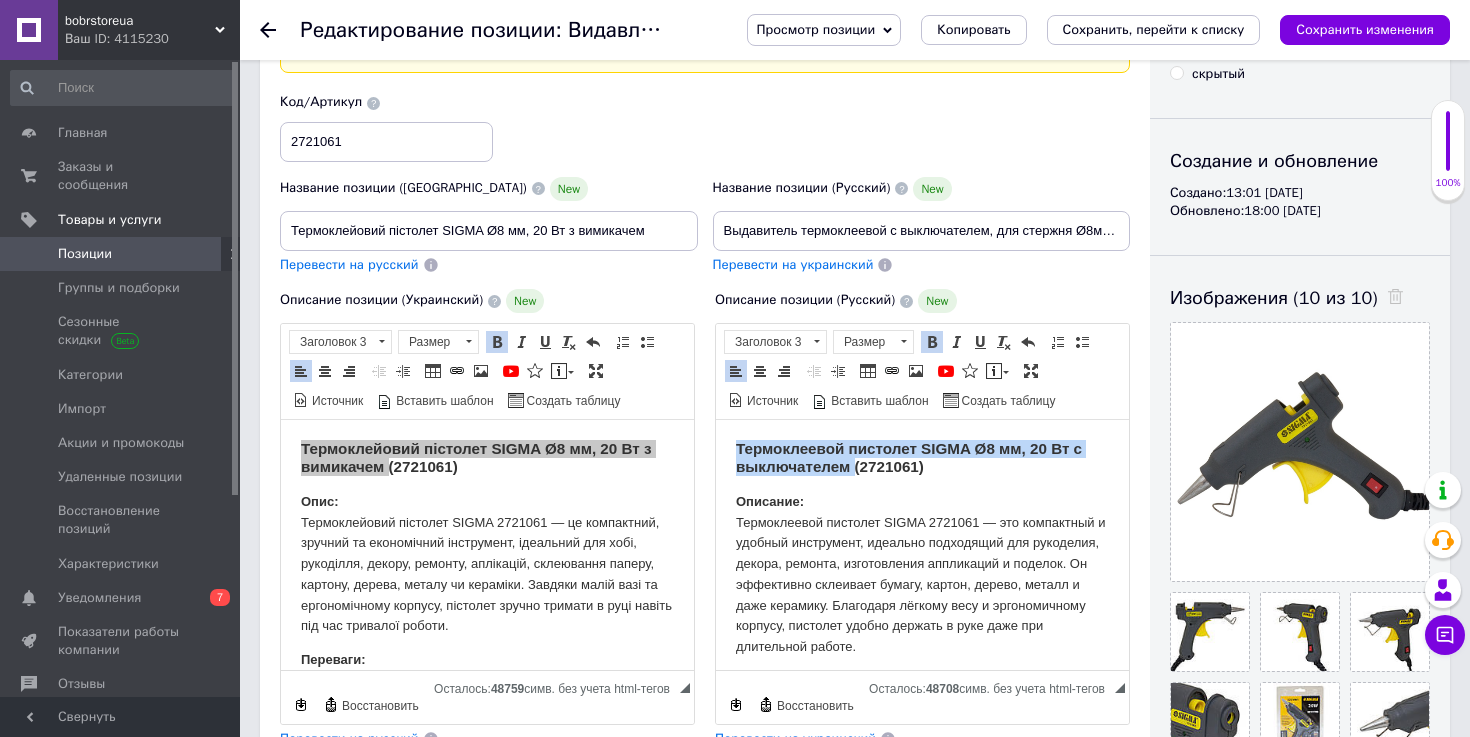 drag, startPoint x: 851, startPoint y: 468, endPoint x: 729, endPoint y: 436, distance: 126.12692 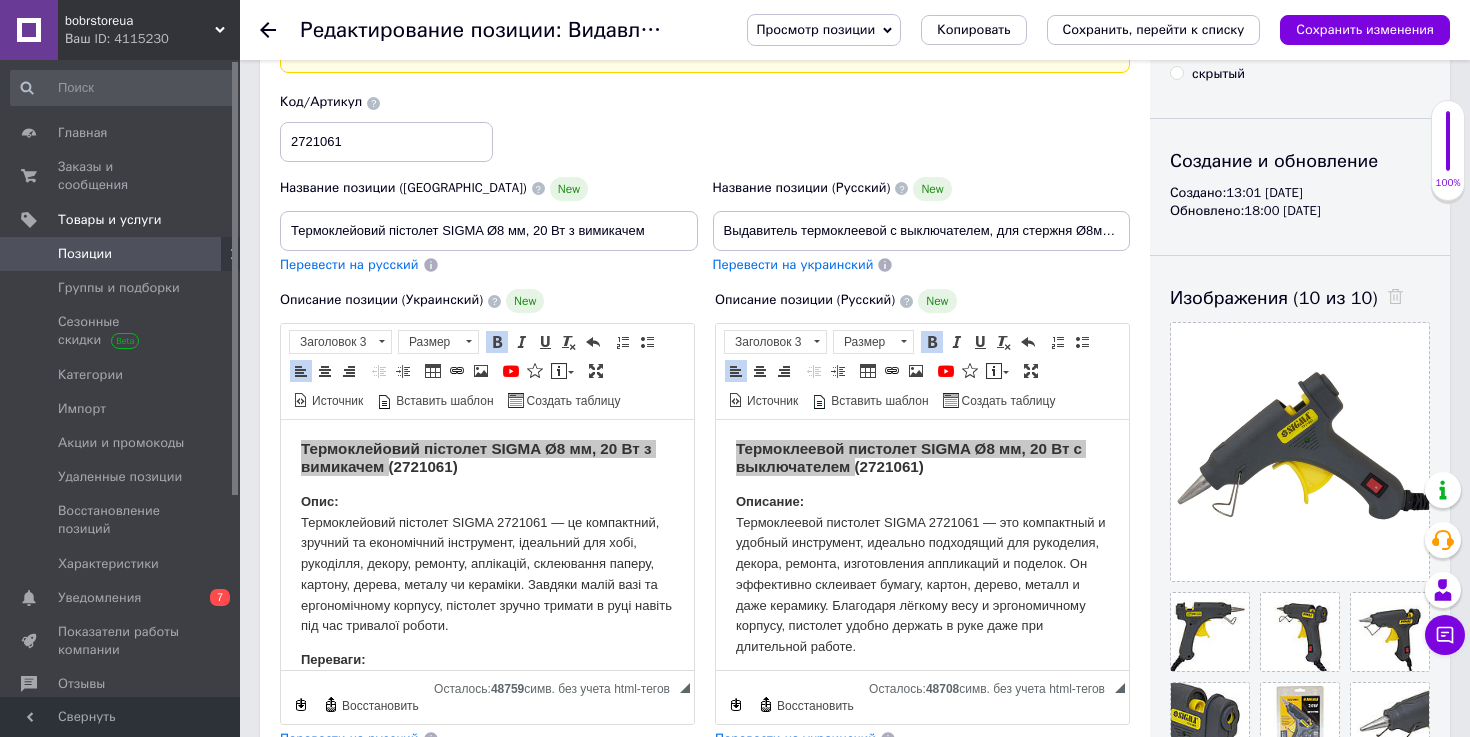 click on "Выдавитель термоклеевой с выключателем, для стержня Ø8мм 20Вт SIGMA (2721061)" at bounding box center (922, 231) 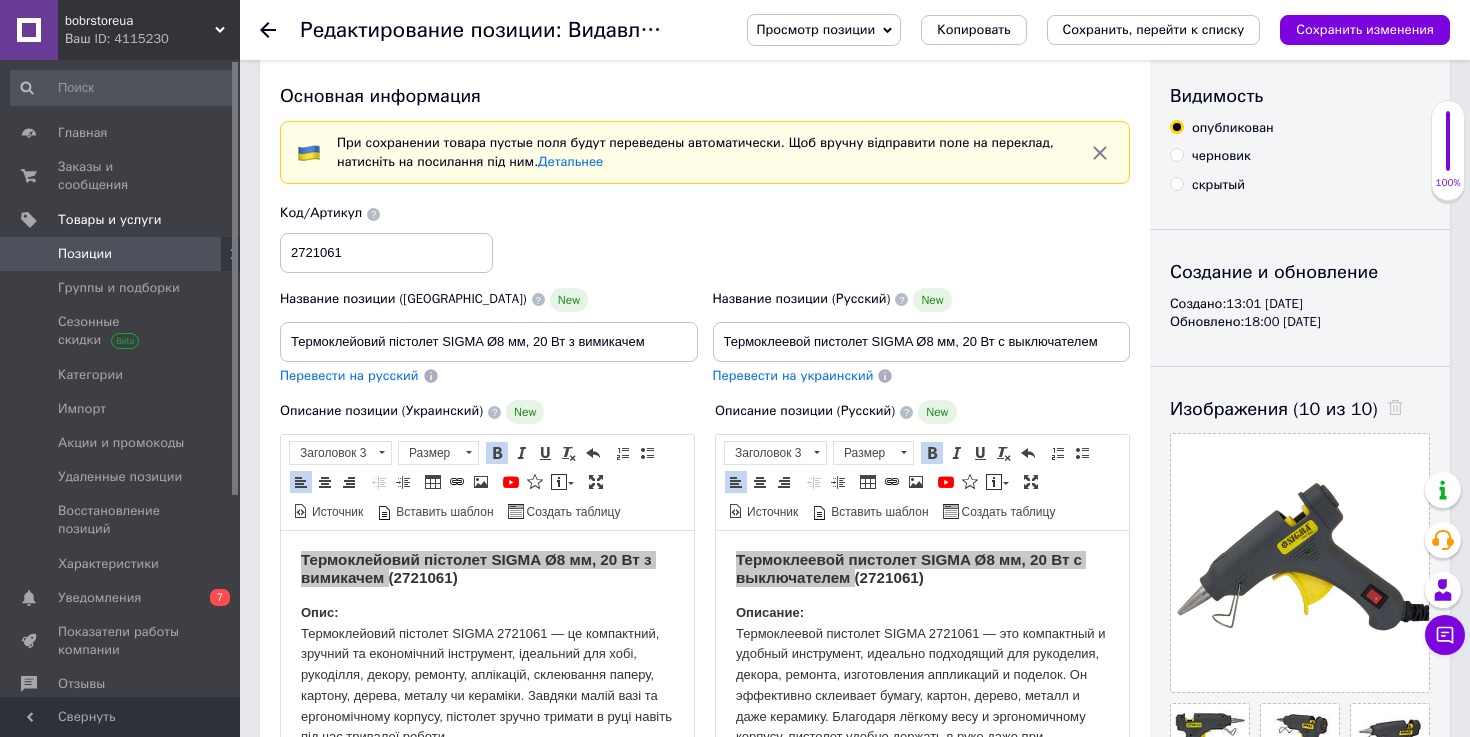 scroll, scrollTop: 0, scrollLeft: 0, axis: both 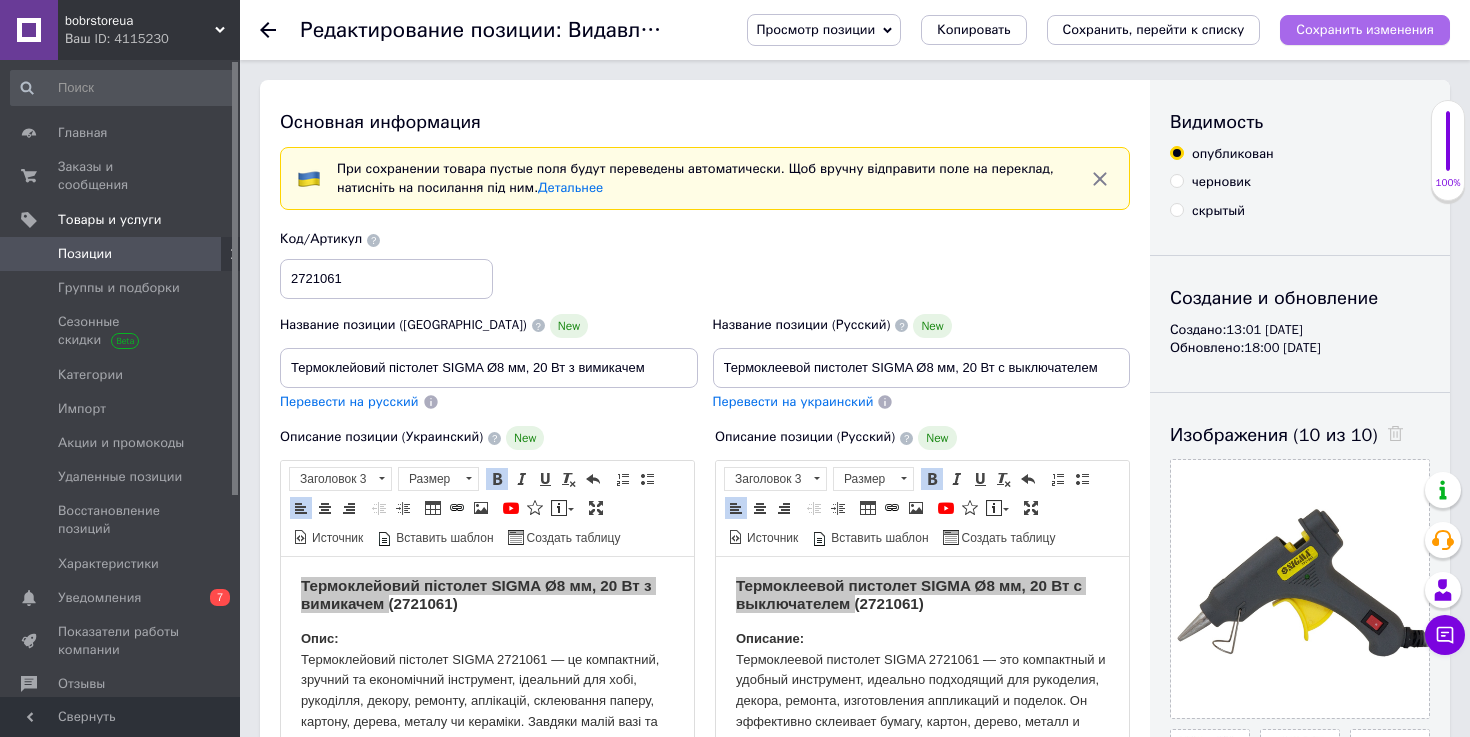 type on "Термоклеевой пистолет SIGMA Ø8 мм, 20 Вт с выключателем" 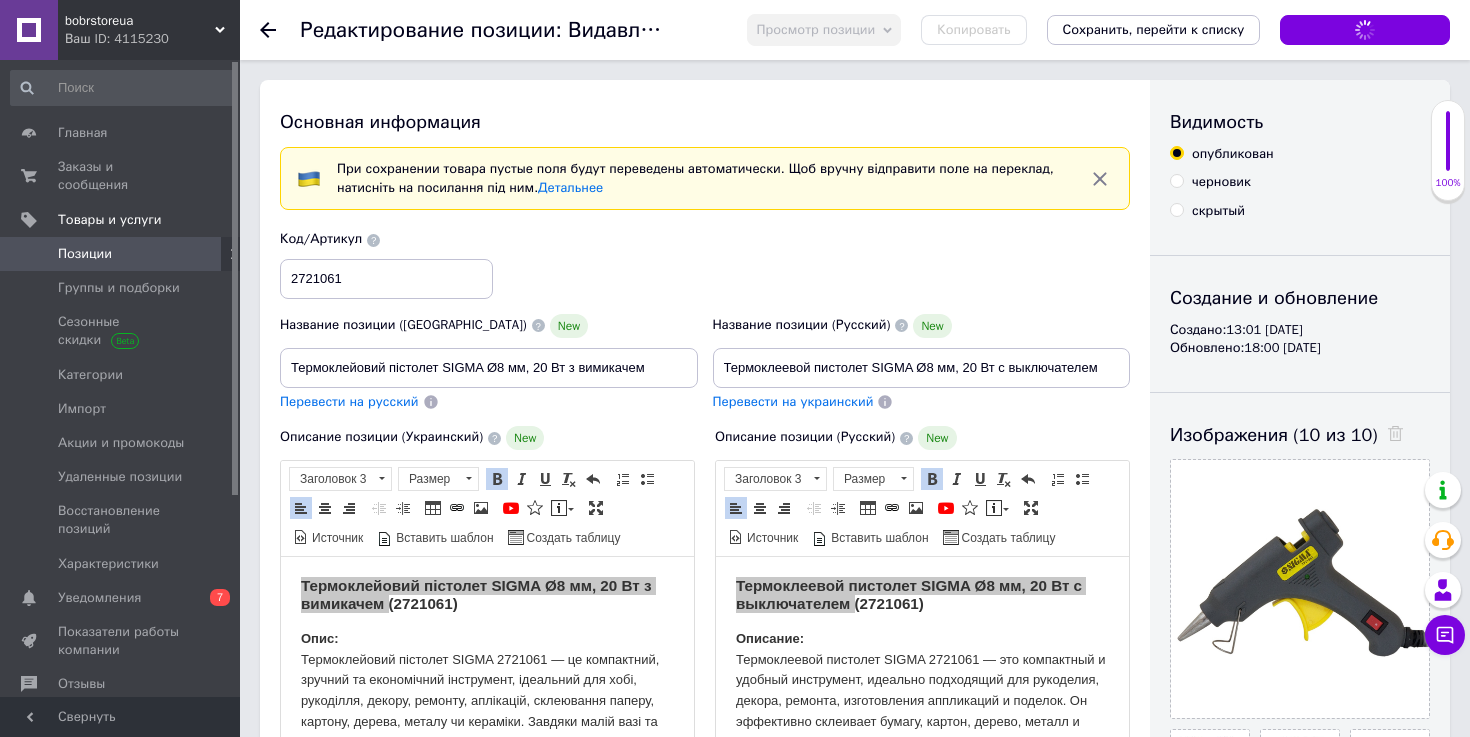 type on "Термоклейовий пістолет SIGMA Ø8 мм, 20 Вт з вимикачем" 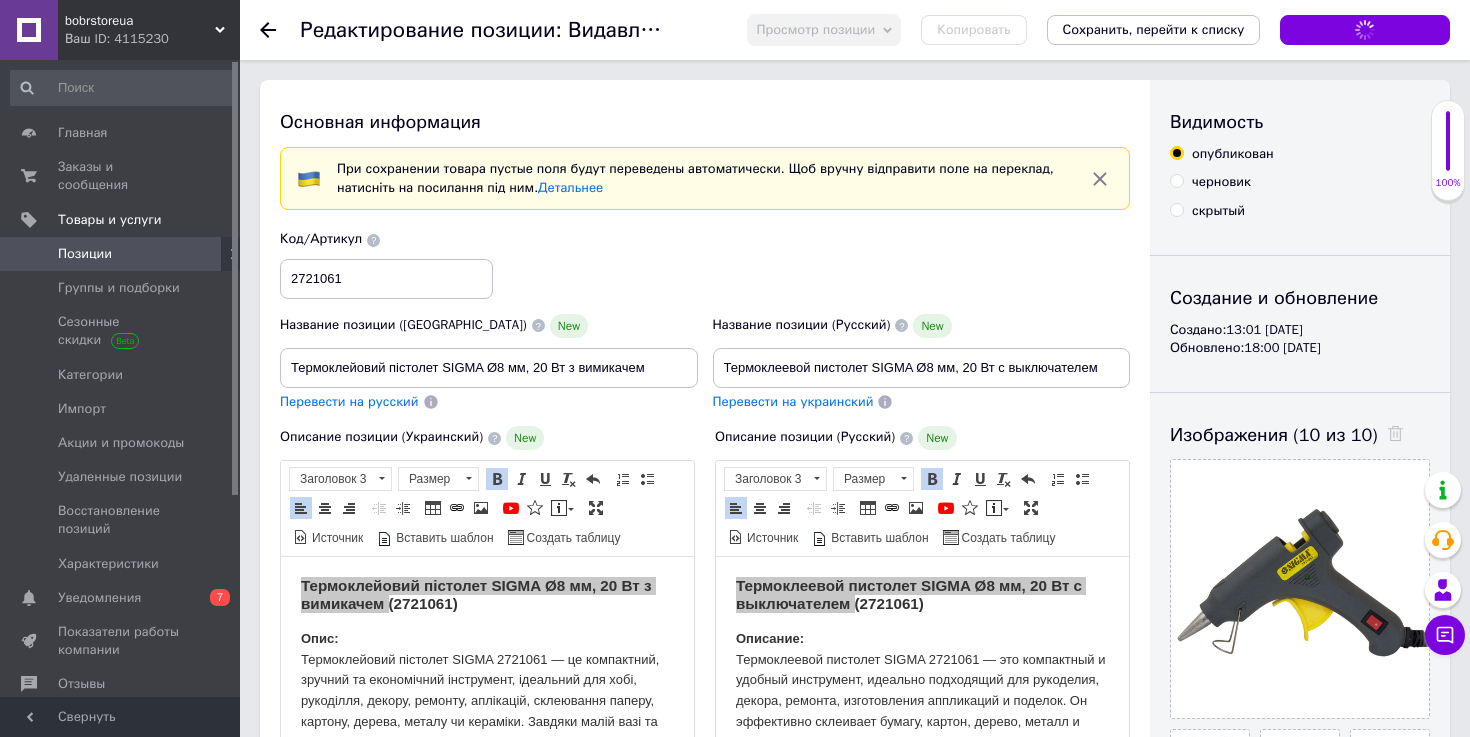 type on "Термоклеевой пистолет SIGMA Ø8 мм, 20 Вт с выключателем" 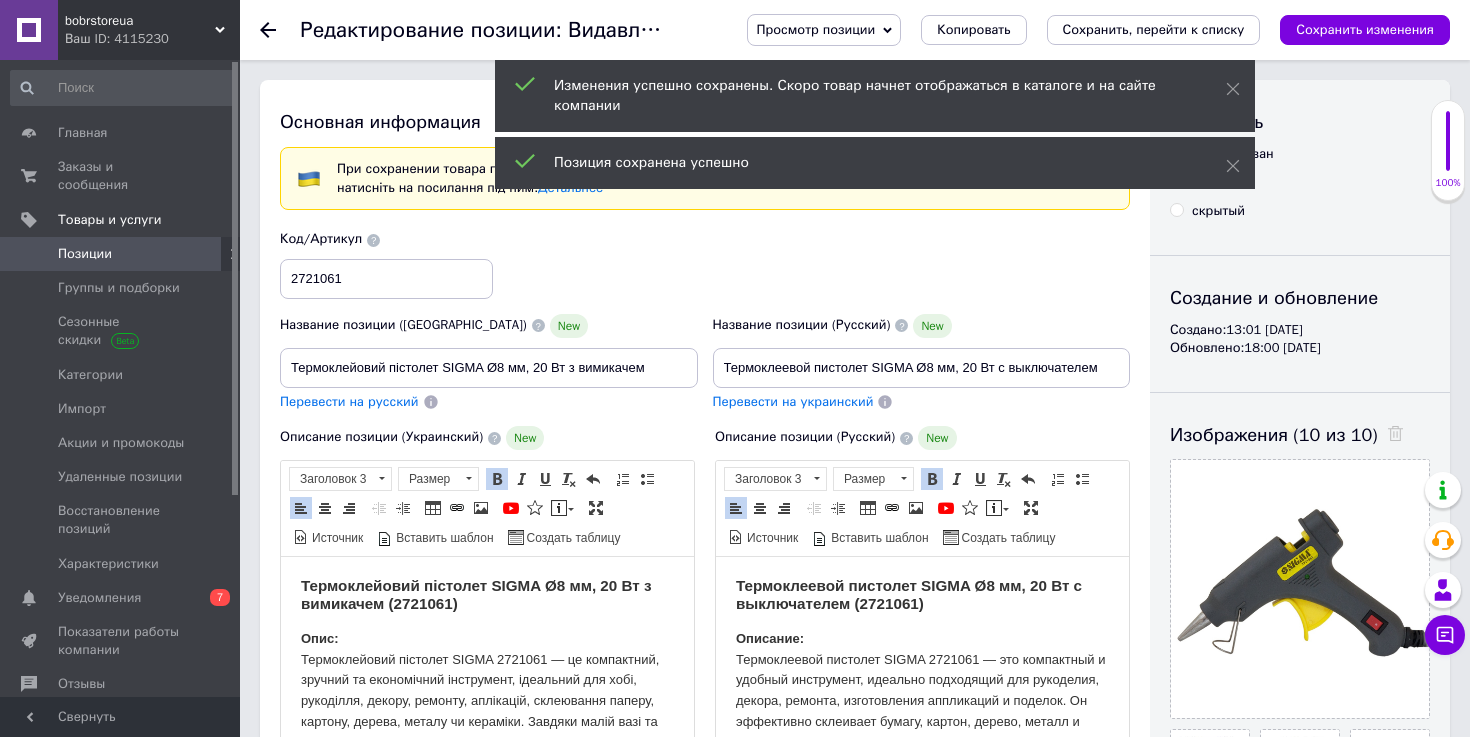 click 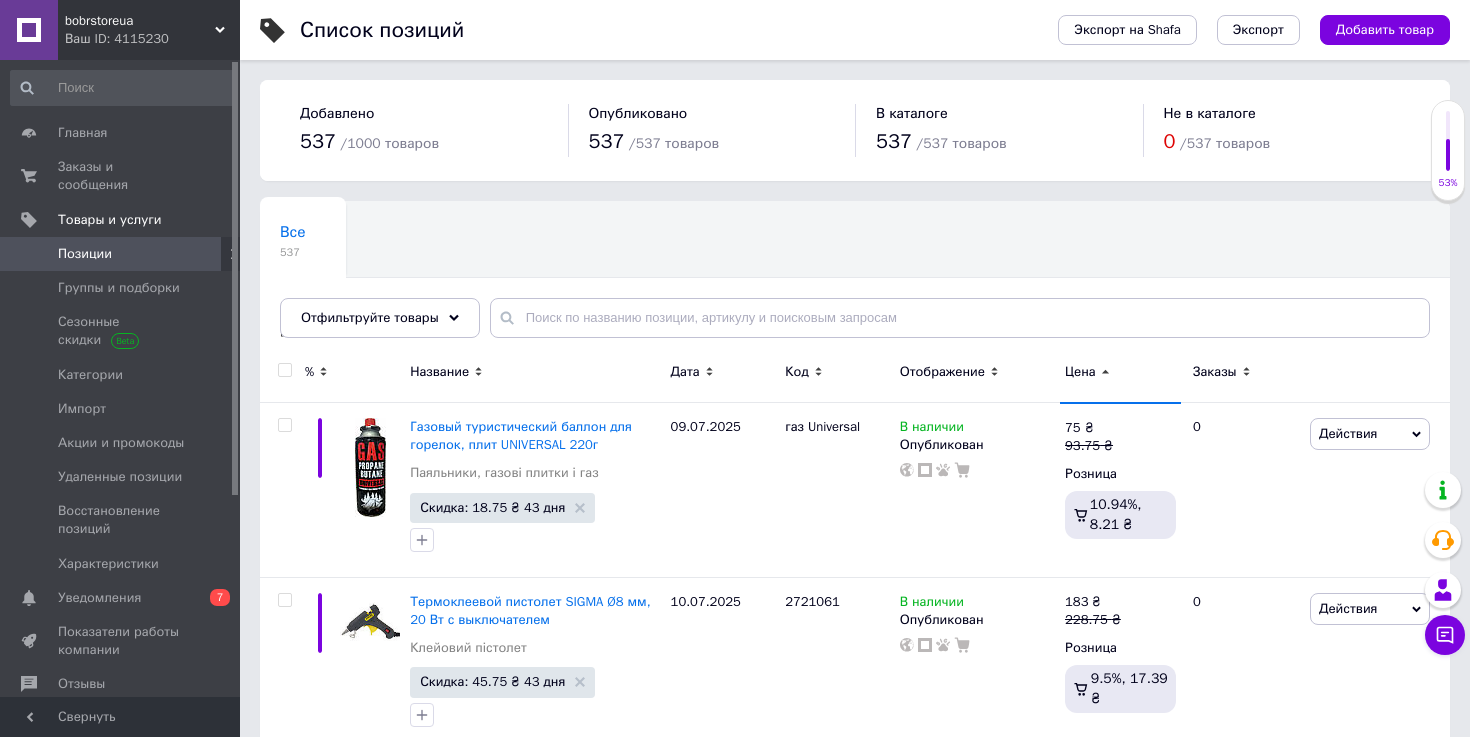 click on "Все 537 Не показываются в [GEOGRAPHIC_DATA]... 0 Удалить Редактировать Ok Отфильтровано...  Сохранить" at bounding box center (517, 278) 